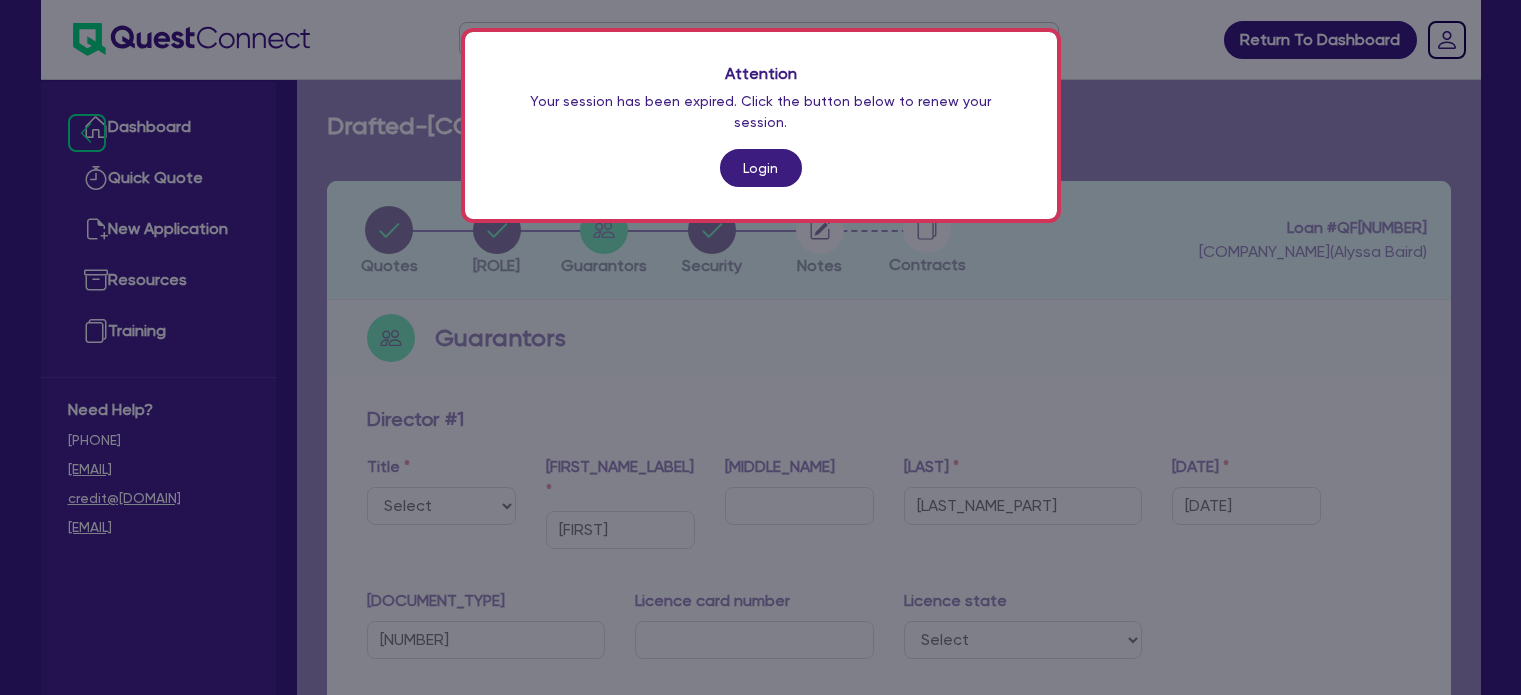 click on "Login" at bounding box center [761, 168] 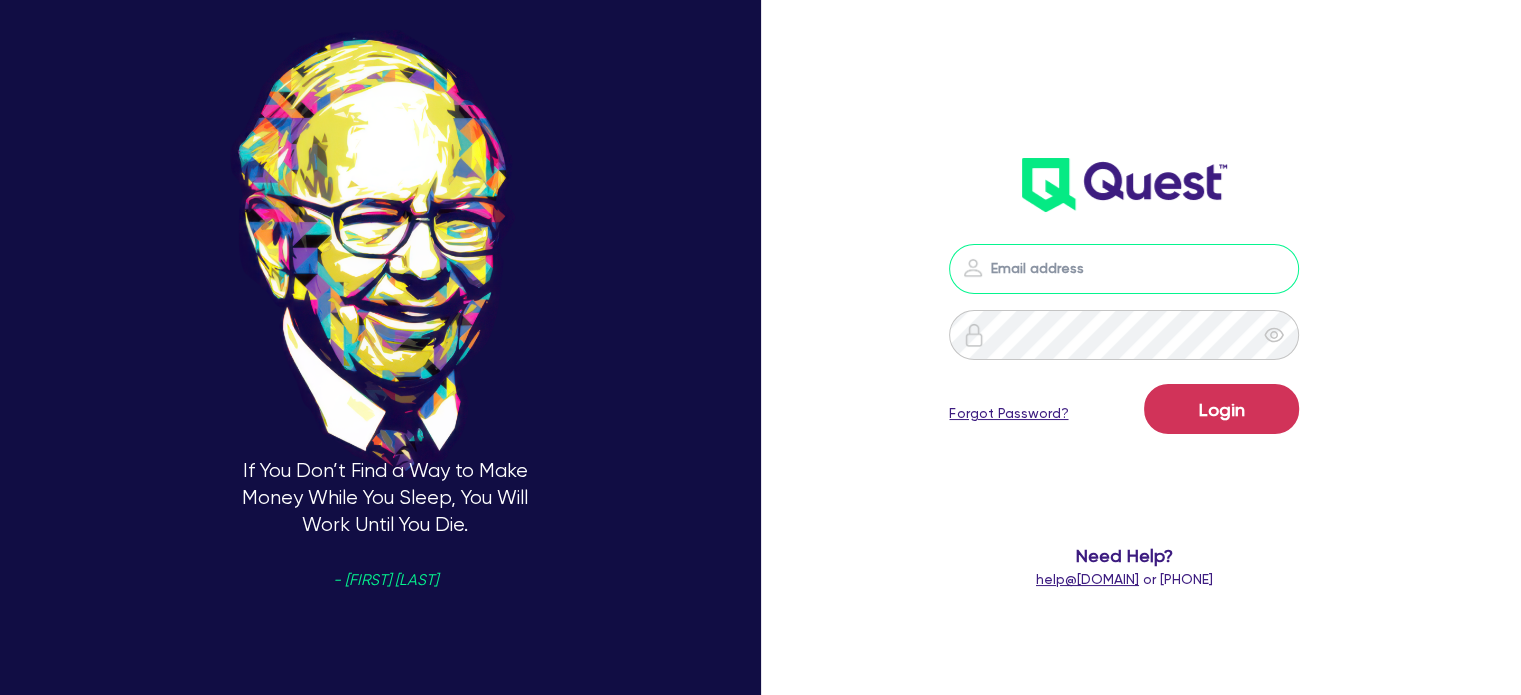 click at bounding box center (1124, 269) 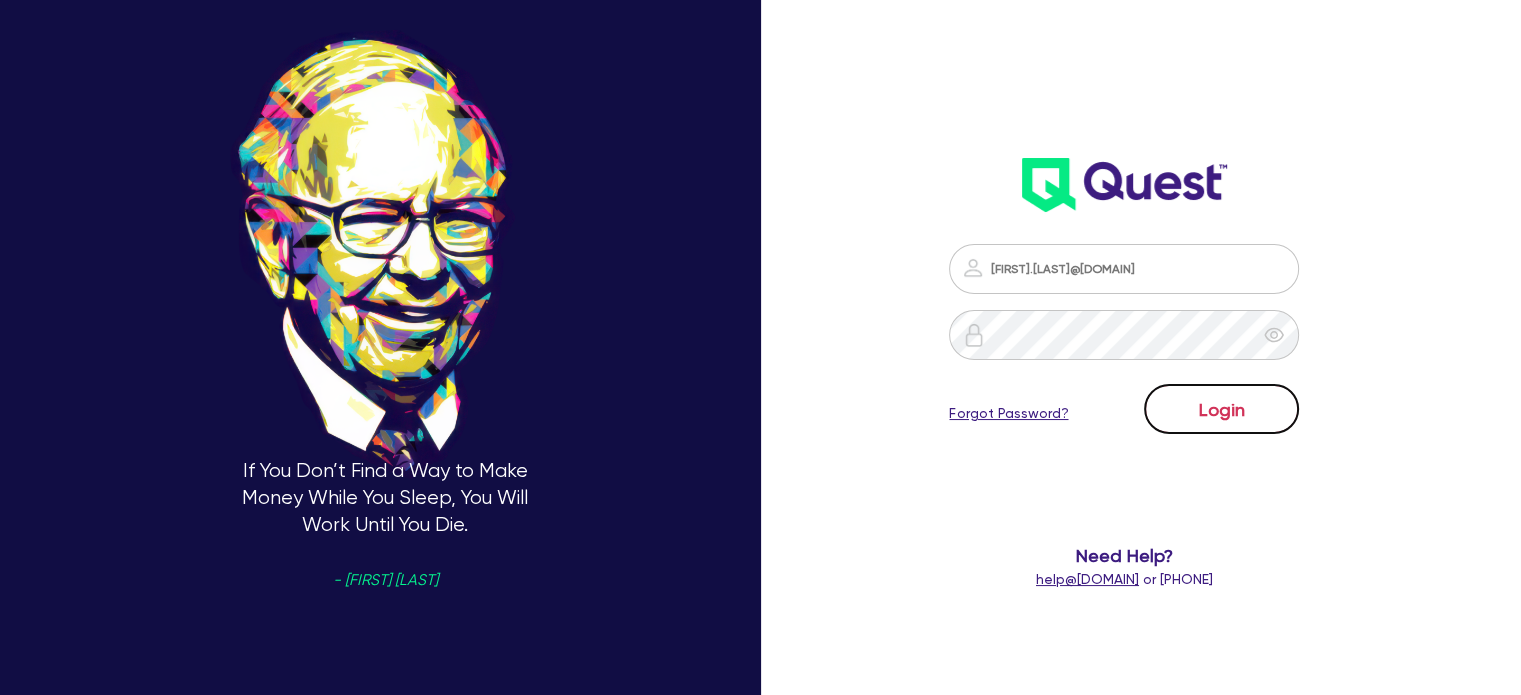 click on "Login" at bounding box center [1221, 409] 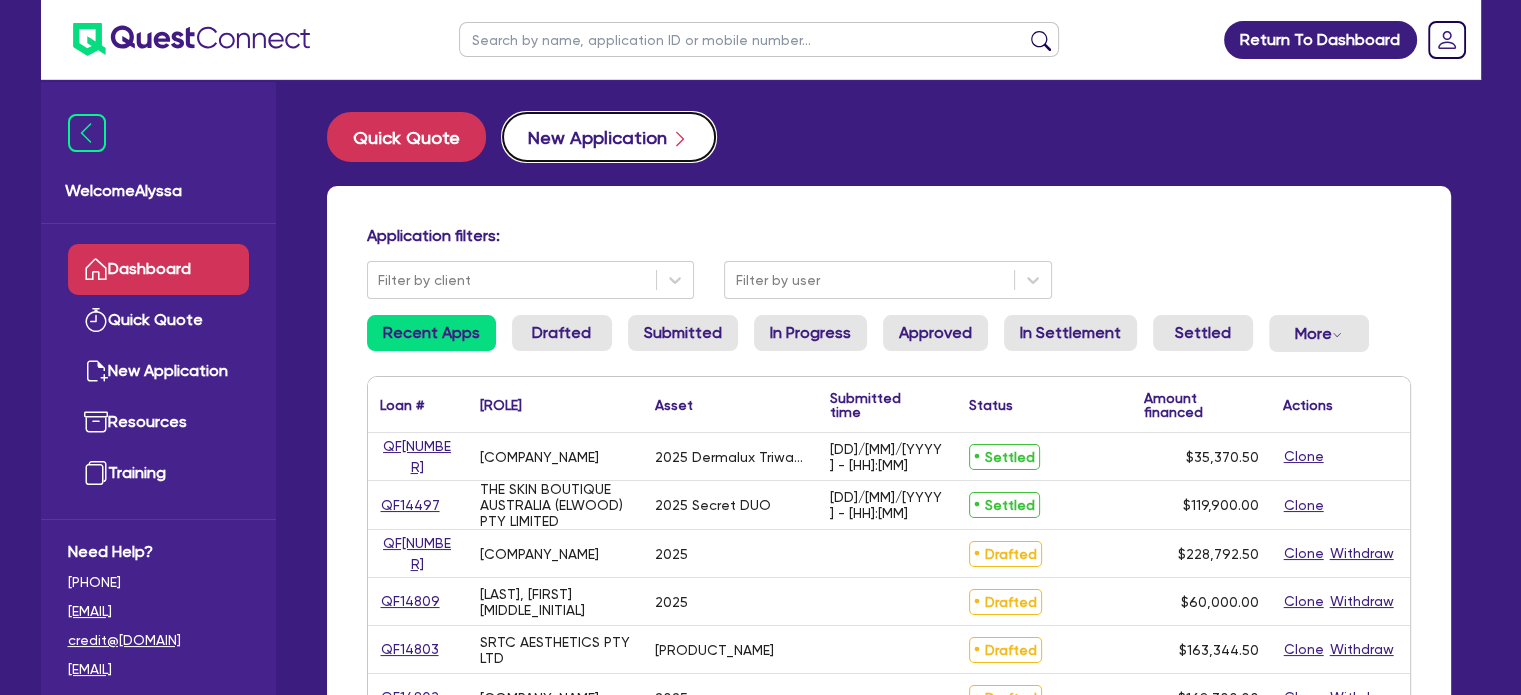 click on "New Application" at bounding box center [609, 137] 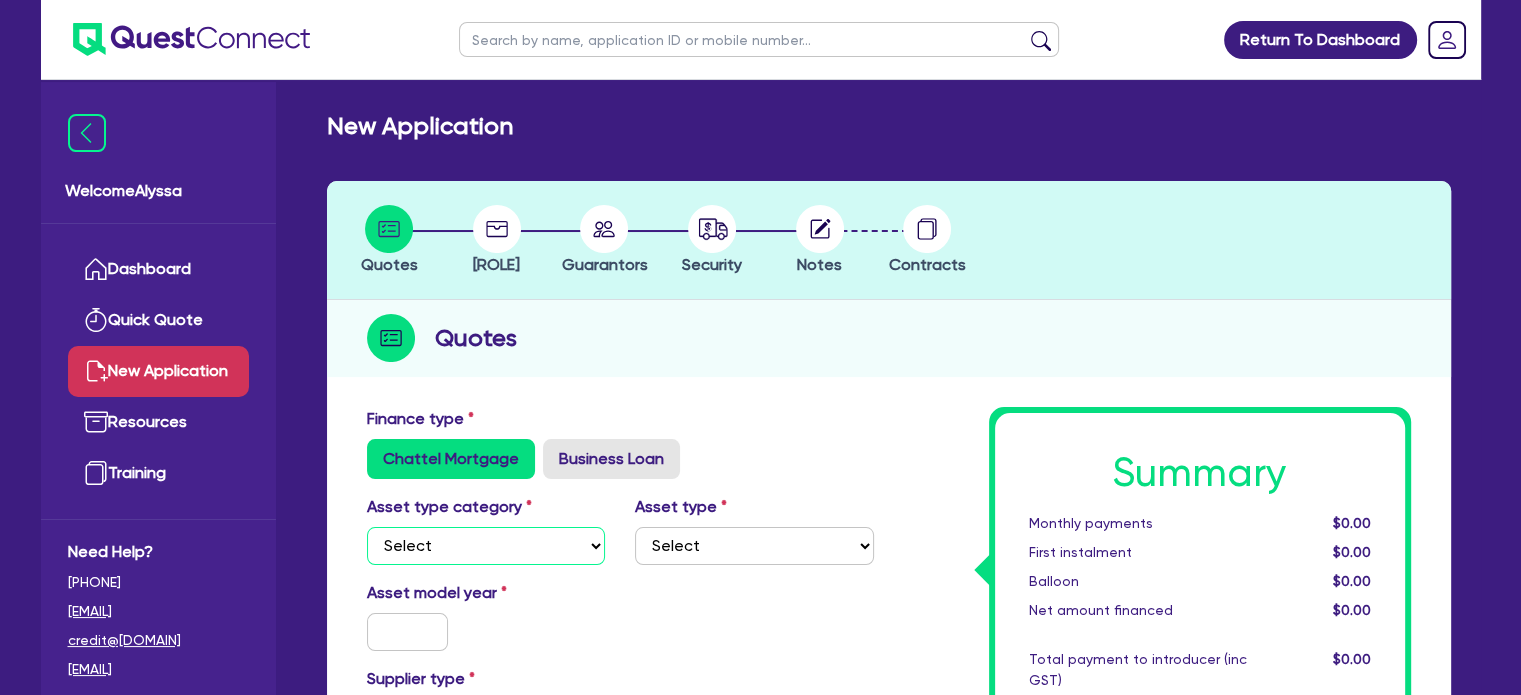 click on "Select Cars and light trucks Primary assets Secondary assets Tertiary assets" at bounding box center (486, 546) 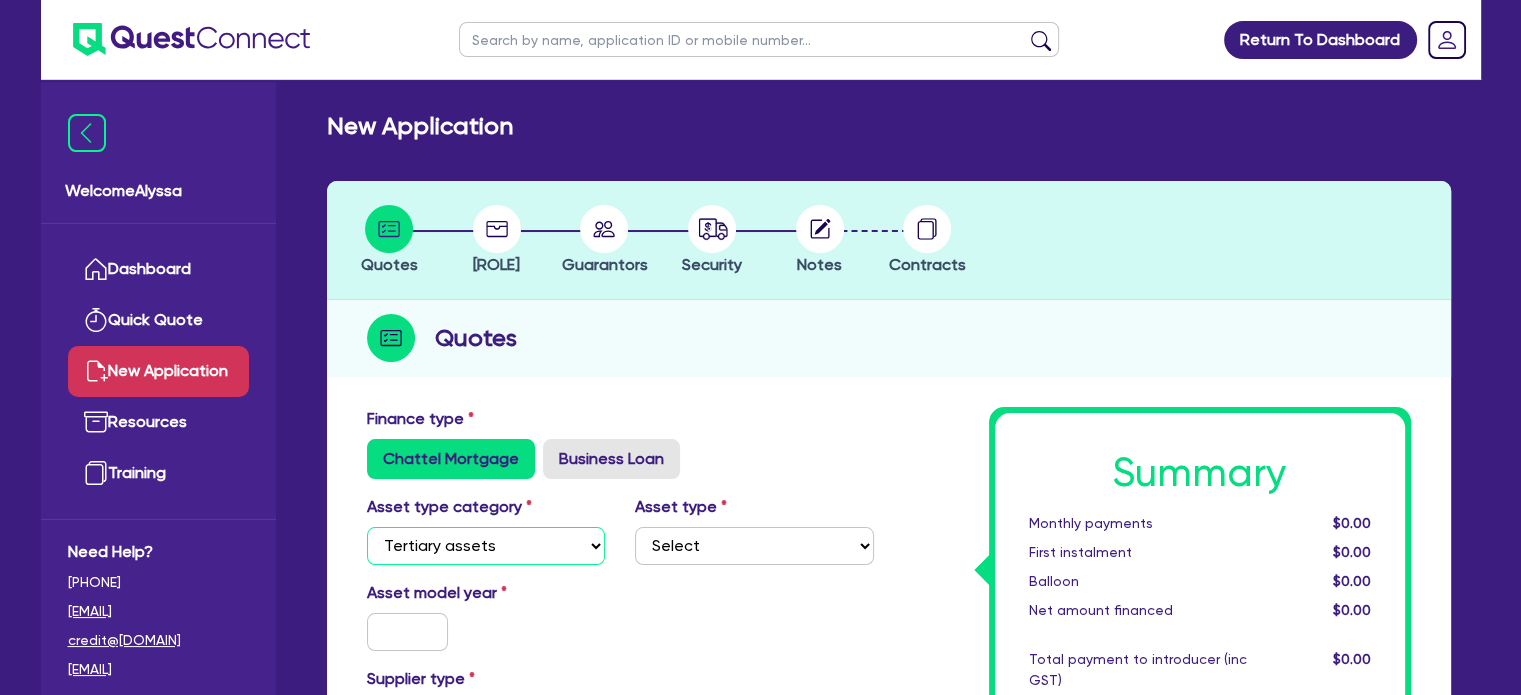 click on "Select Cars and light trucks Primary assets Secondary assets Tertiary assets" at bounding box center (486, 546) 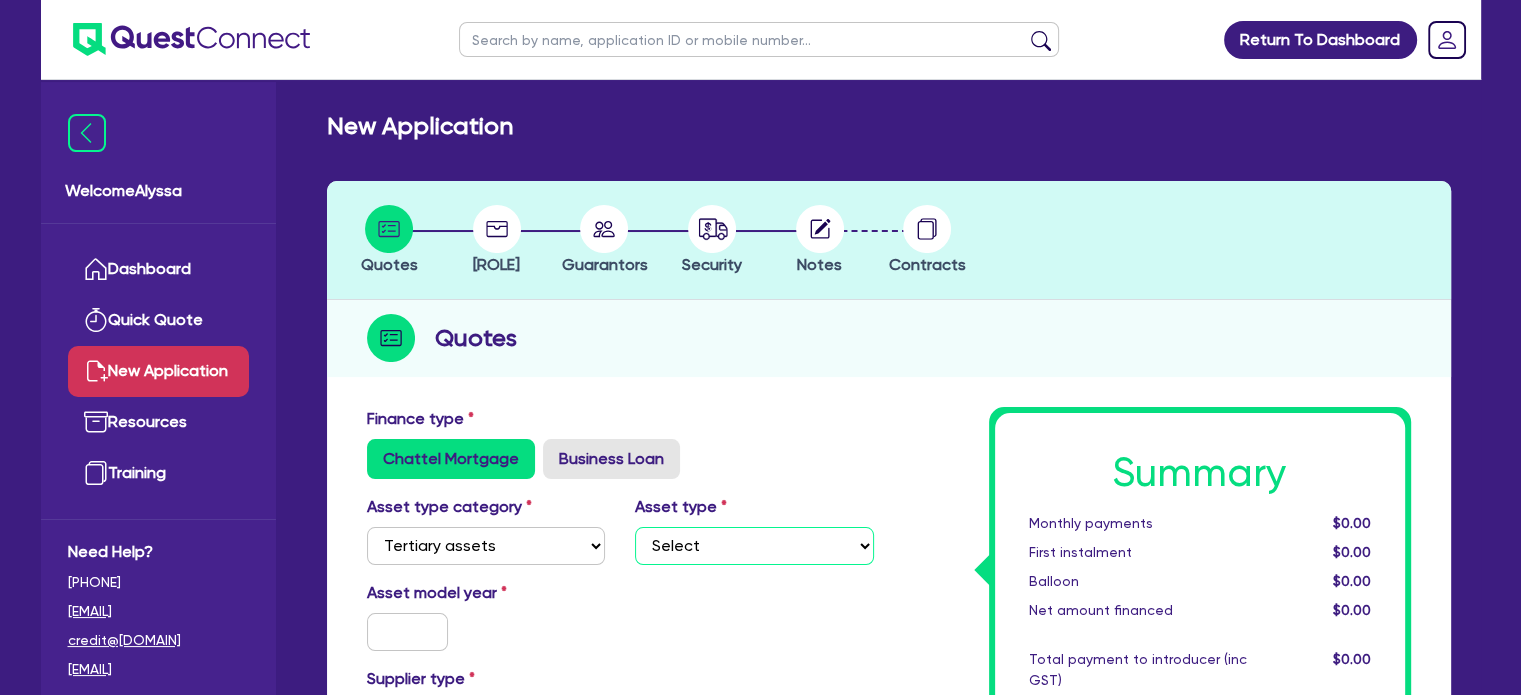 click on "Select Beauty equipment IT equipment IT software Watercraft Other" at bounding box center (754, 546) 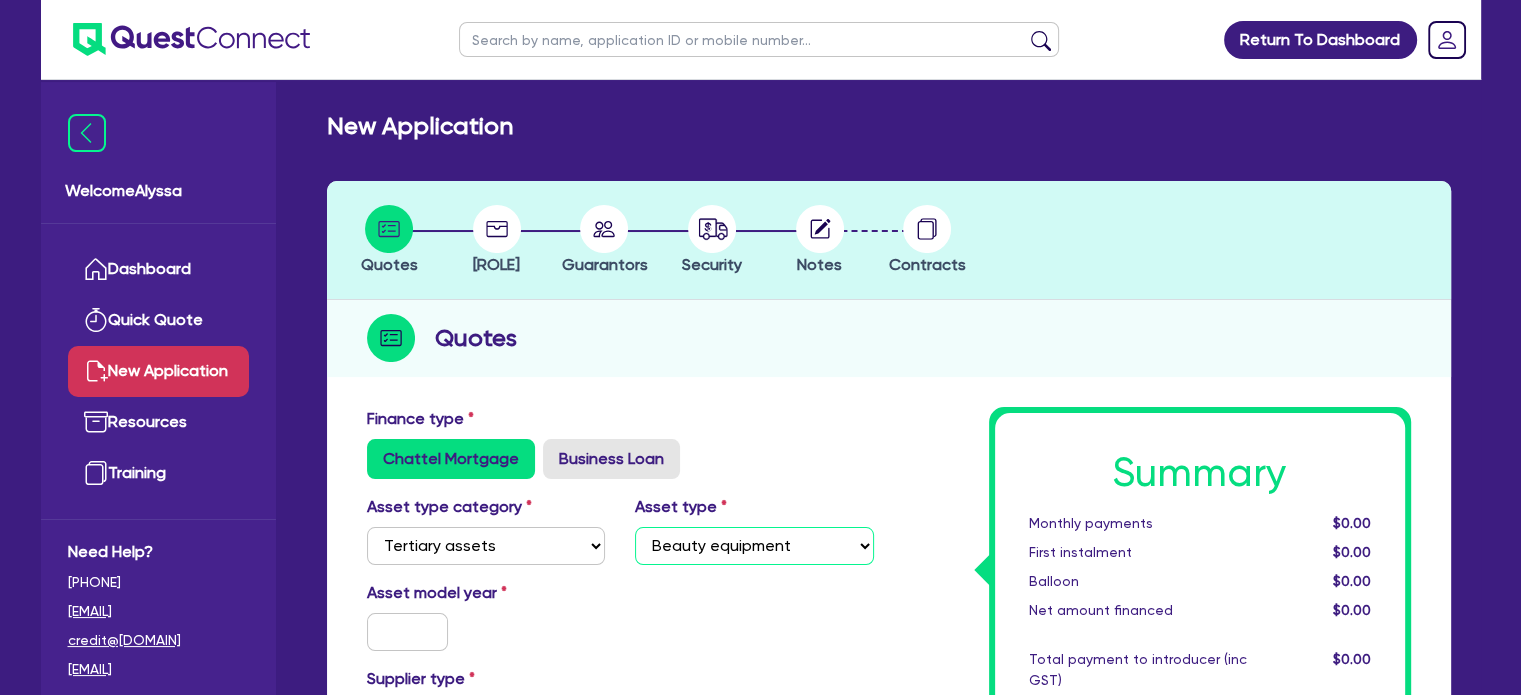 click on "Select Beauty equipment IT equipment IT software Watercraft Other" at bounding box center (754, 546) 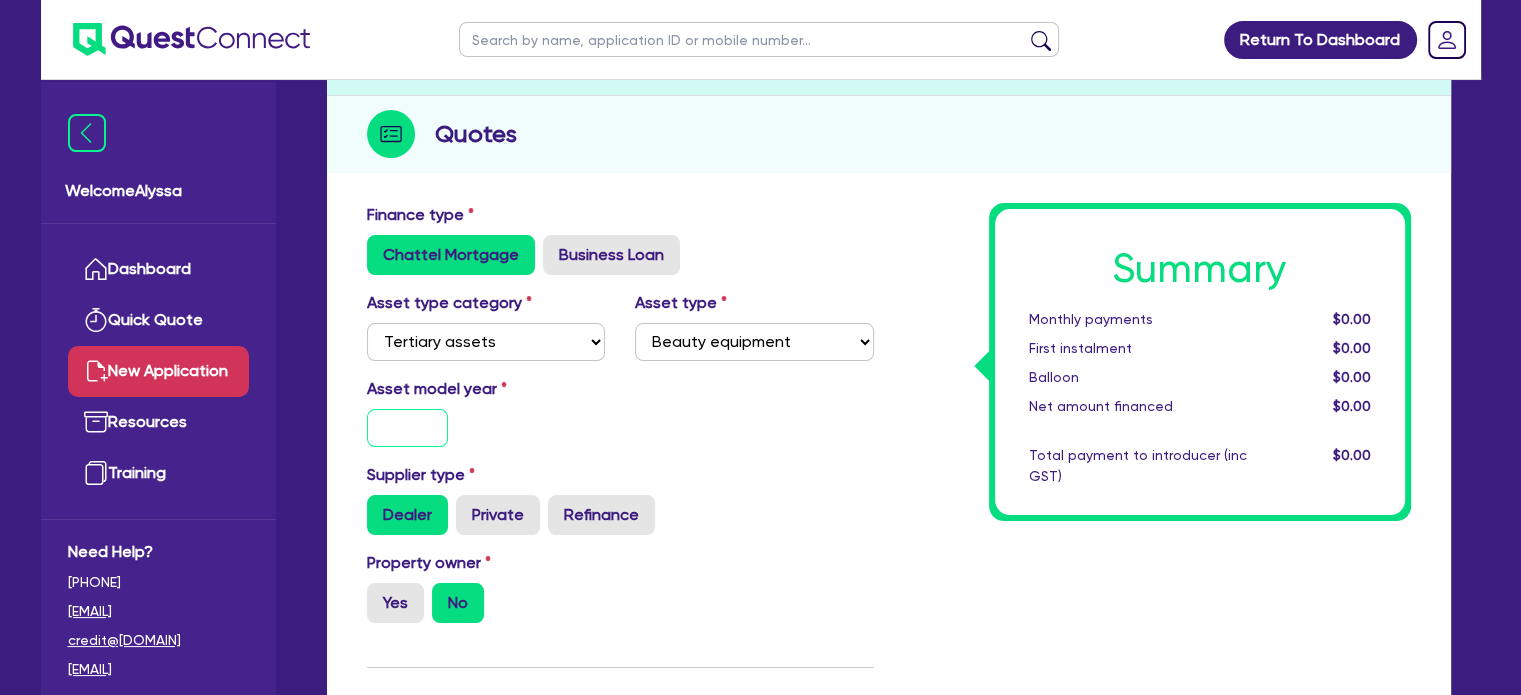 click at bounding box center (408, 428) 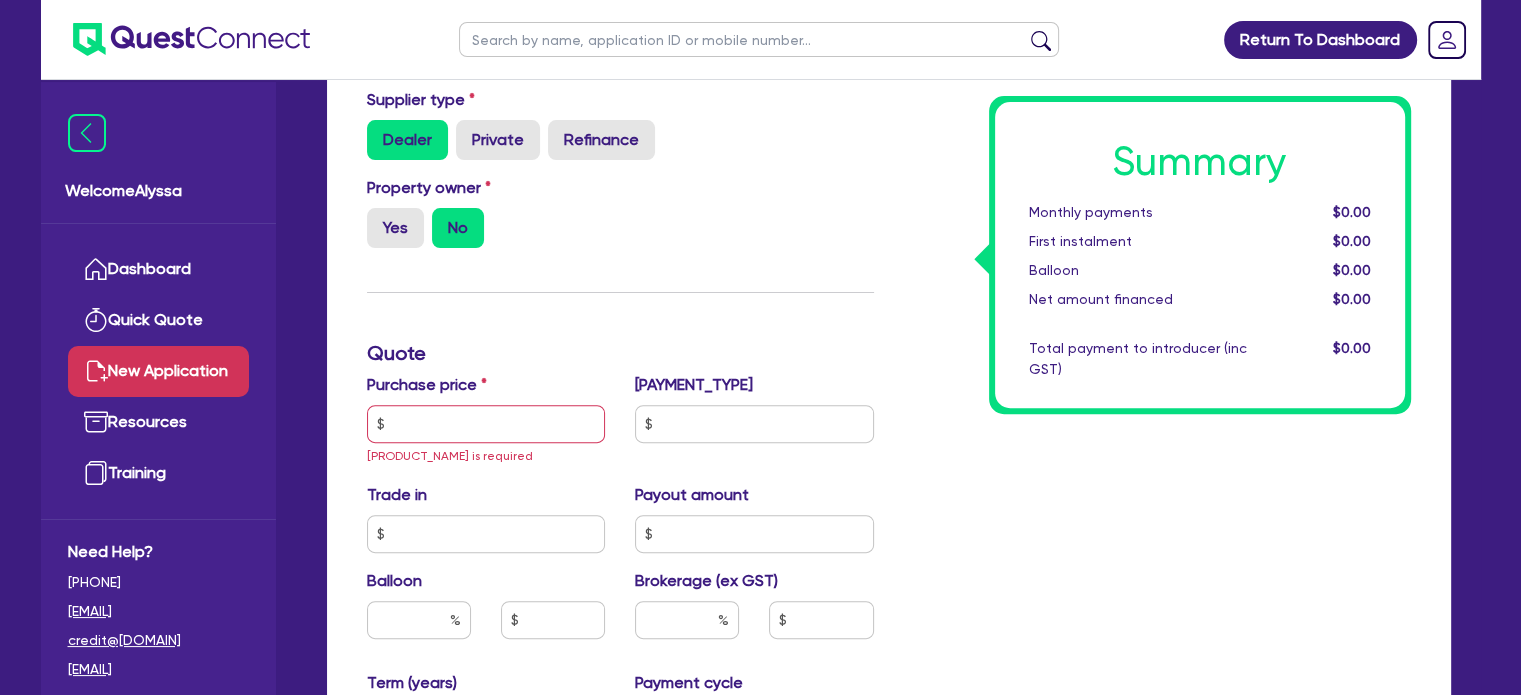 scroll, scrollTop: 670, scrollLeft: 0, axis: vertical 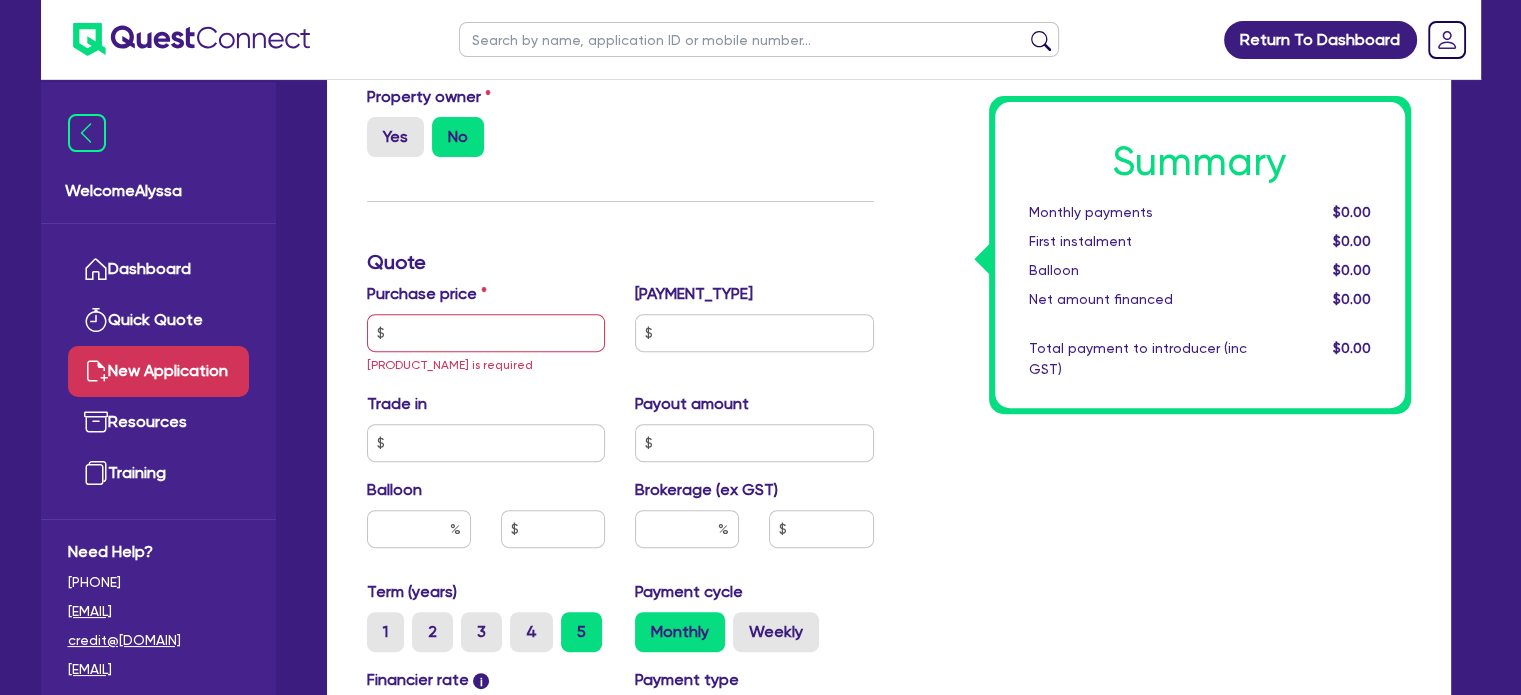 type on "2025" 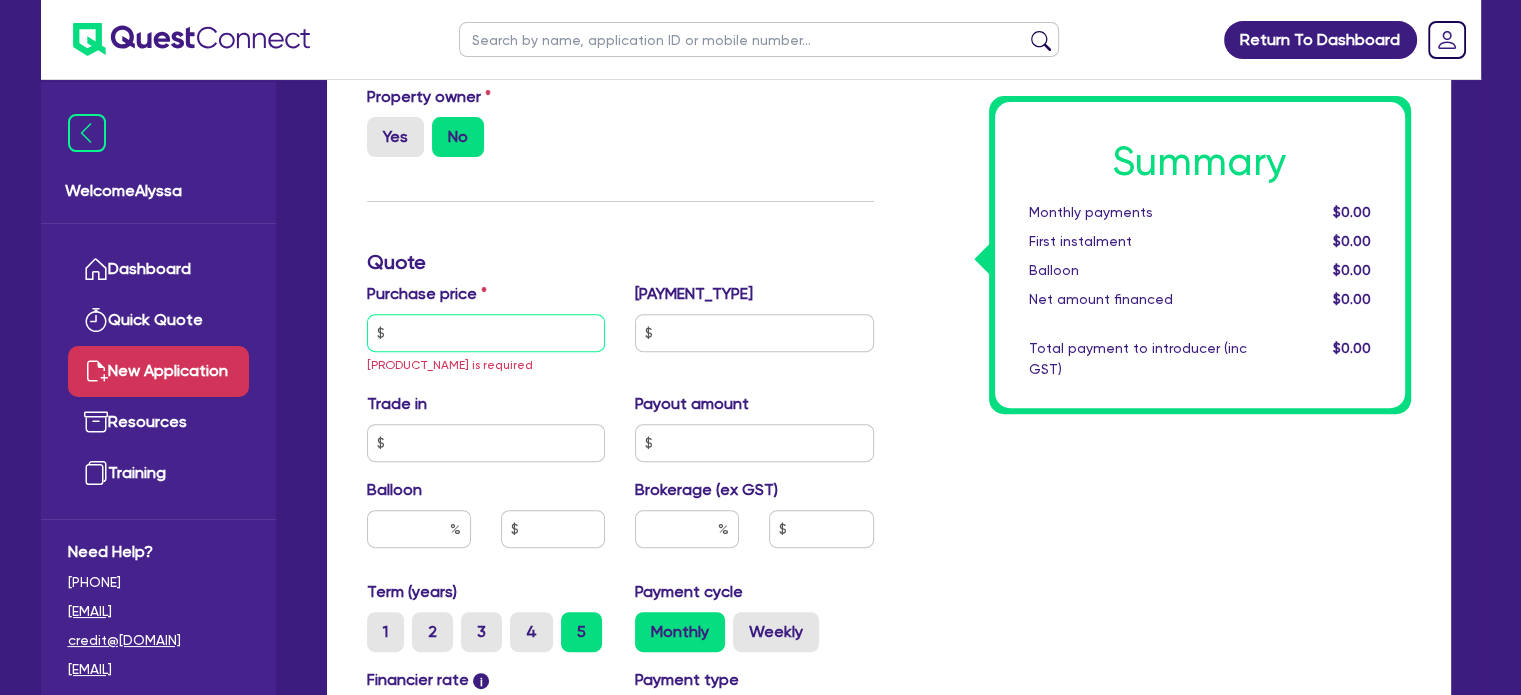 click at bounding box center (486, 333) 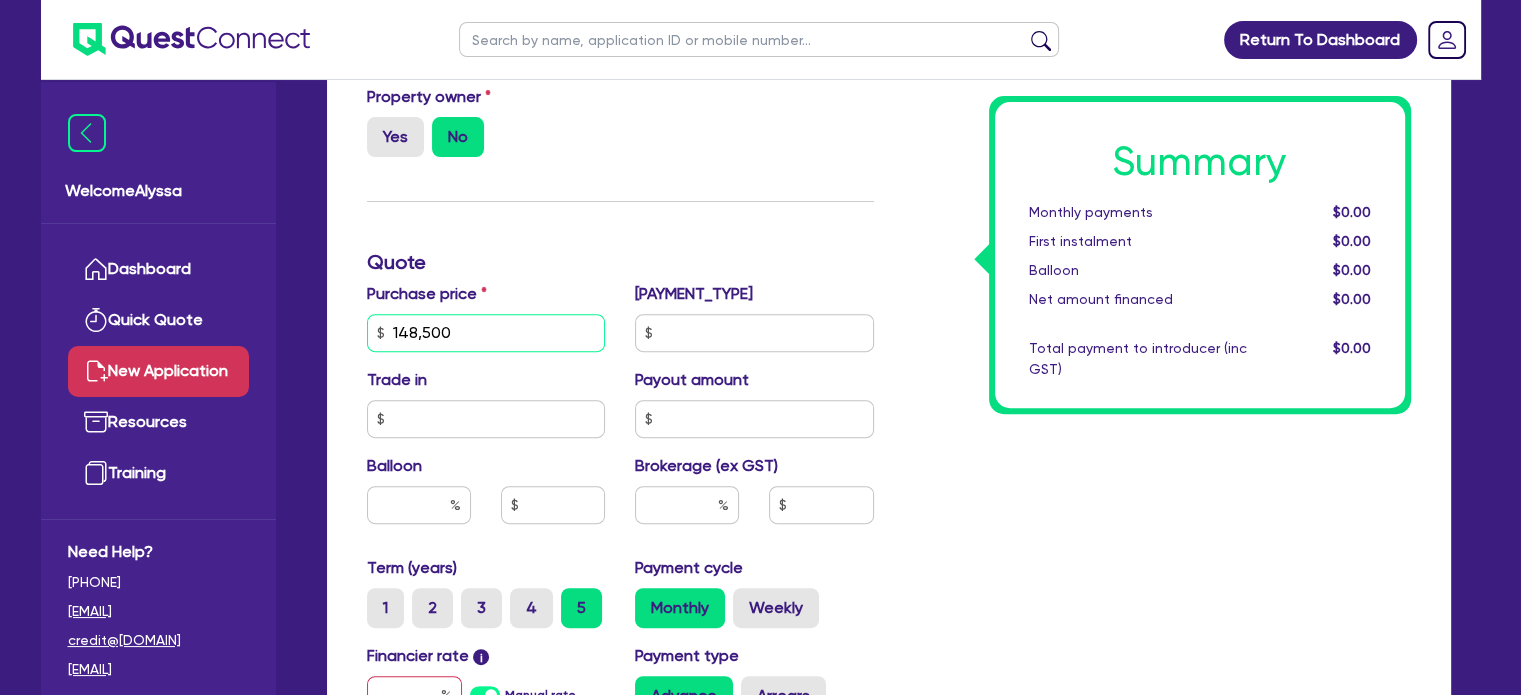 type on "148,500" 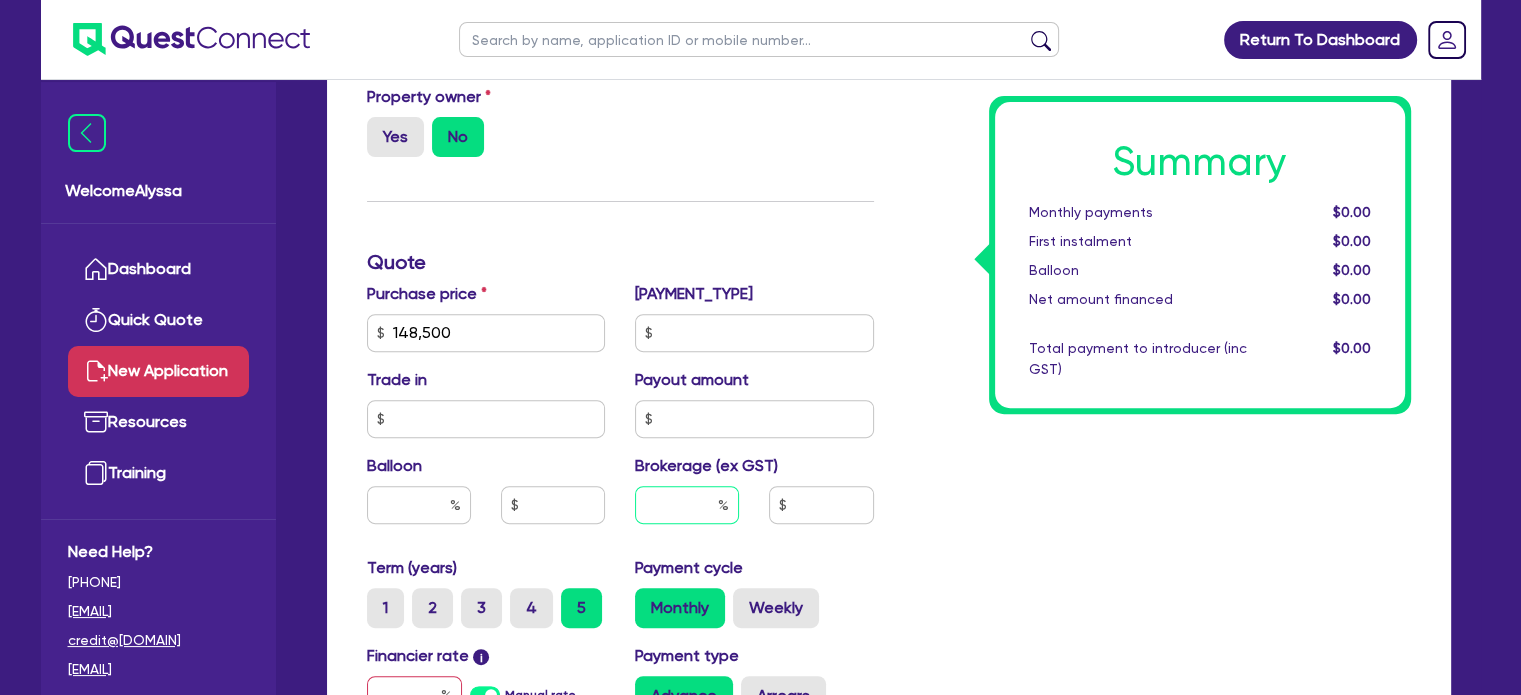 click at bounding box center (687, 505) 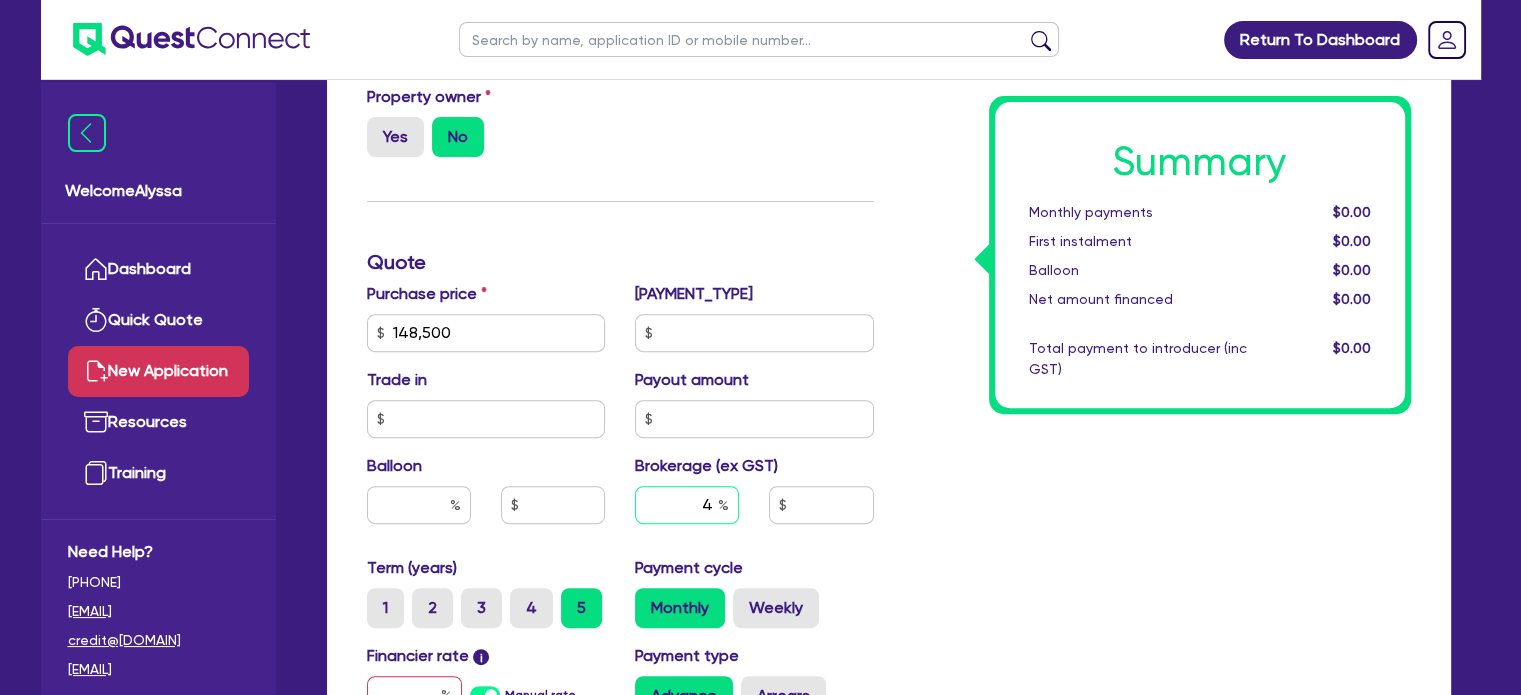 scroll, scrollTop: 794, scrollLeft: 0, axis: vertical 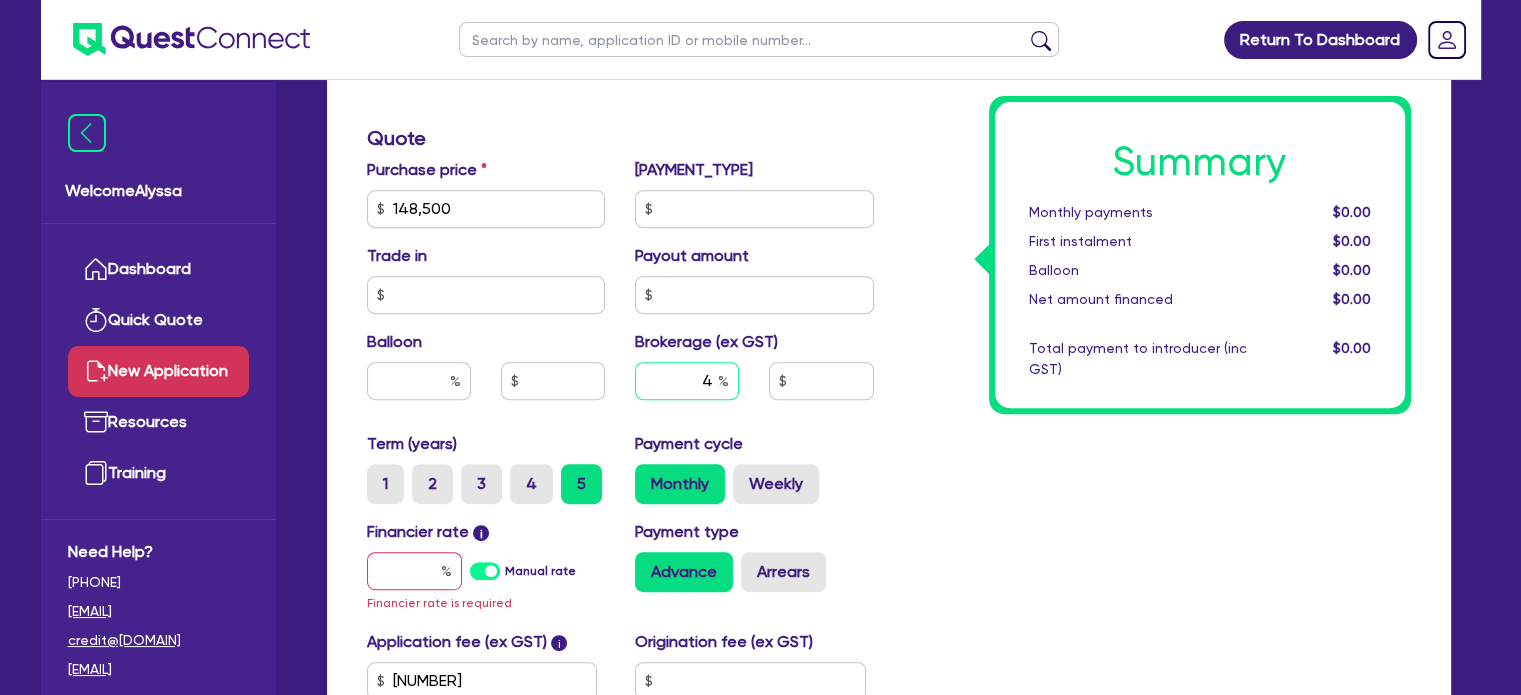 type on "4" 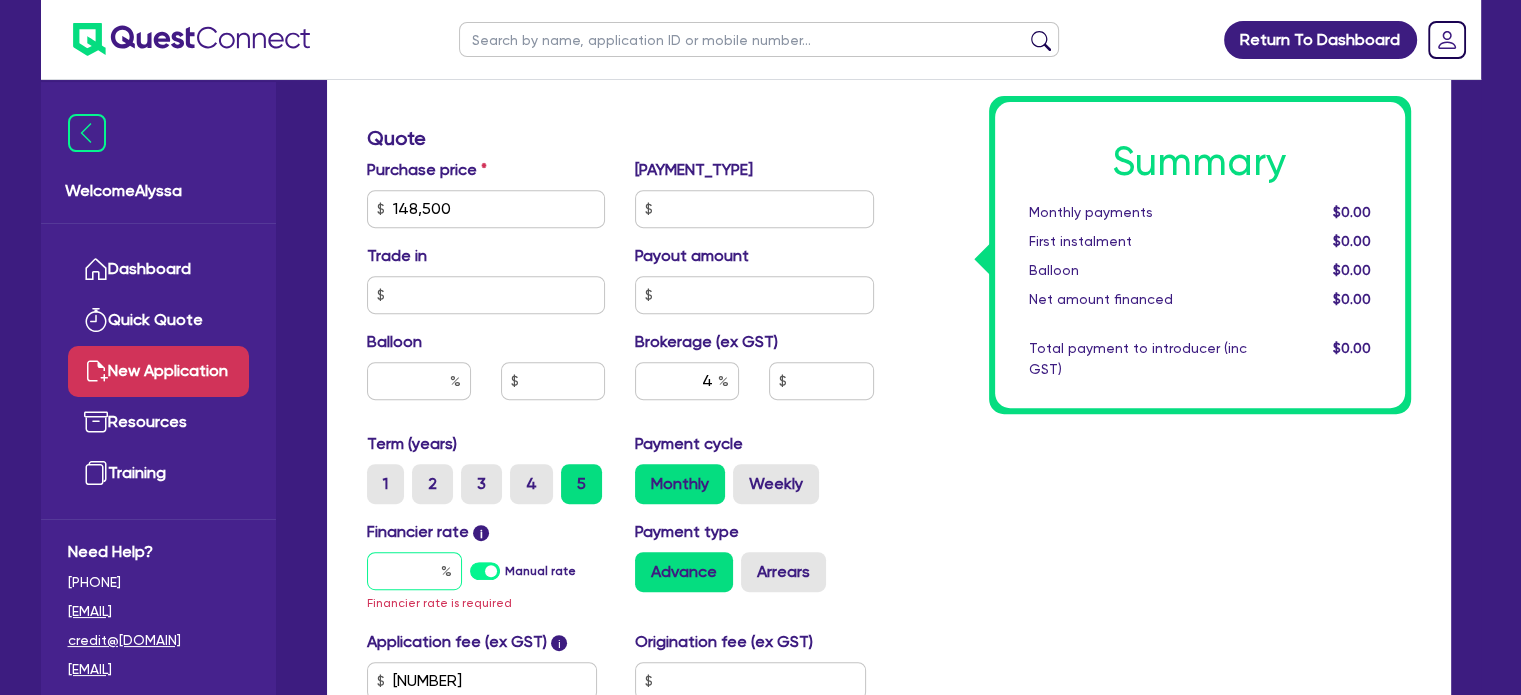click at bounding box center (414, 571) 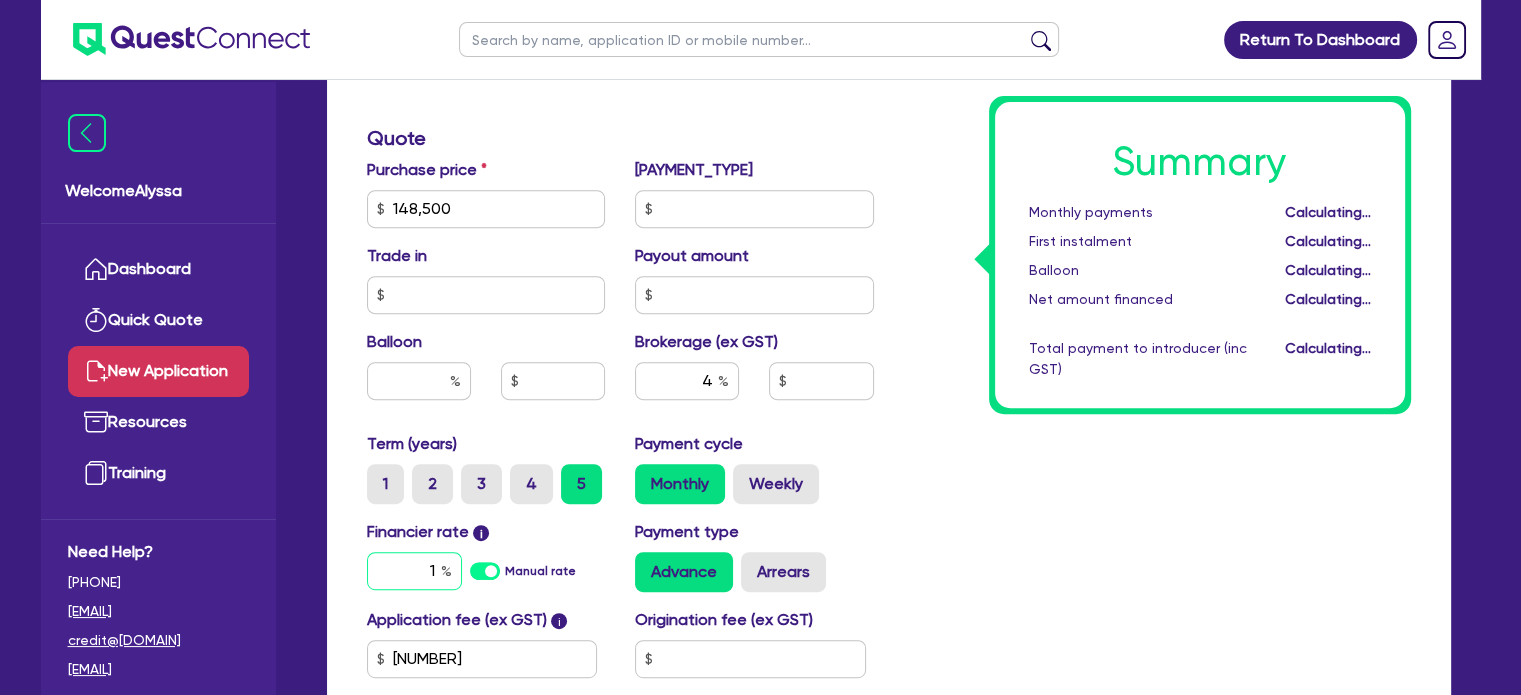 type on "5,966.18" 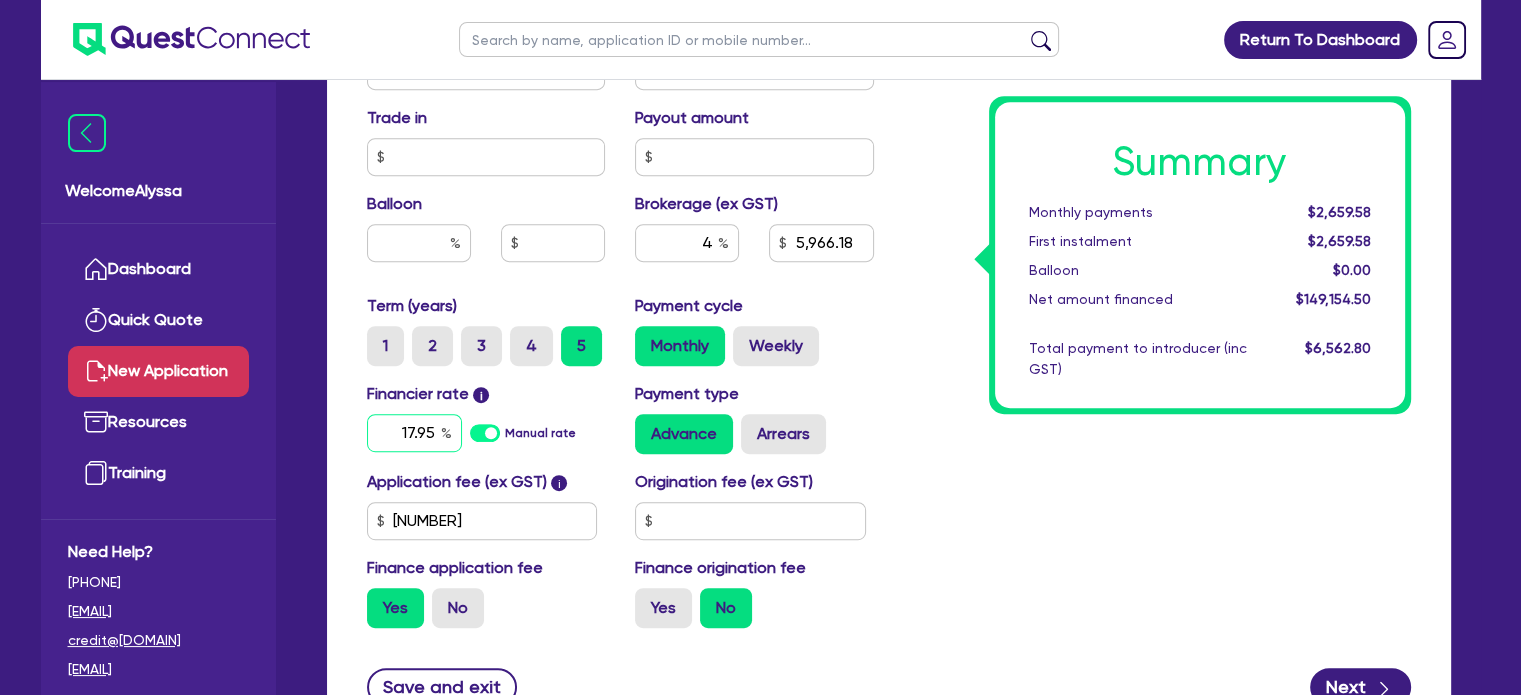 scroll, scrollTop: 932, scrollLeft: 0, axis: vertical 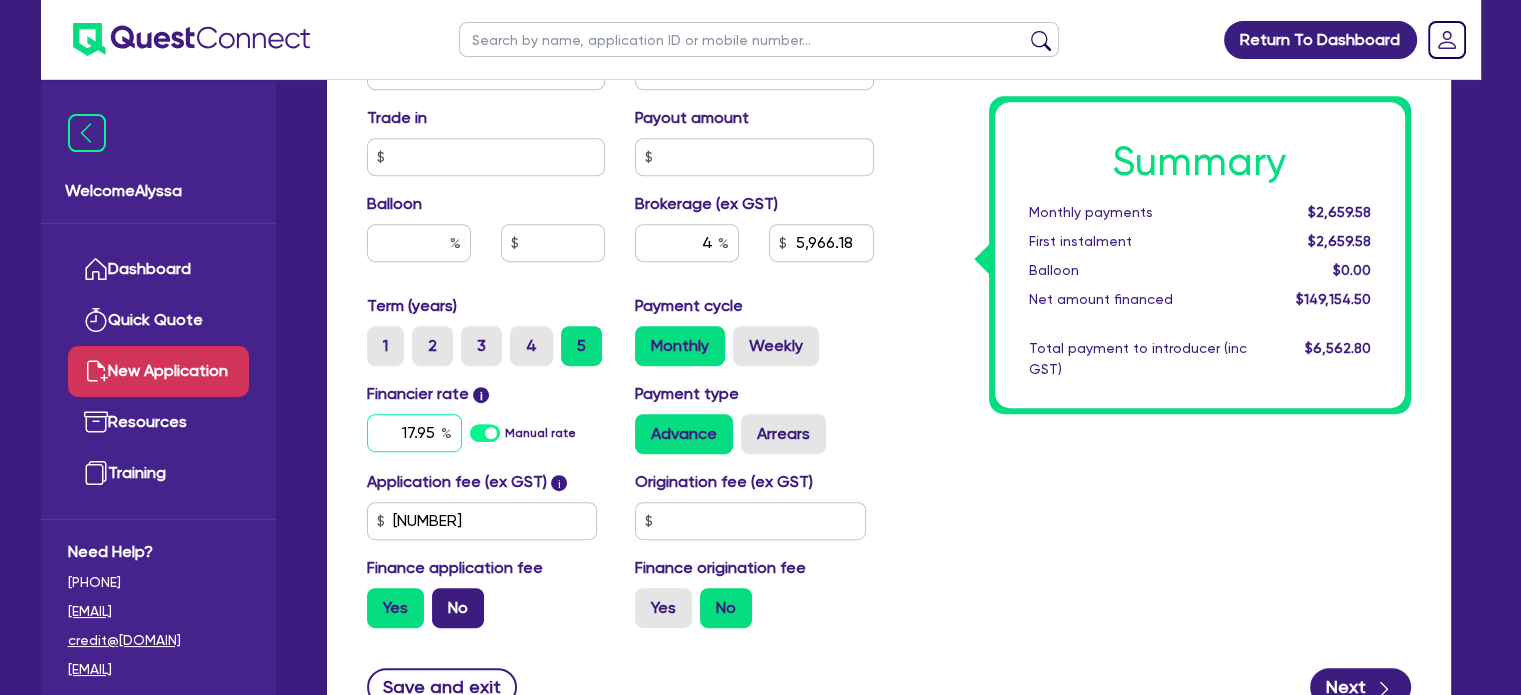 type on "17.95" 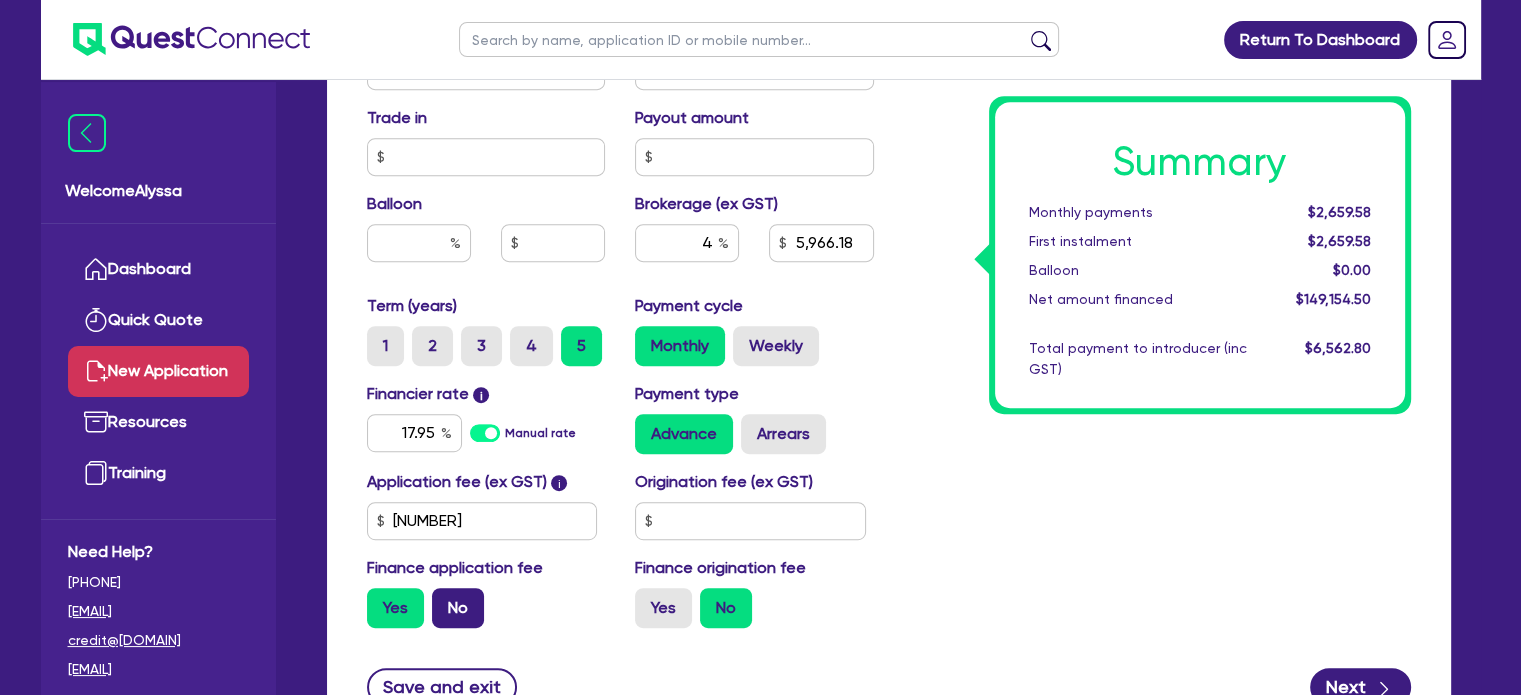 type on "5,966.18" 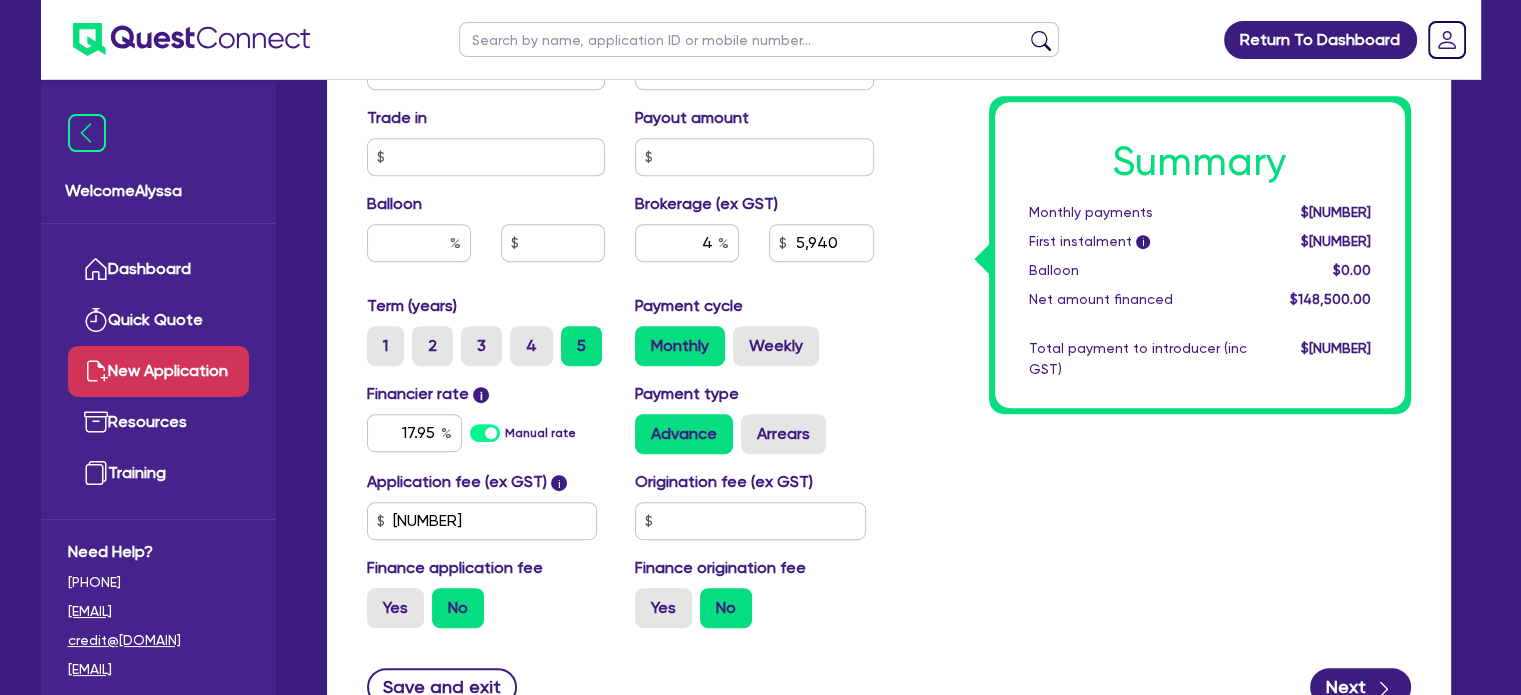 click on "Summary Monthly   payments $3,874.68 First instalment i $4,529.18 Balloon $0.00 Net amount financed $148,500.00 Total payment to introducer (inc GST) $6,534.00" at bounding box center (1157, 59) 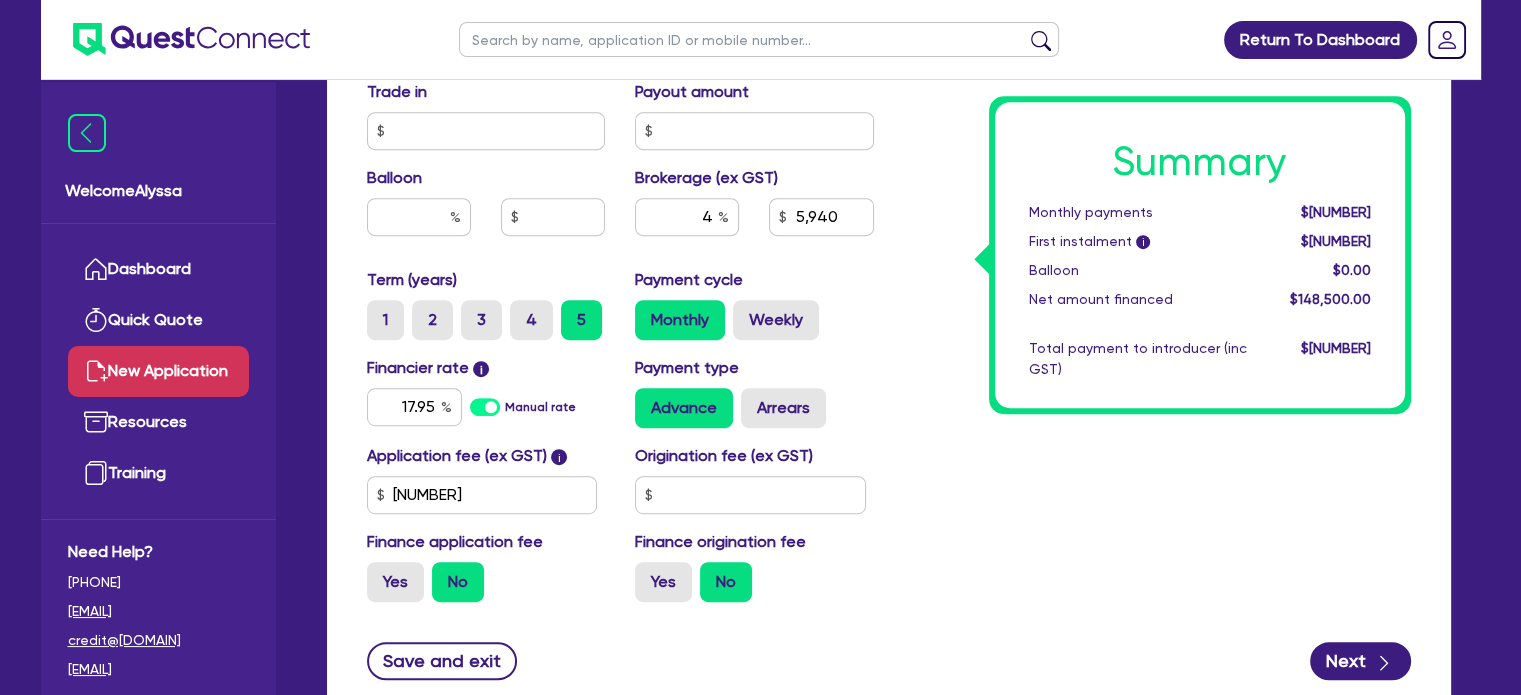 scroll, scrollTop: 959, scrollLeft: 0, axis: vertical 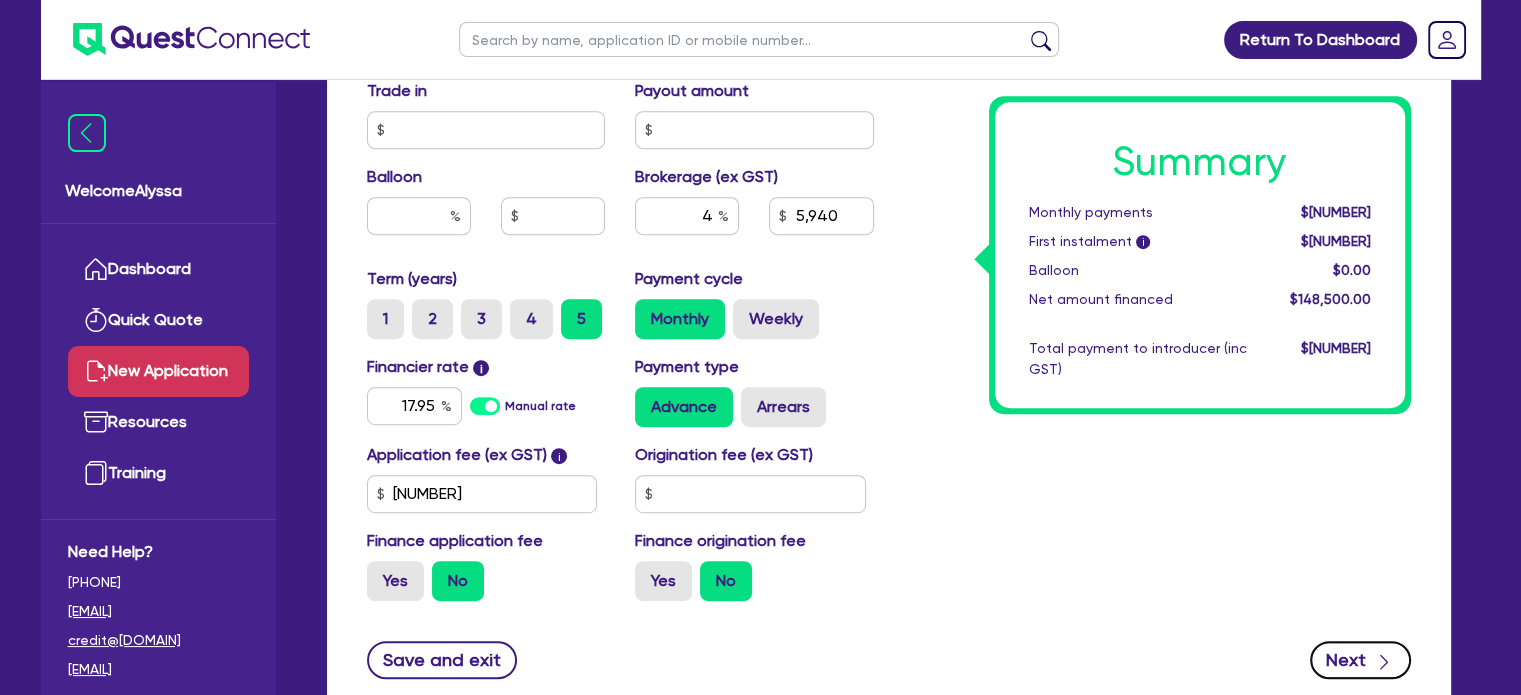 click at bounding box center (1384, 659) 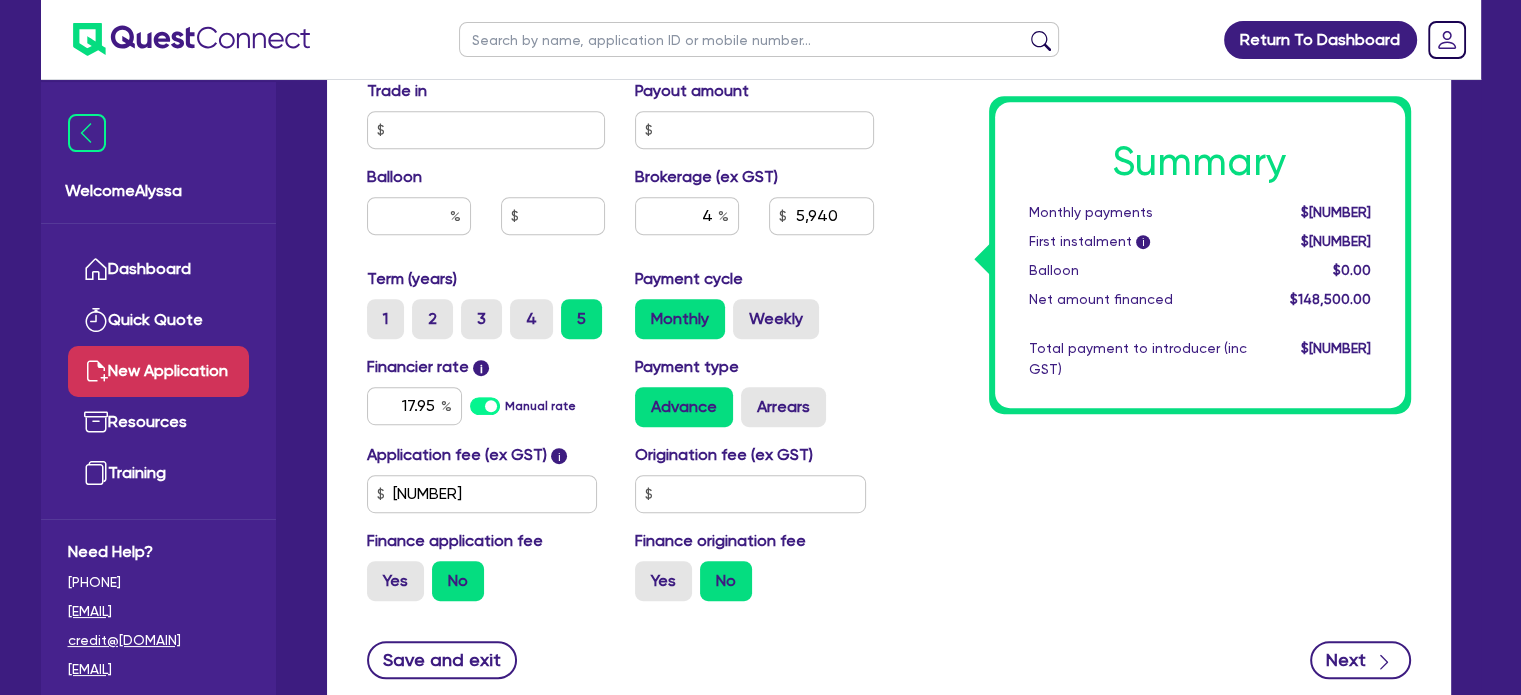 type on "5,940" 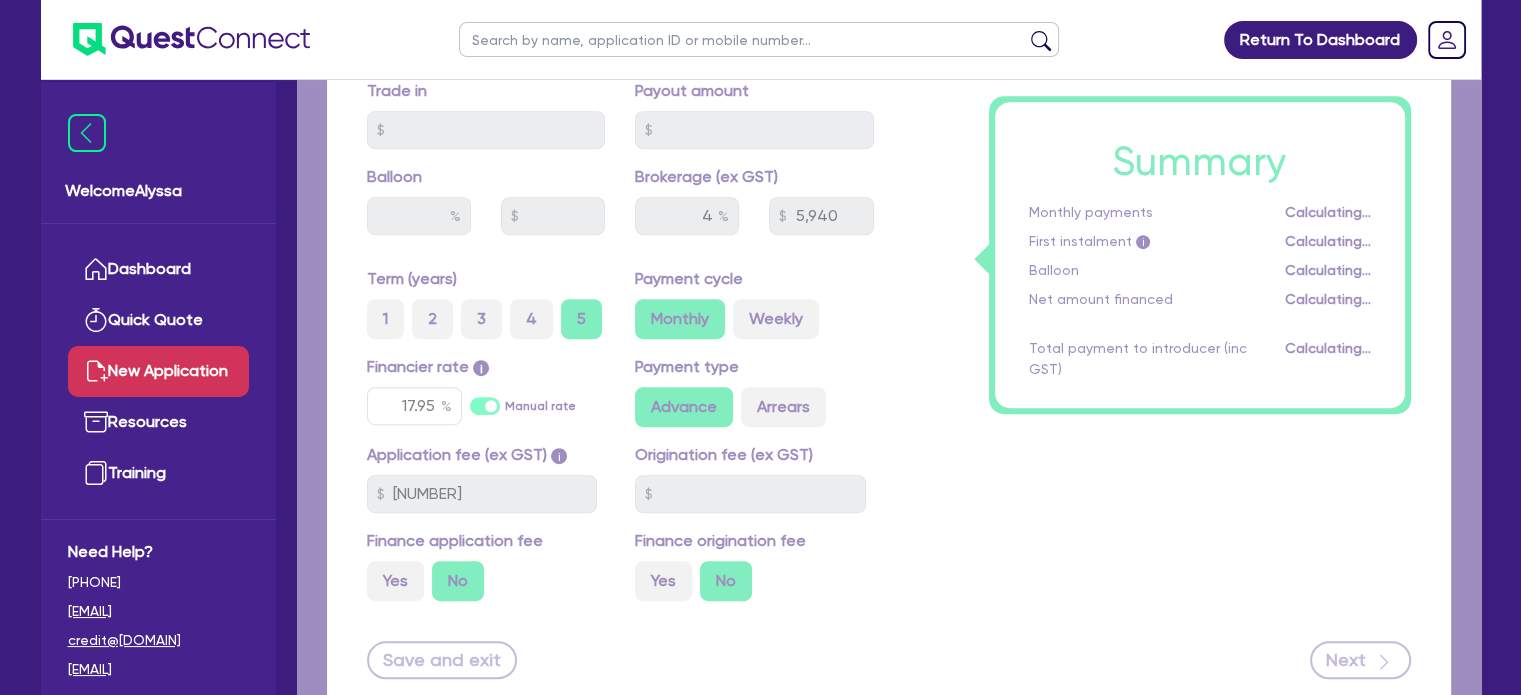 scroll, scrollTop: 0, scrollLeft: 0, axis: both 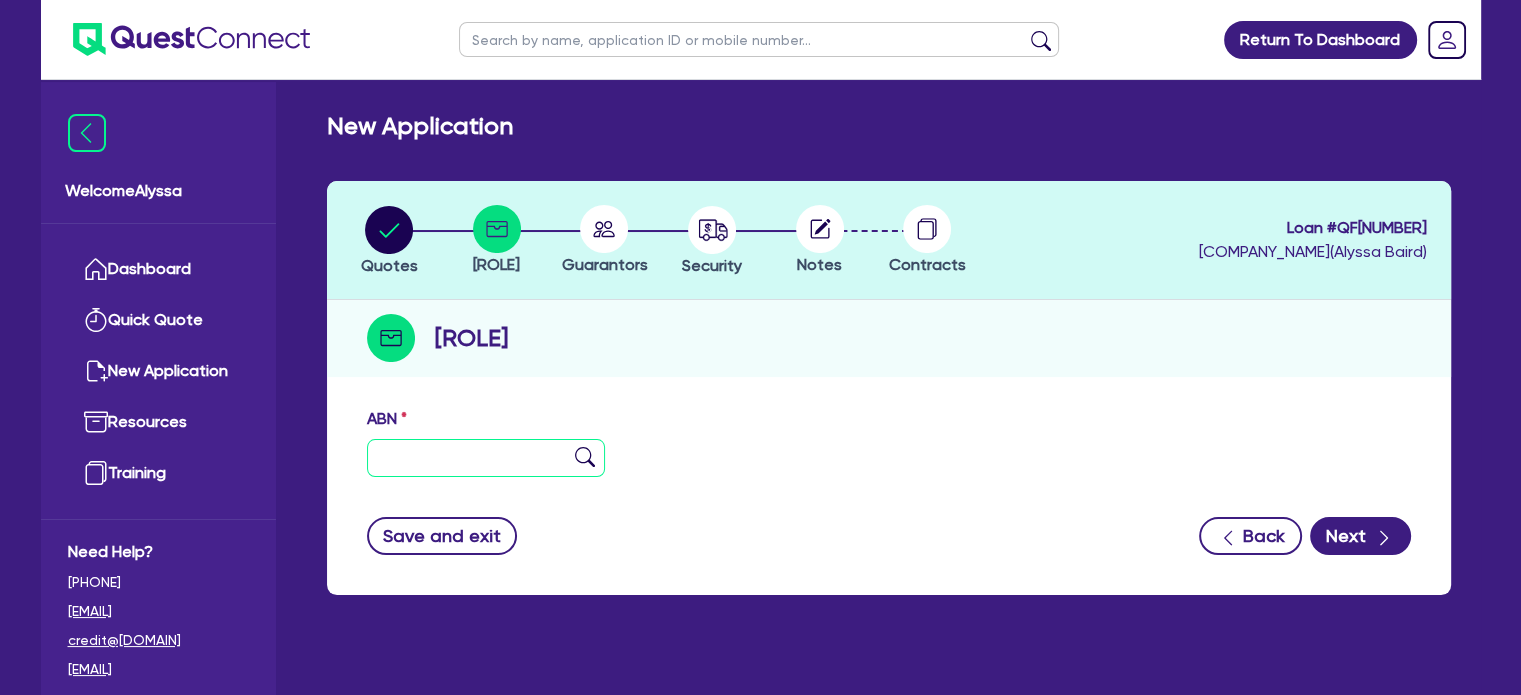 click at bounding box center (486, 458) 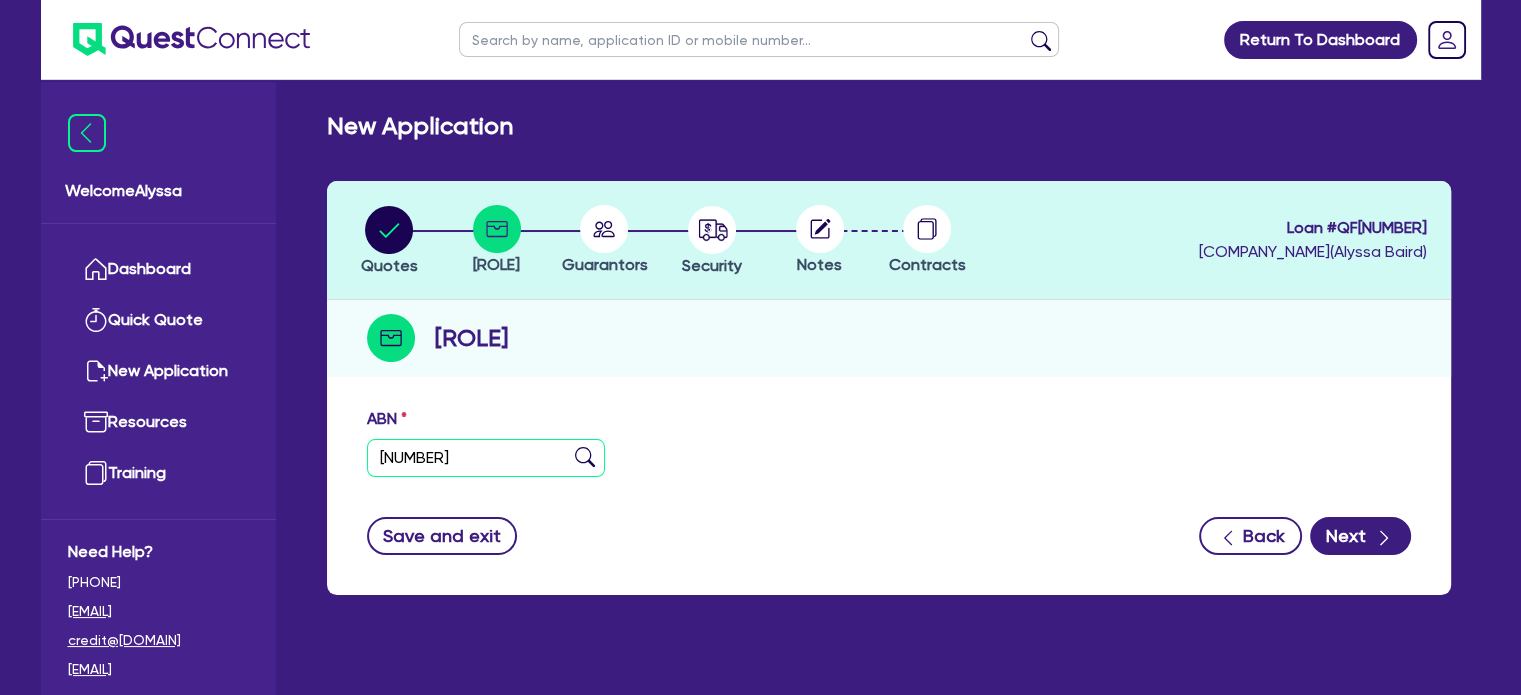 type on "[NUMBER]" 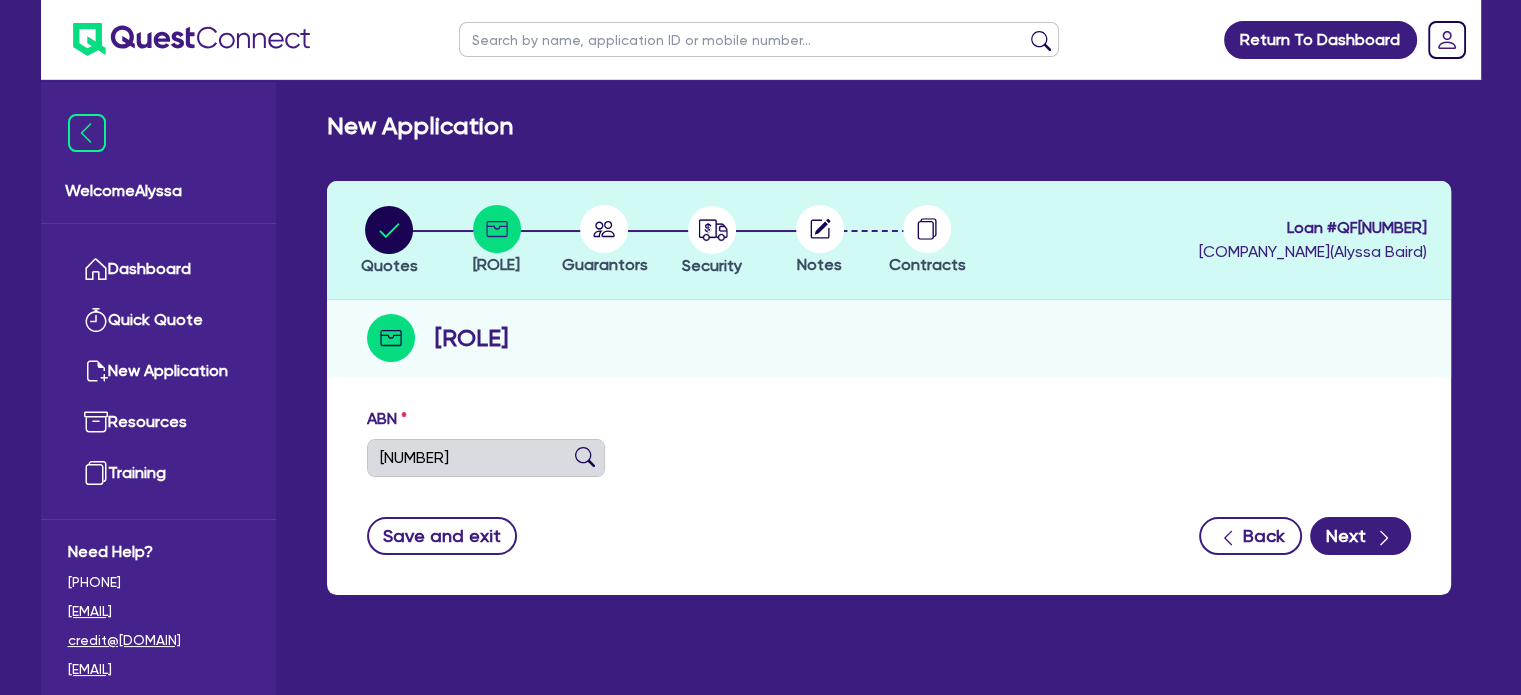 click at bounding box center [585, 457] 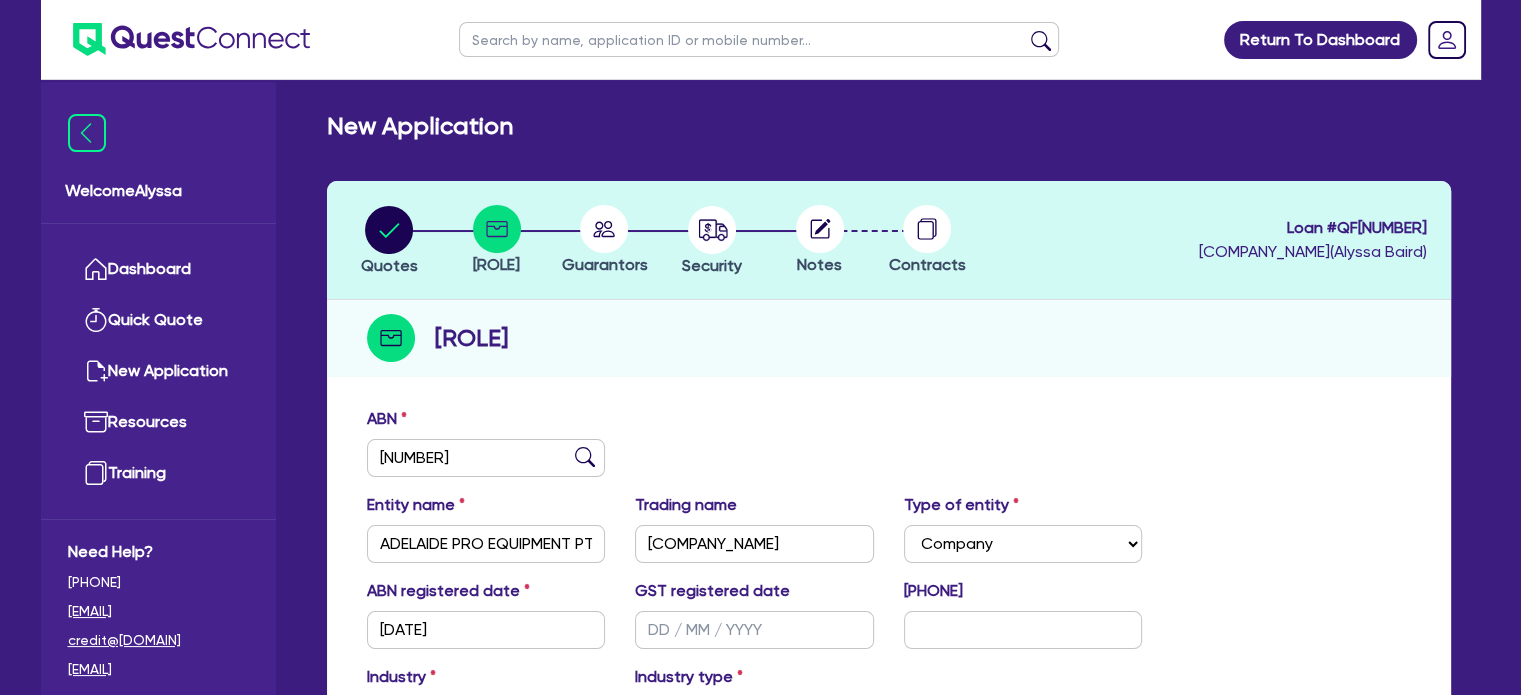 scroll, scrollTop: 248, scrollLeft: 0, axis: vertical 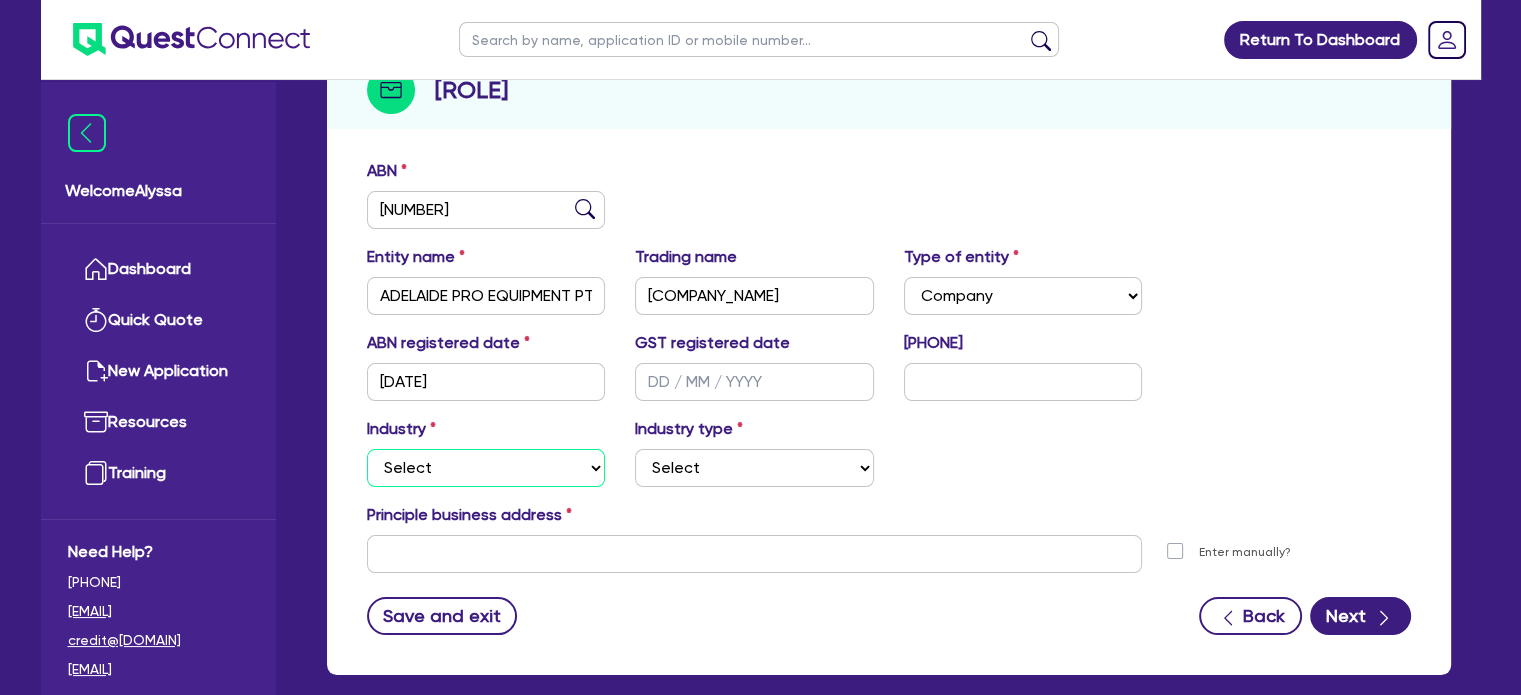 click on "Select Accomodation & Food Services Administrative & Support Services Agriculture Arts & Recreation Services Building and Construction Financial & Insurance Services Fisheries Forestry Health & Beauty Information Media & Telecommunication Manufacturing Professional, Scientific and Technical Services Rental, Hiring and Real Estate Services Retail & Wholesale Trade Tourism Transport, Postal & Warehousing Services" at bounding box center (486, 468) 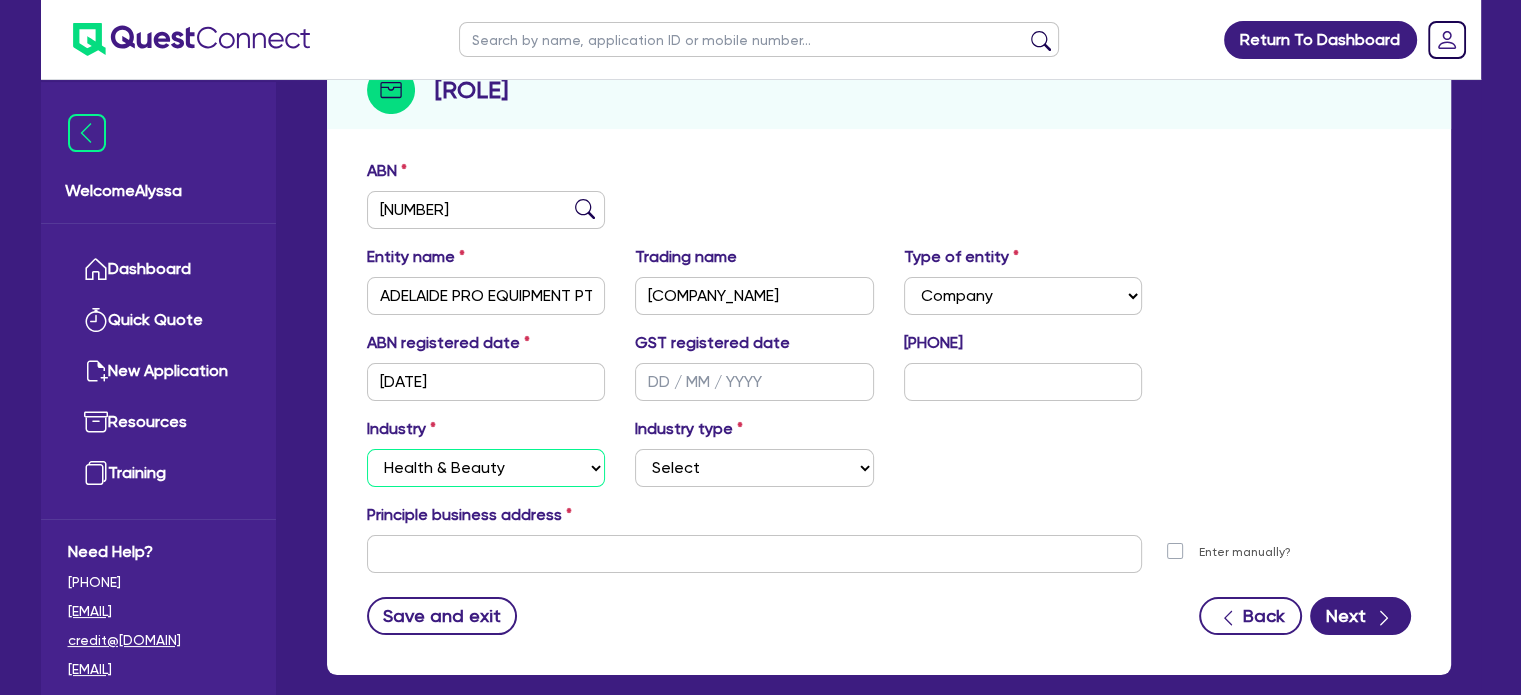 click on "Select Accomodation & Food Services Administrative & Support Services Agriculture Arts & Recreation Services Building and Construction Financial & Insurance Services Fisheries Forestry Health & Beauty Information Media & Telecommunication Manufacturing Professional, Scientific and Technical Services Rental, Hiring and Real Estate Services Retail & Wholesale Trade Tourism Transport, Postal & Warehousing Services" at bounding box center (486, 468) 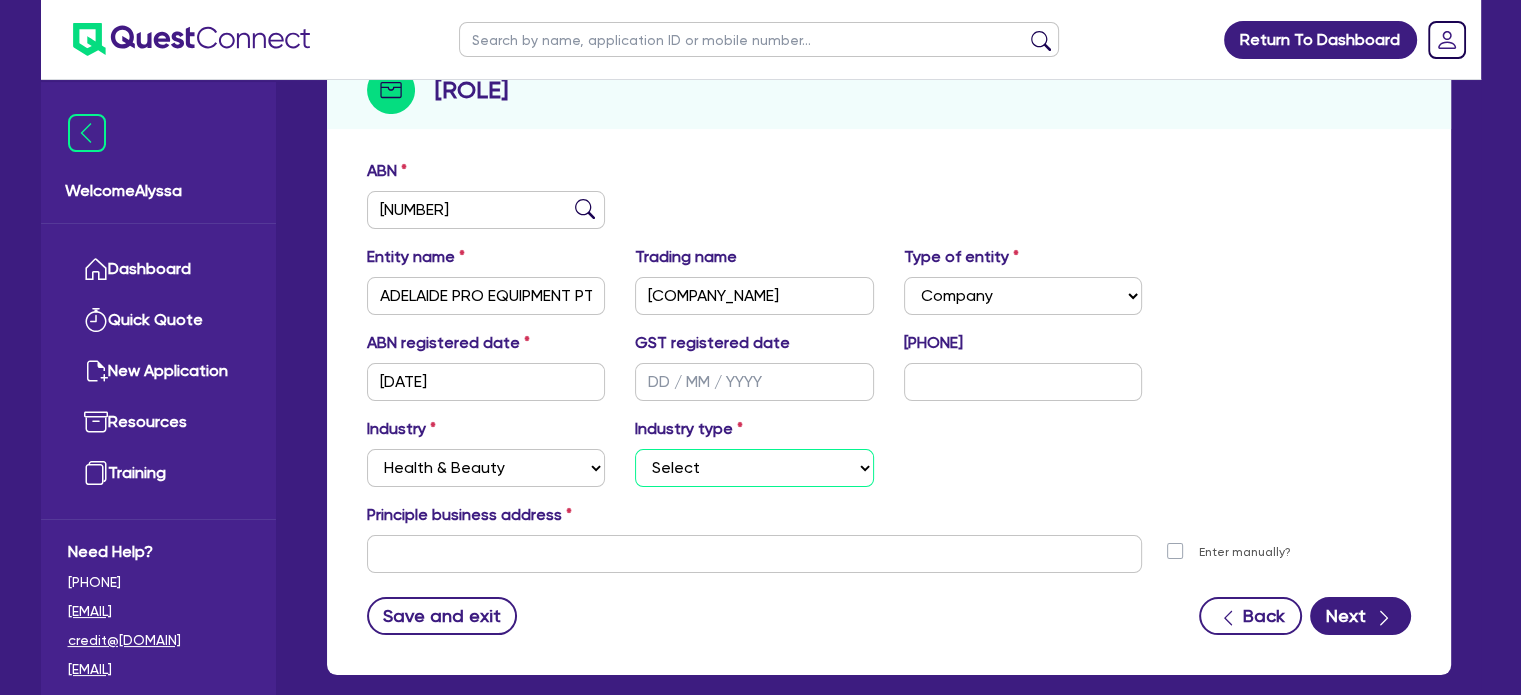 click on "Select Chiropractic, Osteopathic Services Cosmetics Supplies Day Spas, Health Retreats Dental Services General Practice Medical Services Hair, Beauty Salons Health Foods, Nutrition, Supplements Optometry Services Pathology & Imaging Services Physiotherapy Services Specialist Medical Services Other Health & Beauty" at bounding box center [754, 468] 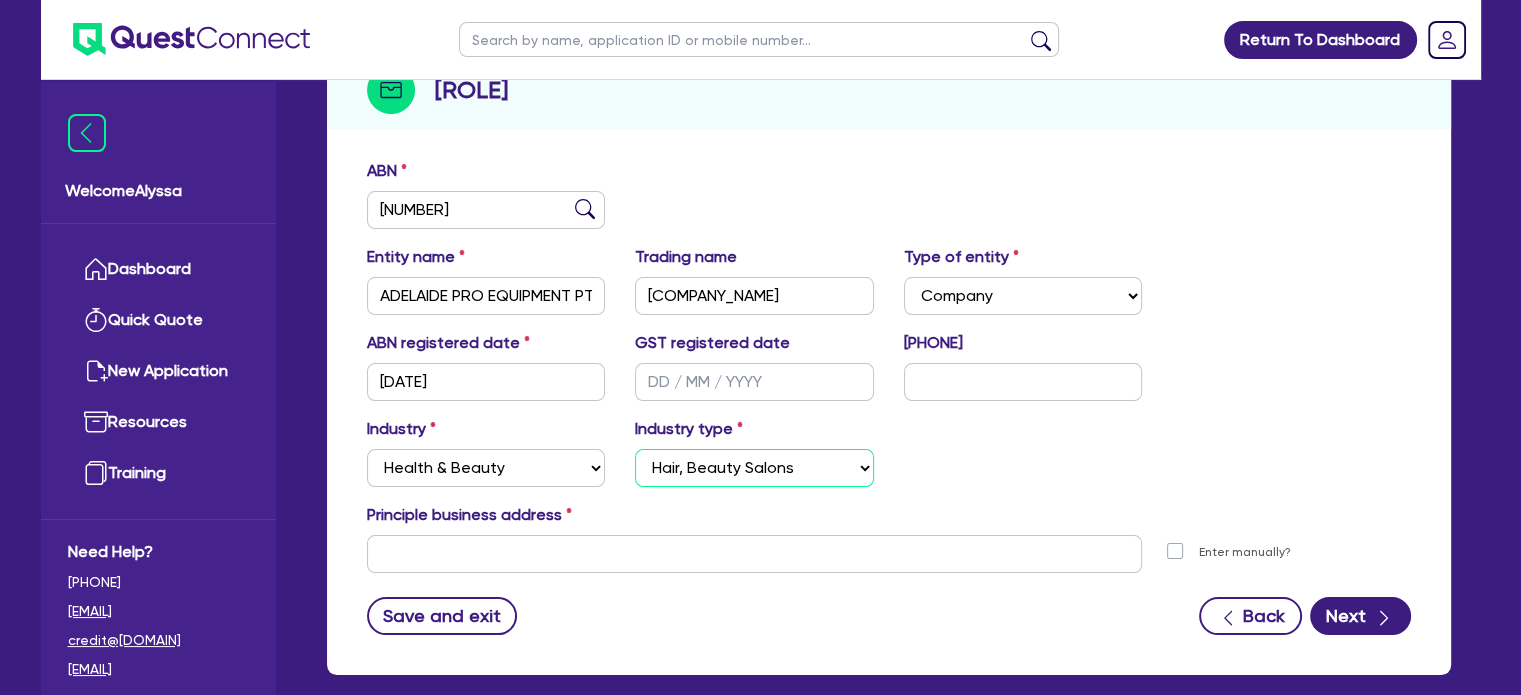 click on "Select Chiropractic, Osteopathic Services Cosmetics Supplies Day Spas, Health Retreats Dental Services General Practice Medical Services Hair, Beauty Salons Health Foods, Nutrition, Supplements Optometry Services Pathology & Imaging Services Physiotherapy Services Specialist Medical Services Other Health & Beauty" at bounding box center [754, 468] 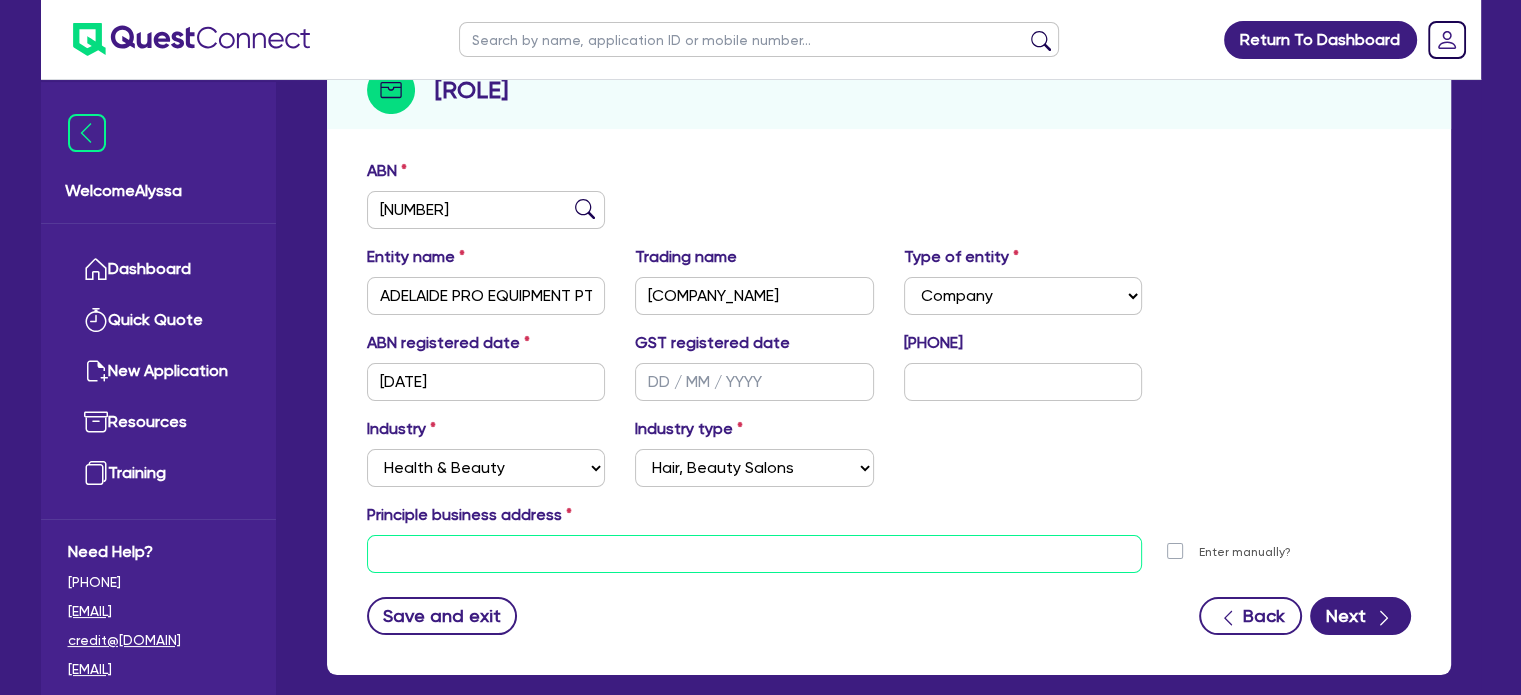 click at bounding box center (755, 554) 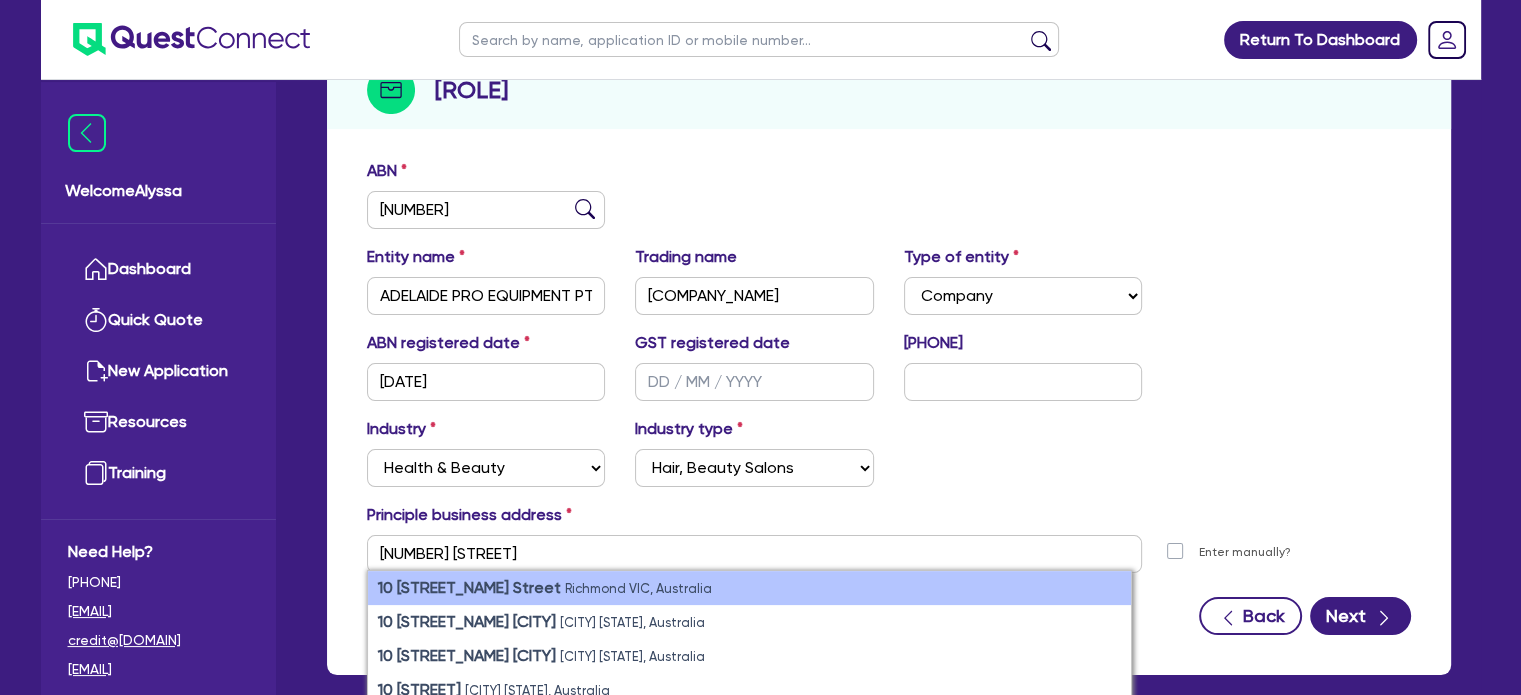 click on "10 [STREET_NAME] Street" at bounding box center (469, 587) 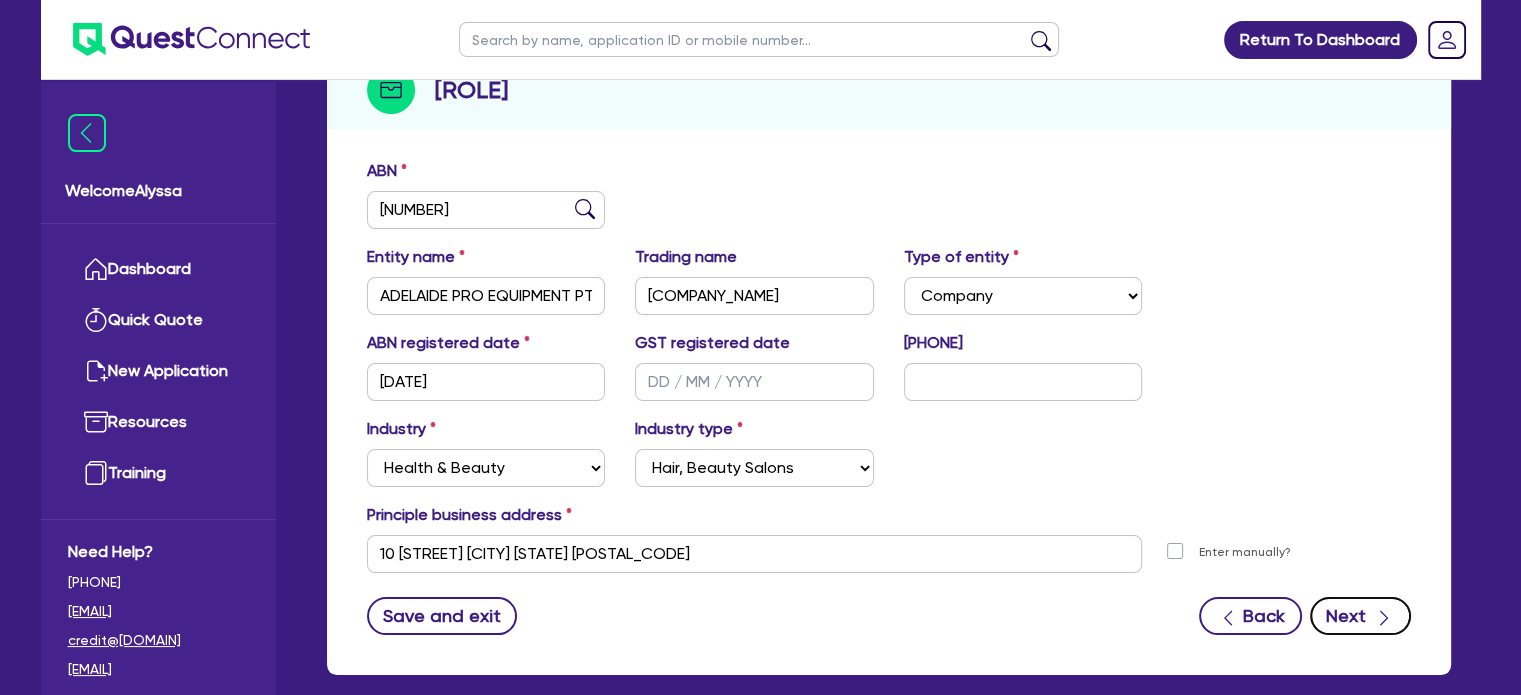 click 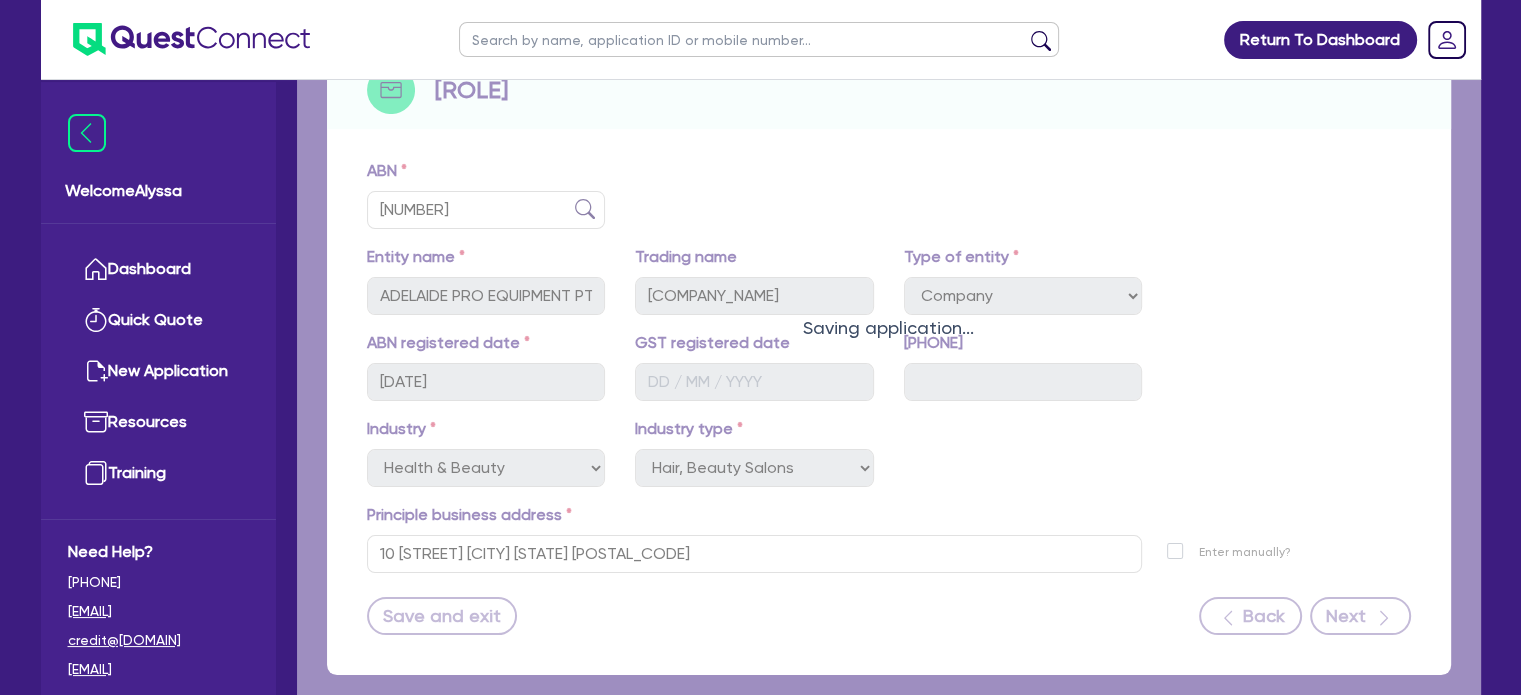 scroll, scrollTop: 0, scrollLeft: 0, axis: both 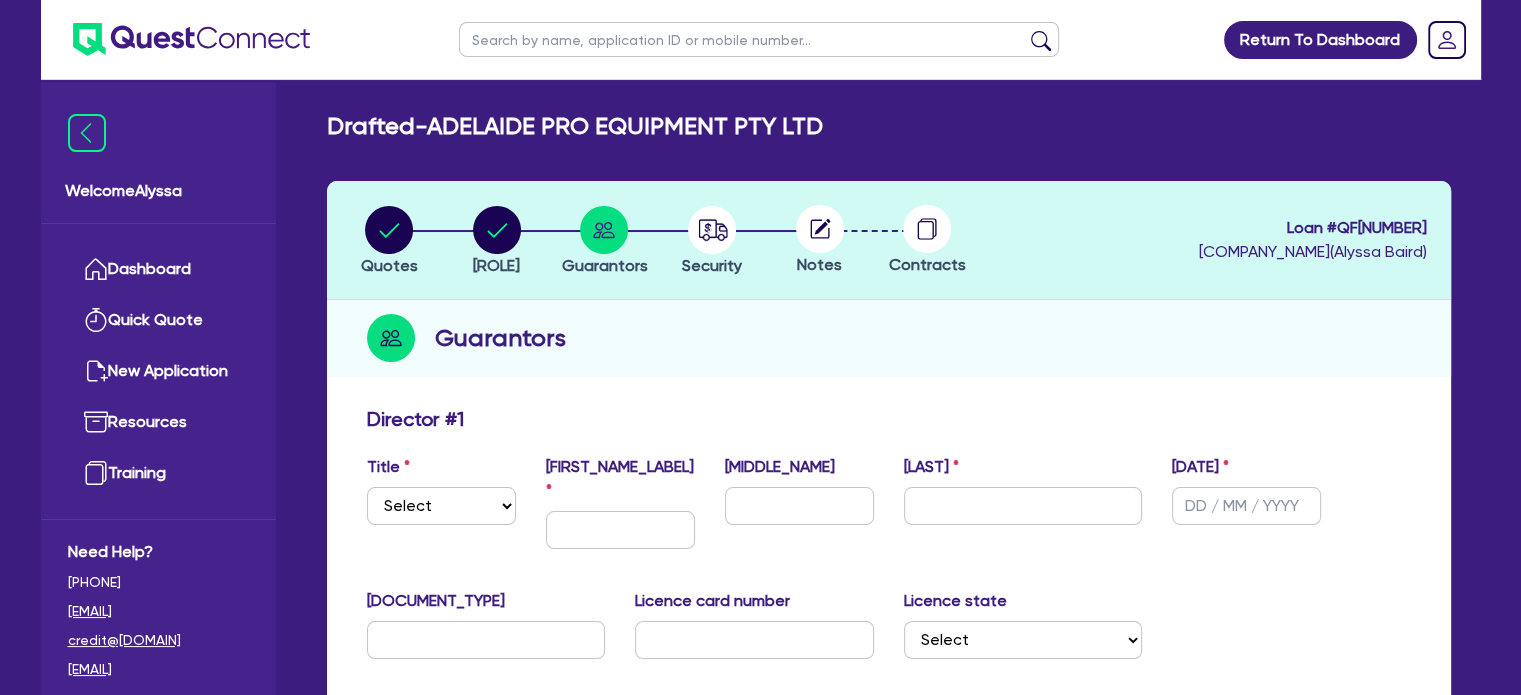 click on "Title Select Mr Mrs Ms Miss Dr First name Middle name Last name Date of birth" at bounding box center (889, 510) 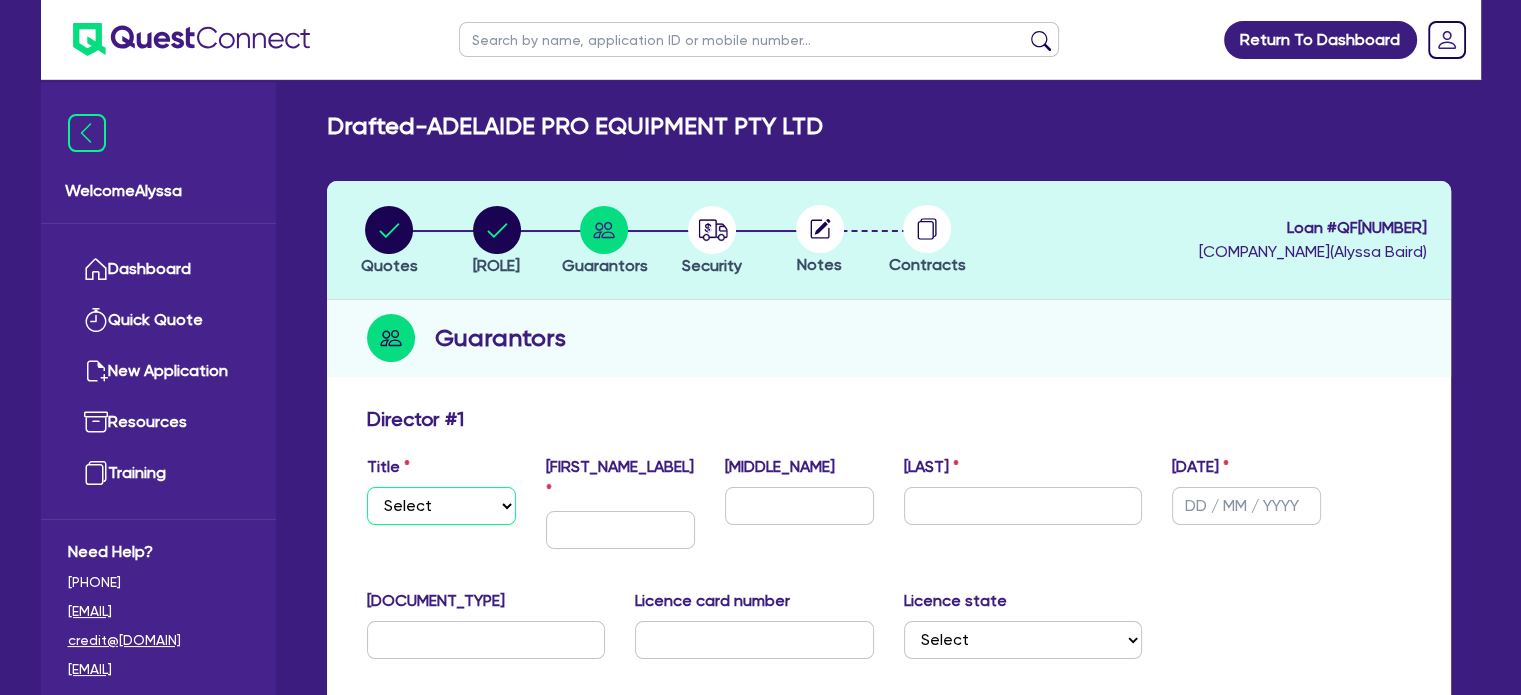click on "Select Mr Mrs Ms Miss Dr" at bounding box center (441, 506) 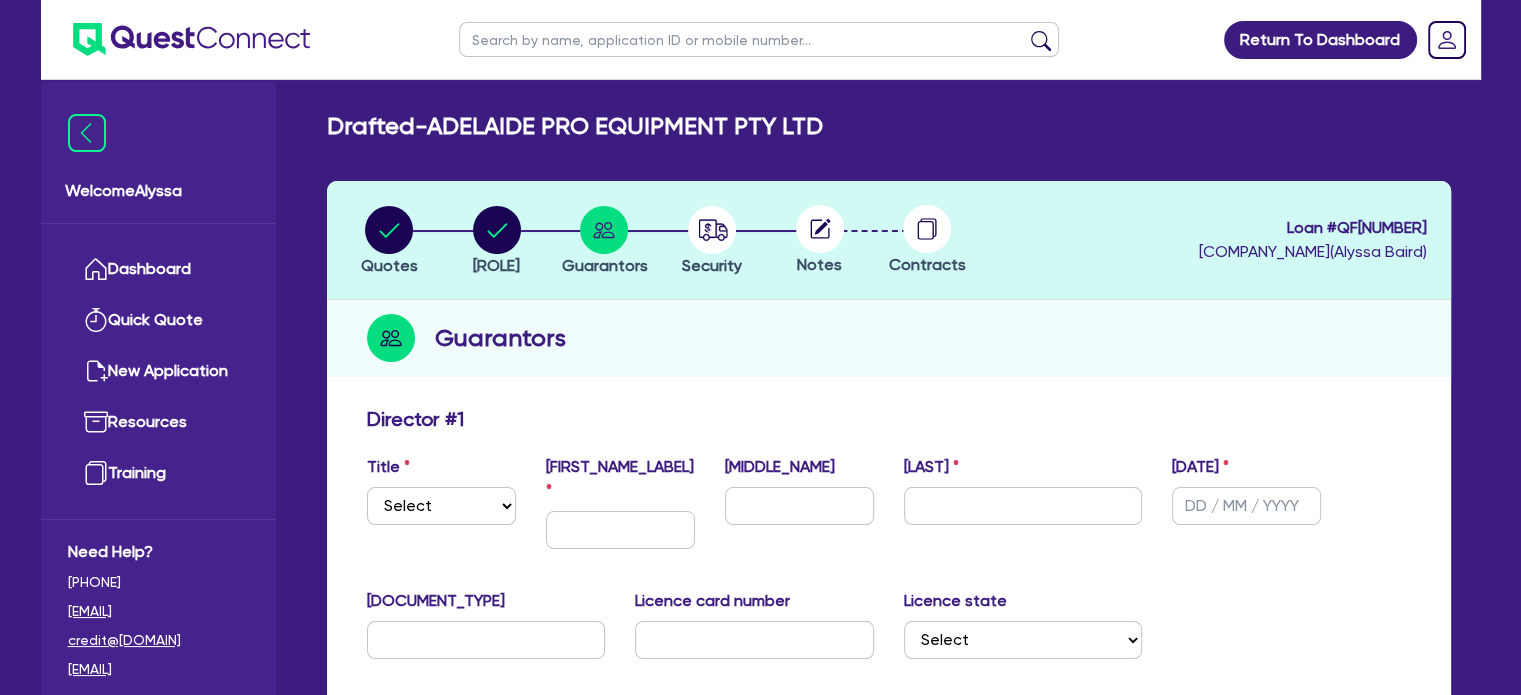 click on "[FIRST_NAME_LABEL]" at bounding box center (620, 502) 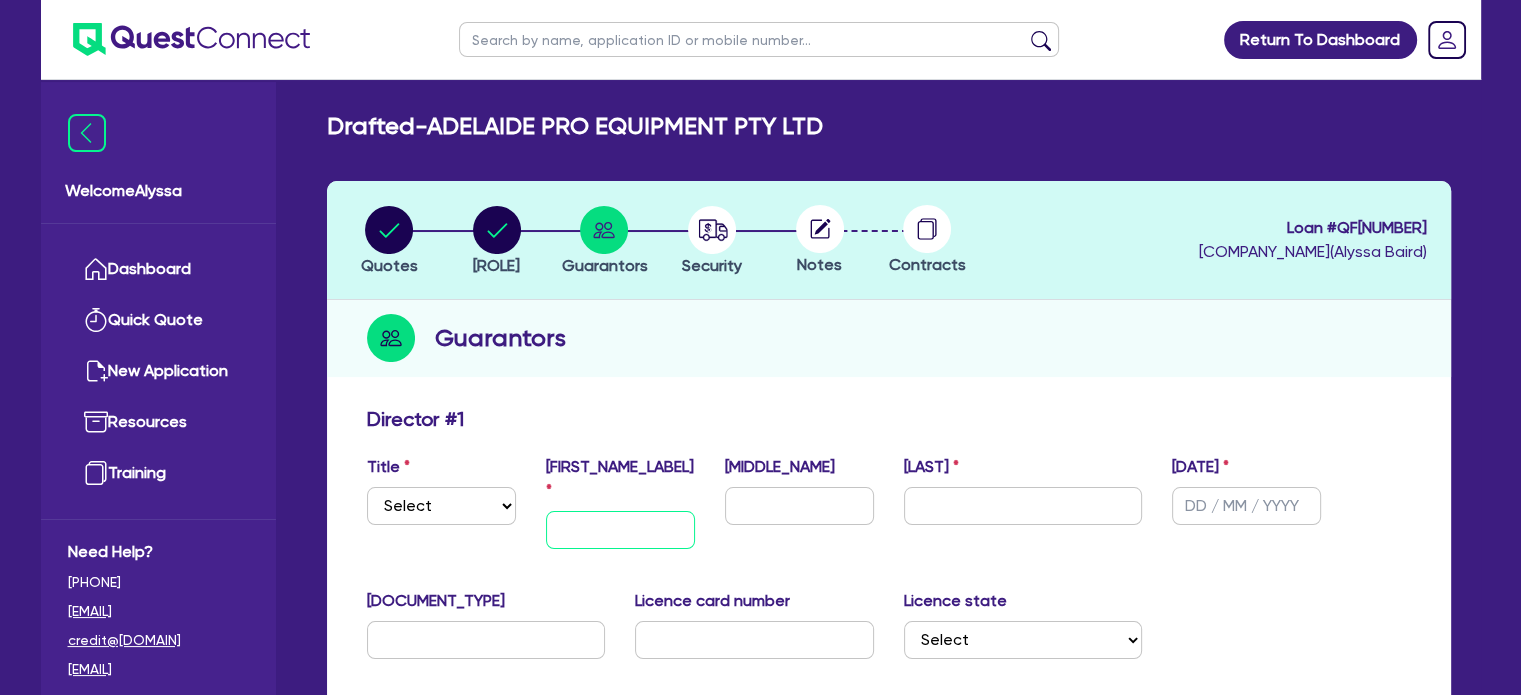 click at bounding box center (620, 530) 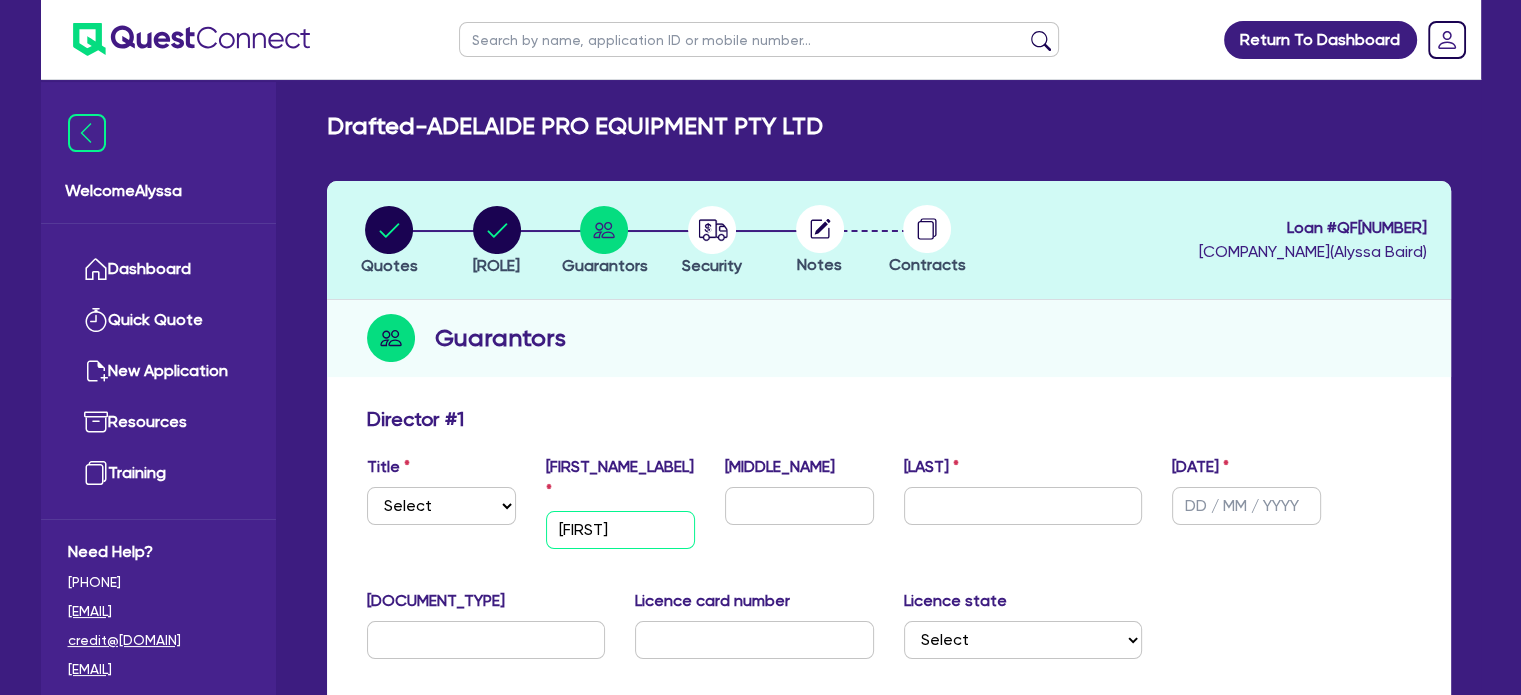 type on "[FIRST]" 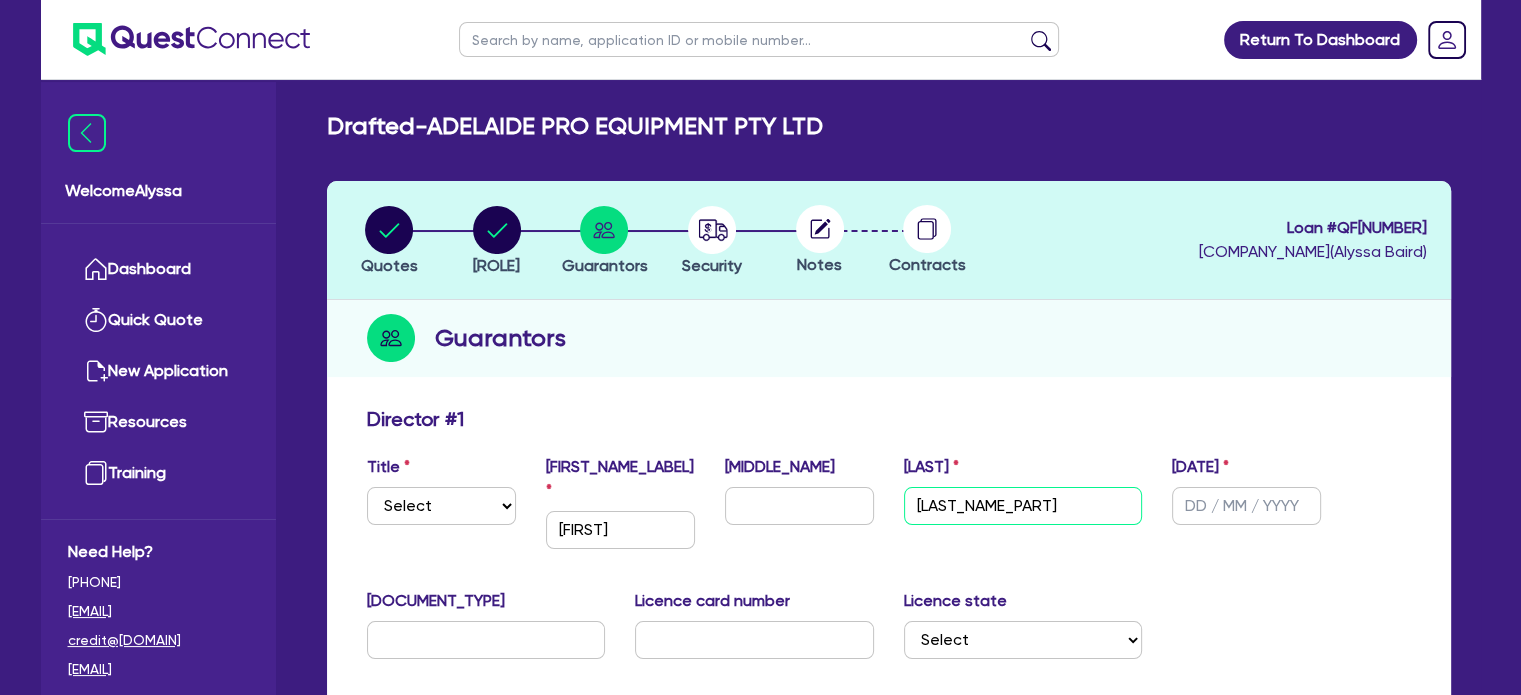 type on "[LAST_NAME_PART]" 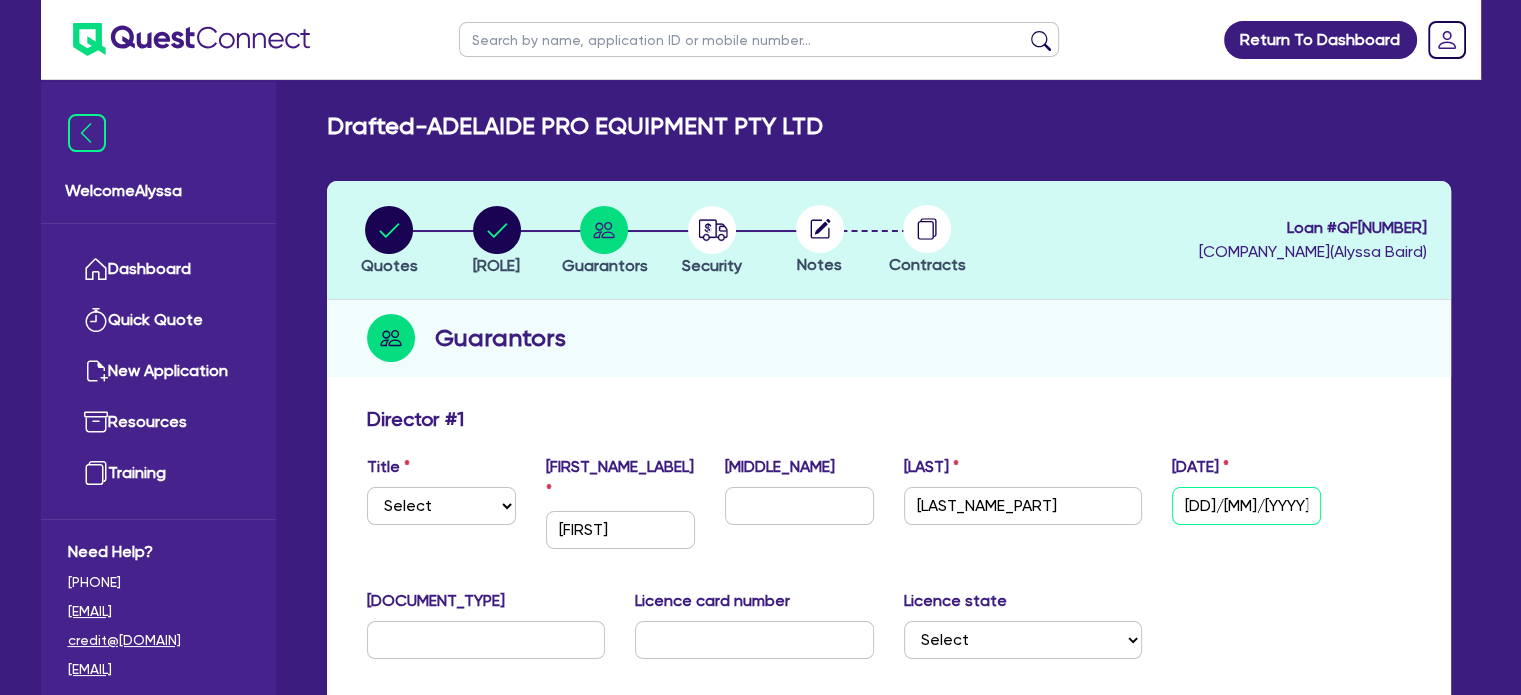 type on "[DD]/[MM]/[YYYY]" 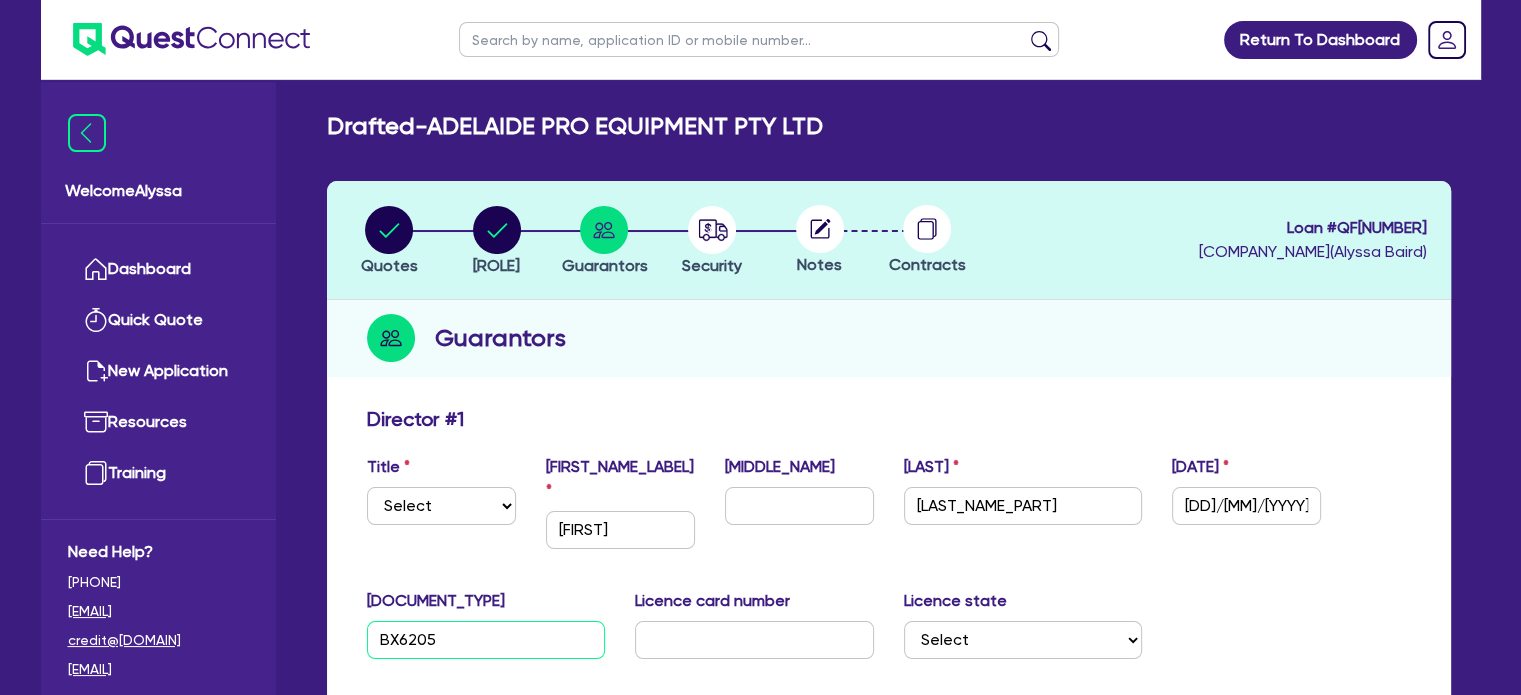 type on "BX6205" 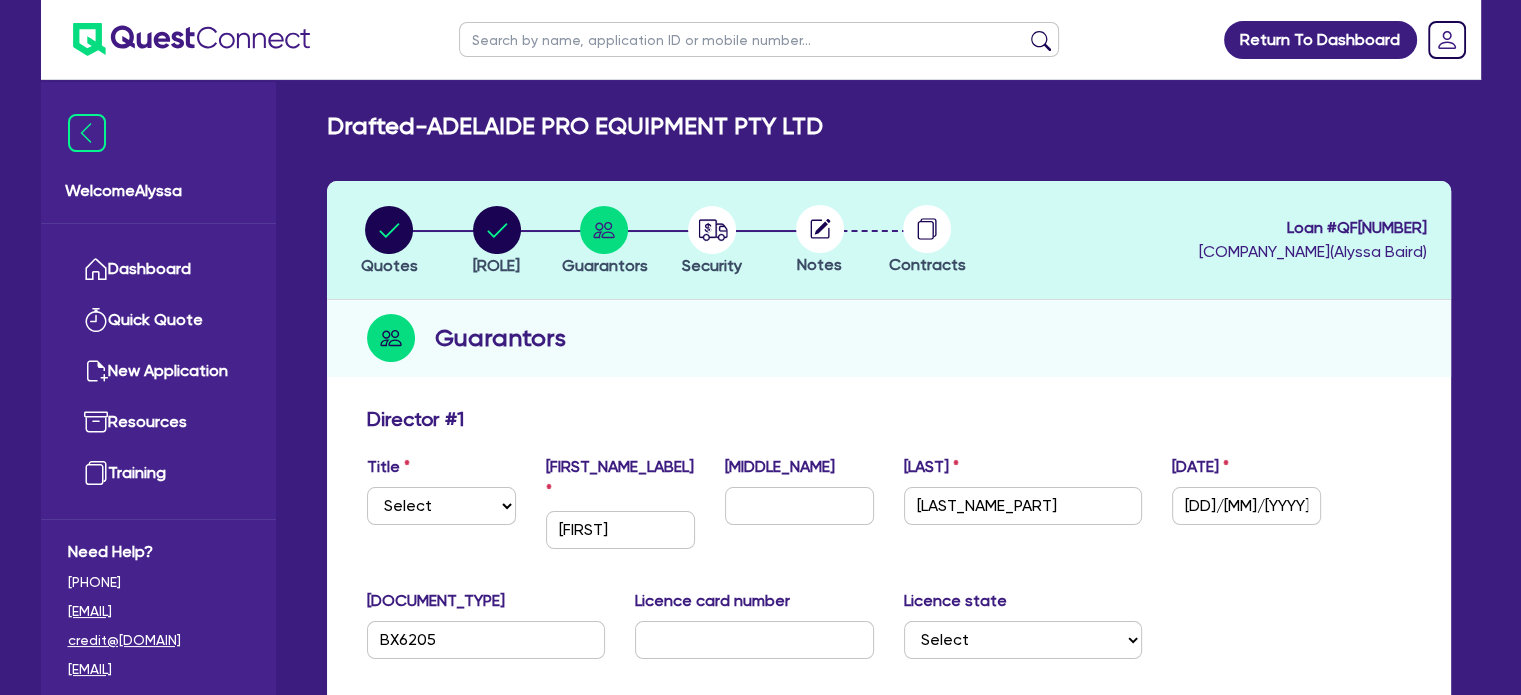 click on "[DOCUMENT_TYPE] [NUMBER] [DOCUMENT_TYPE] number [STATE] [STATE_LIST]" at bounding box center (889, 632) 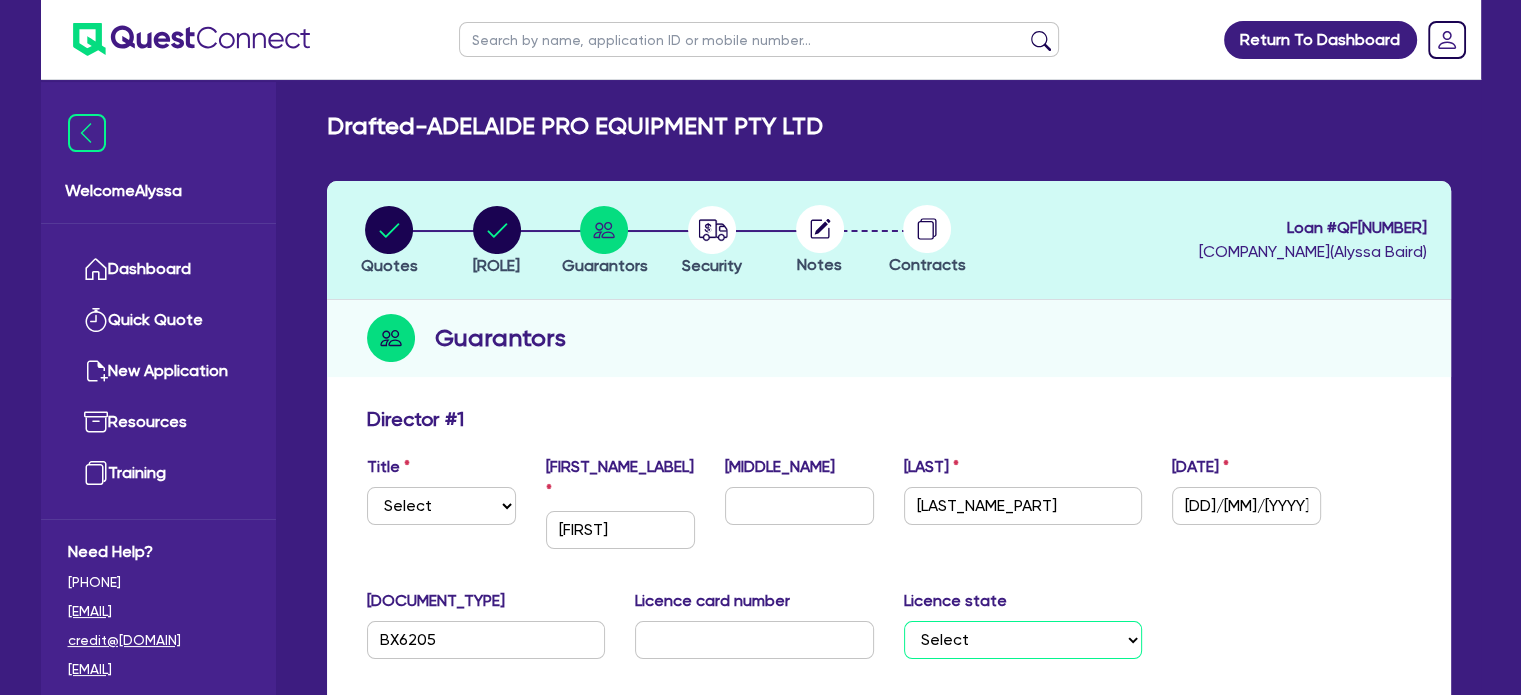 click on "Select [STATE] [STATE] [STATE] [STATE] [STATE] [STATE] [STATE] [STATE]" at bounding box center [1023, 640] 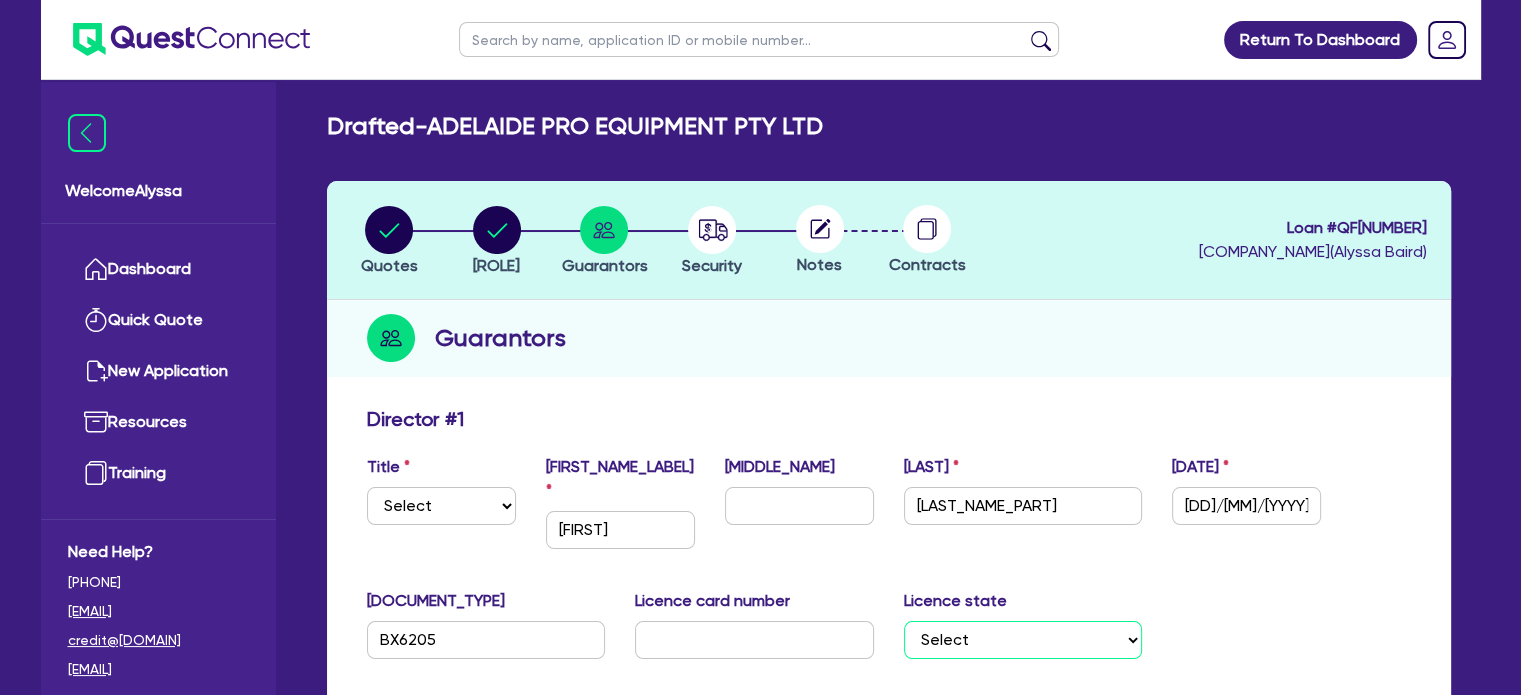 select on "[STATE]" 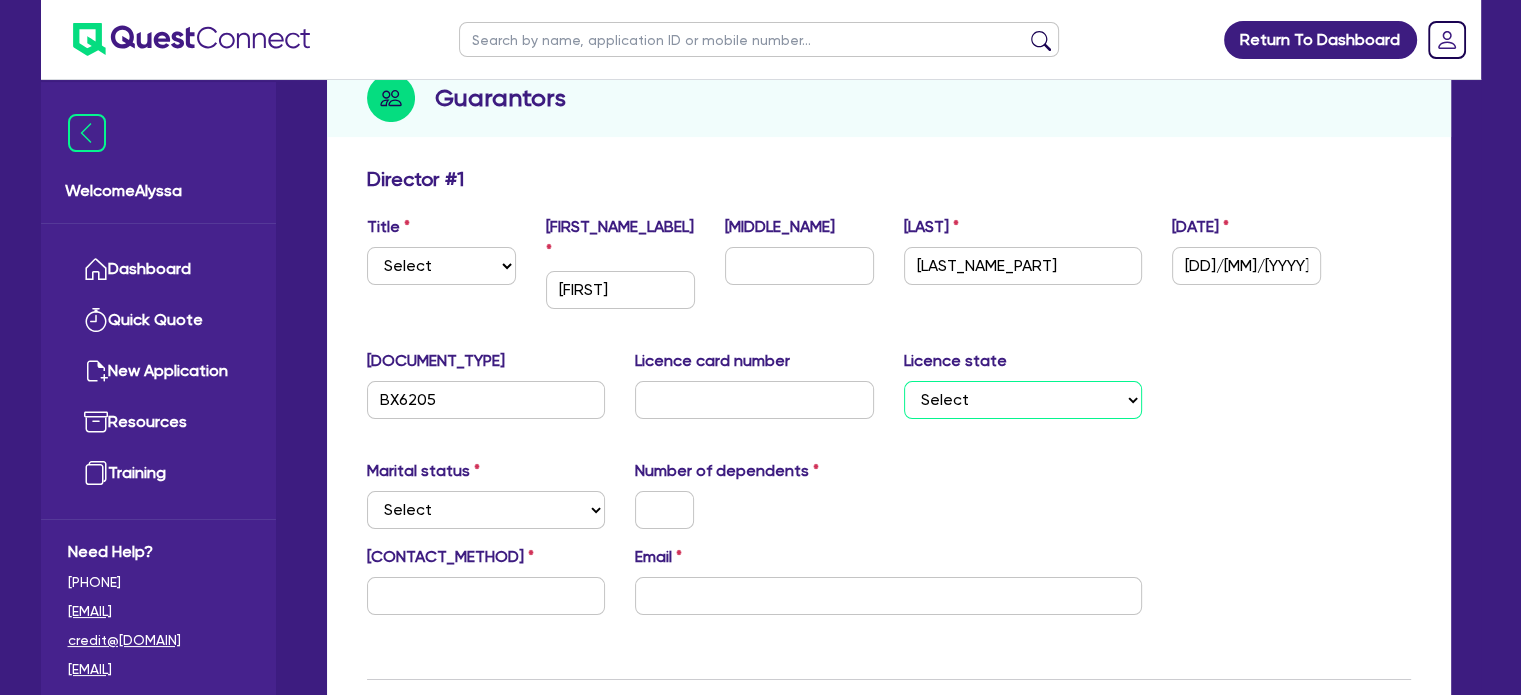 scroll, scrollTop: 254, scrollLeft: 0, axis: vertical 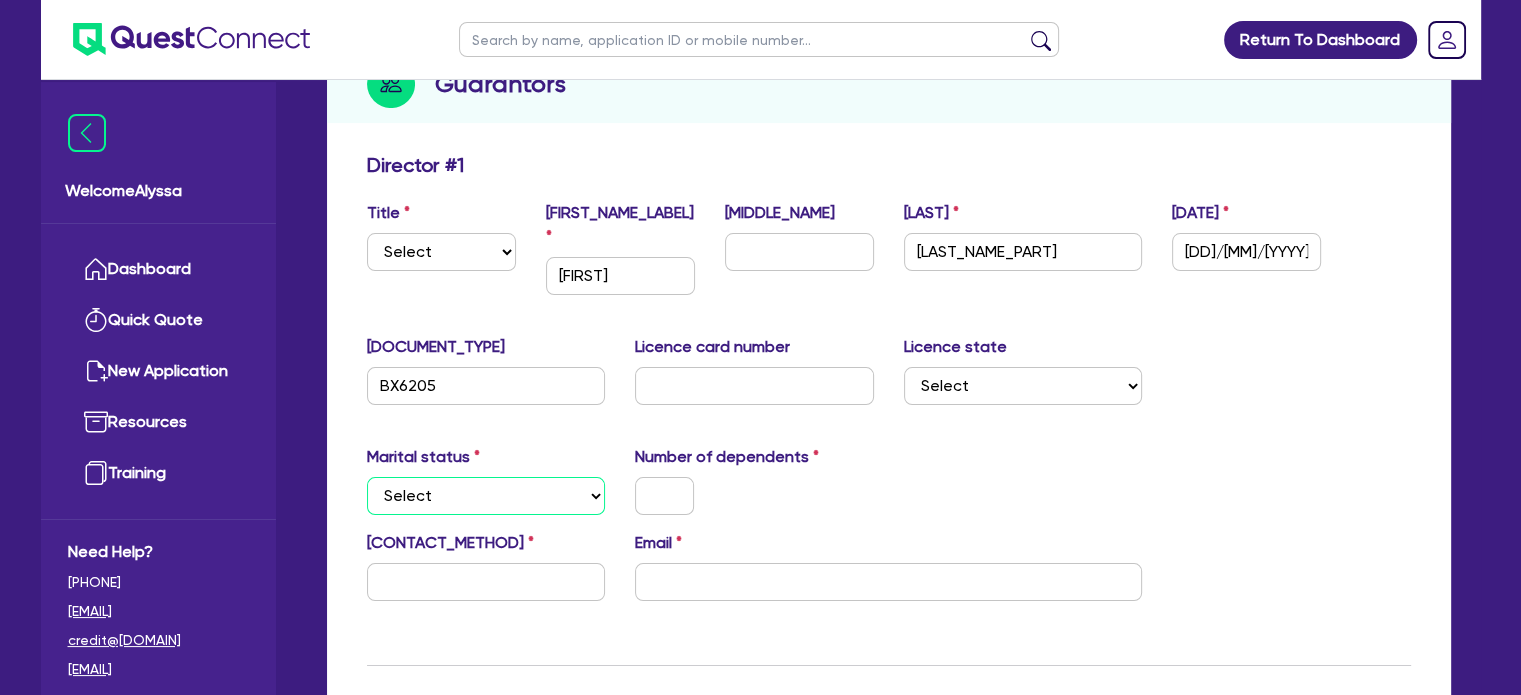 click on "Select Single Married De Facto / Partner" at bounding box center [486, 496] 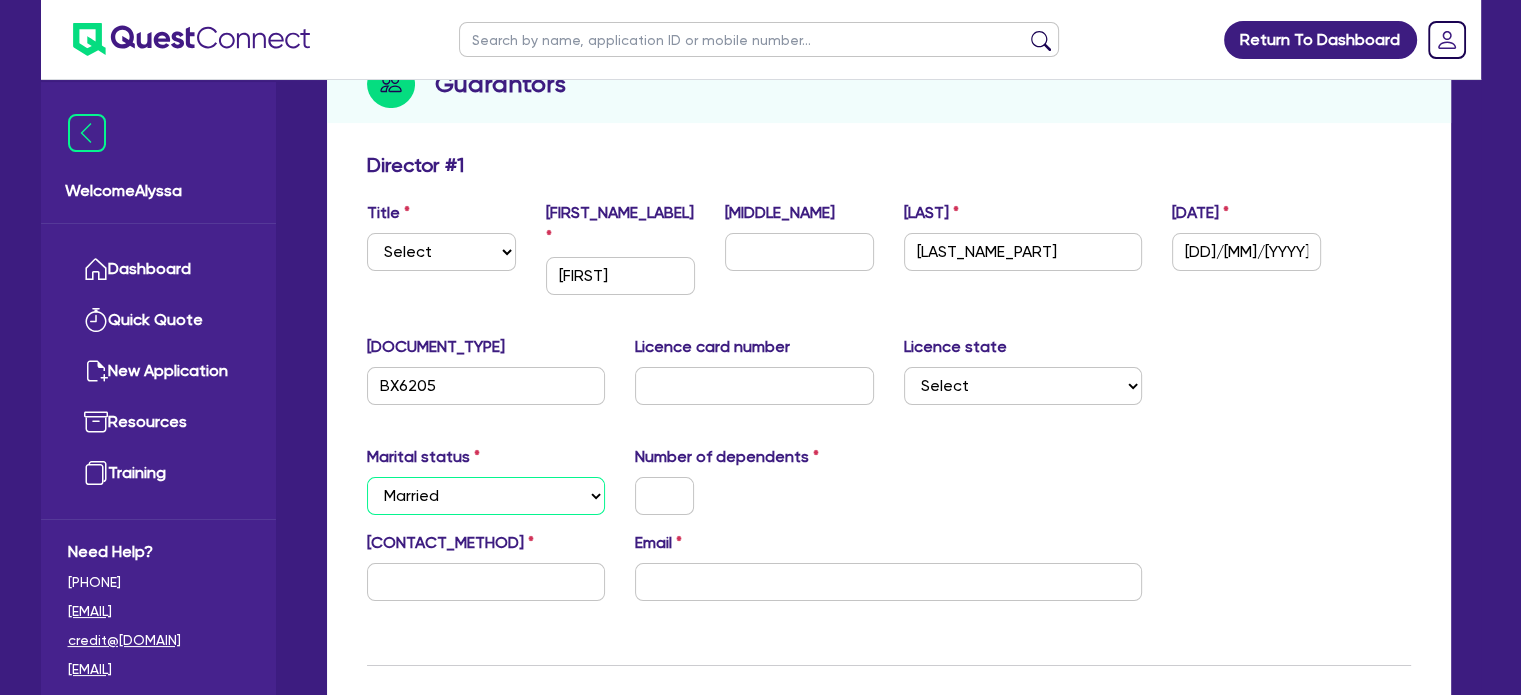 click on "Select Single Married De Facto / Partner" at bounding box center (486, 496) 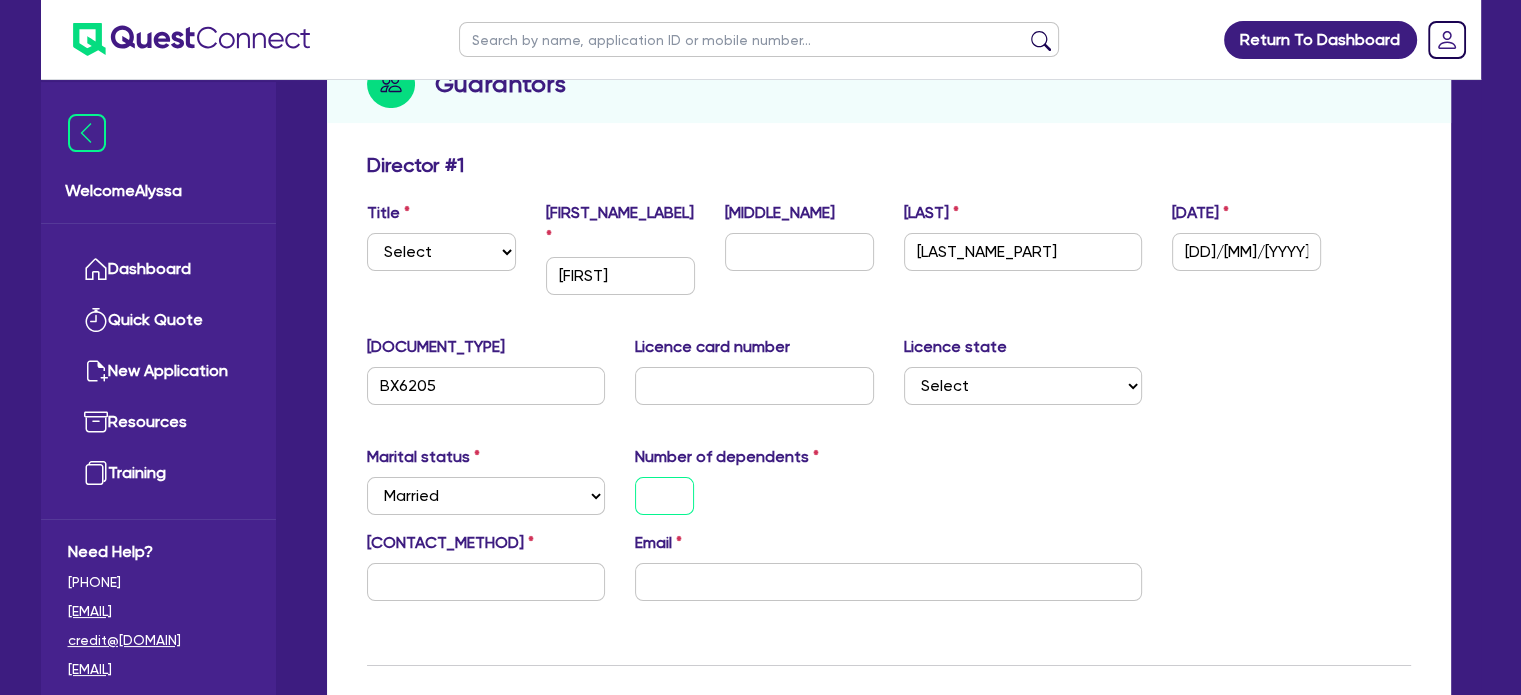 click at bounding box center (664, 496) 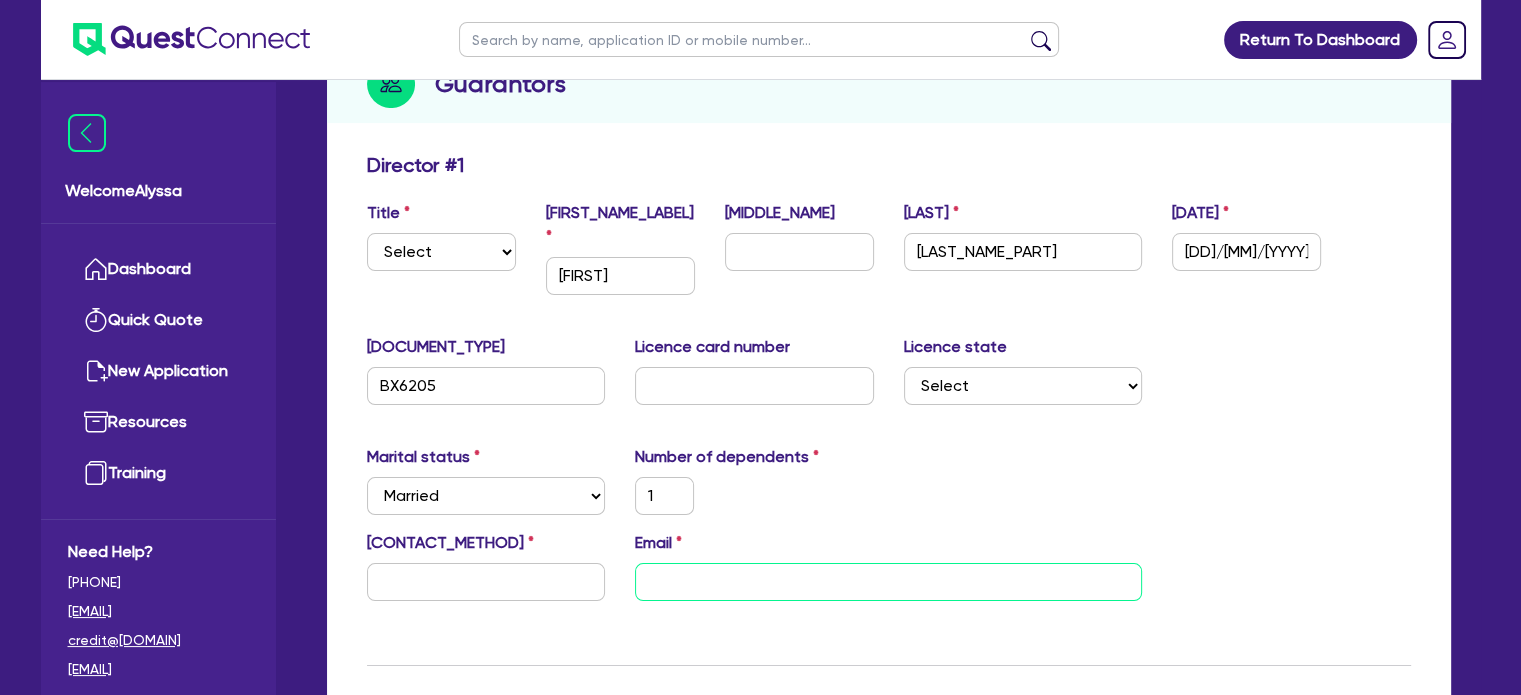 click at bounding box center [888, 582] 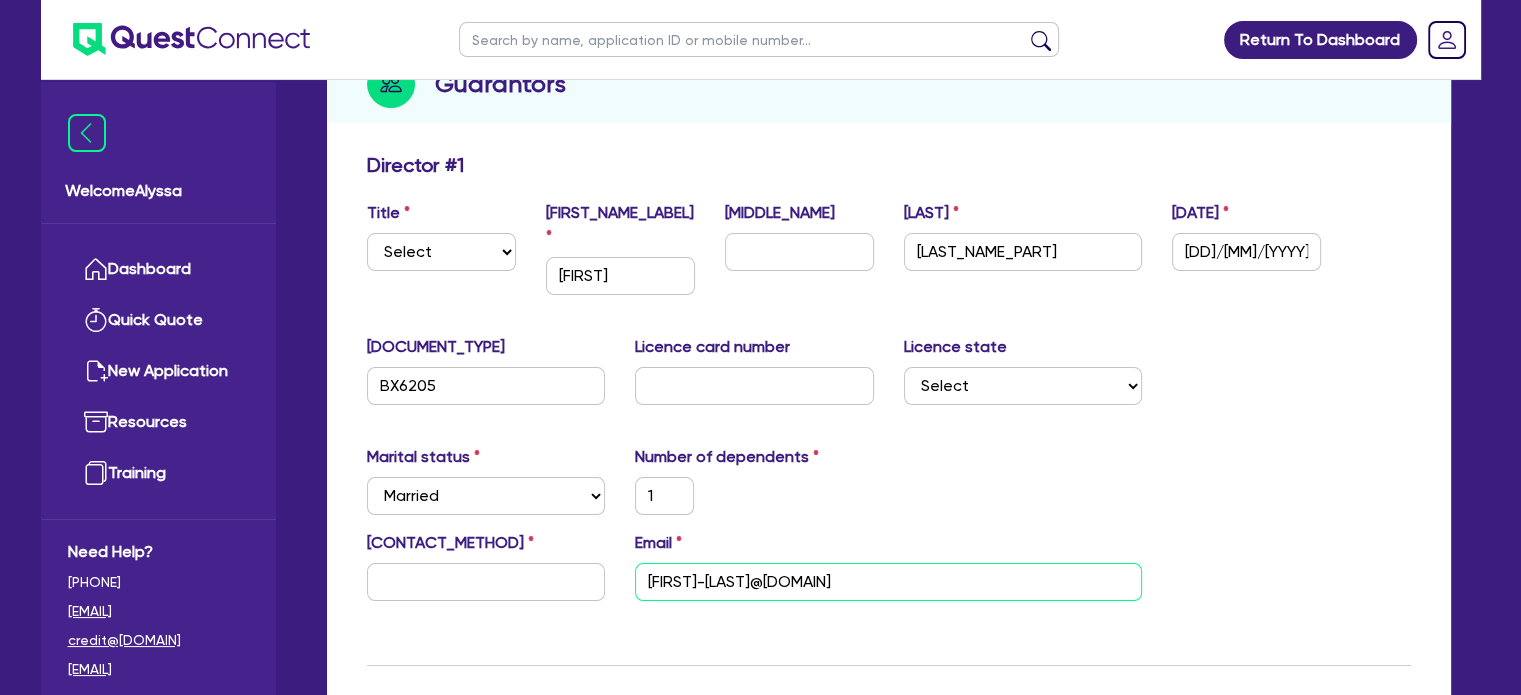 type on "[FIRST]-[LAST]@[DOMAIN]" 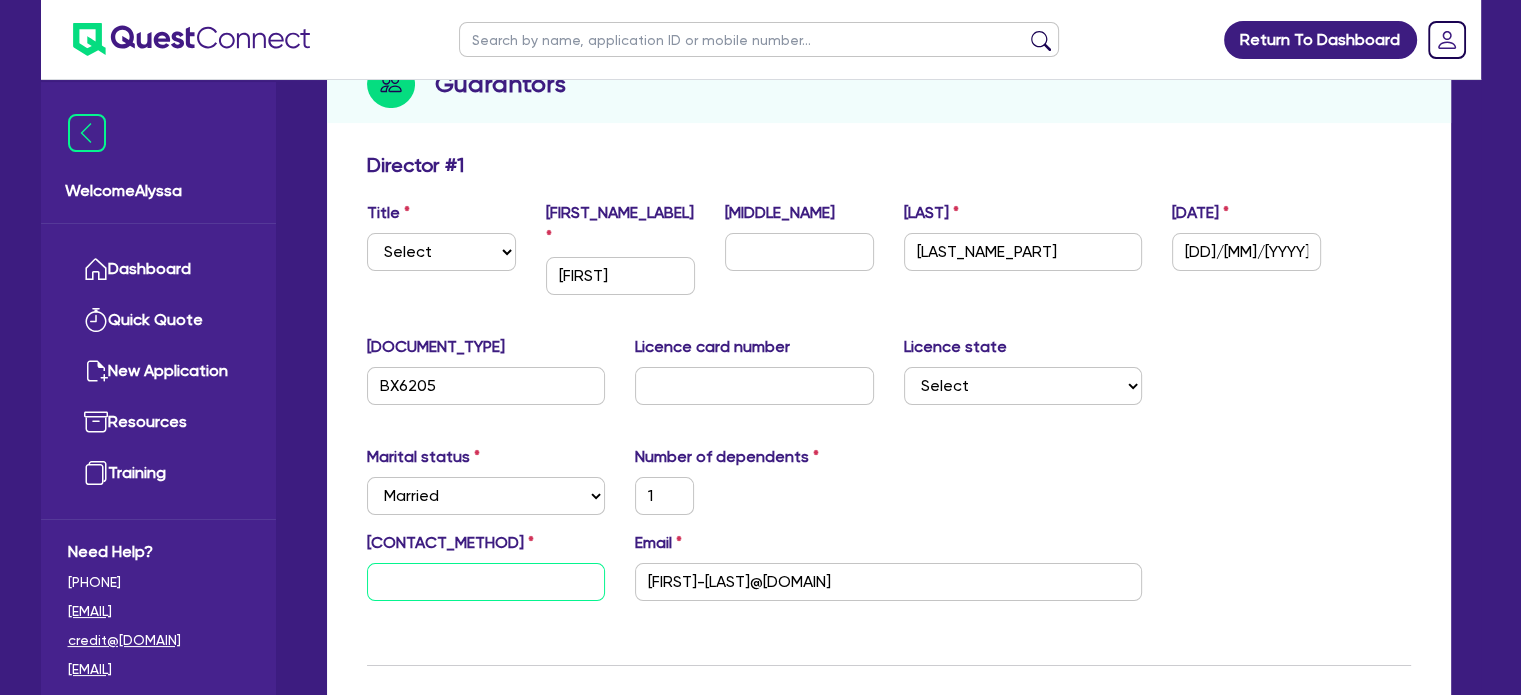 click at bounding box center [486, 582] 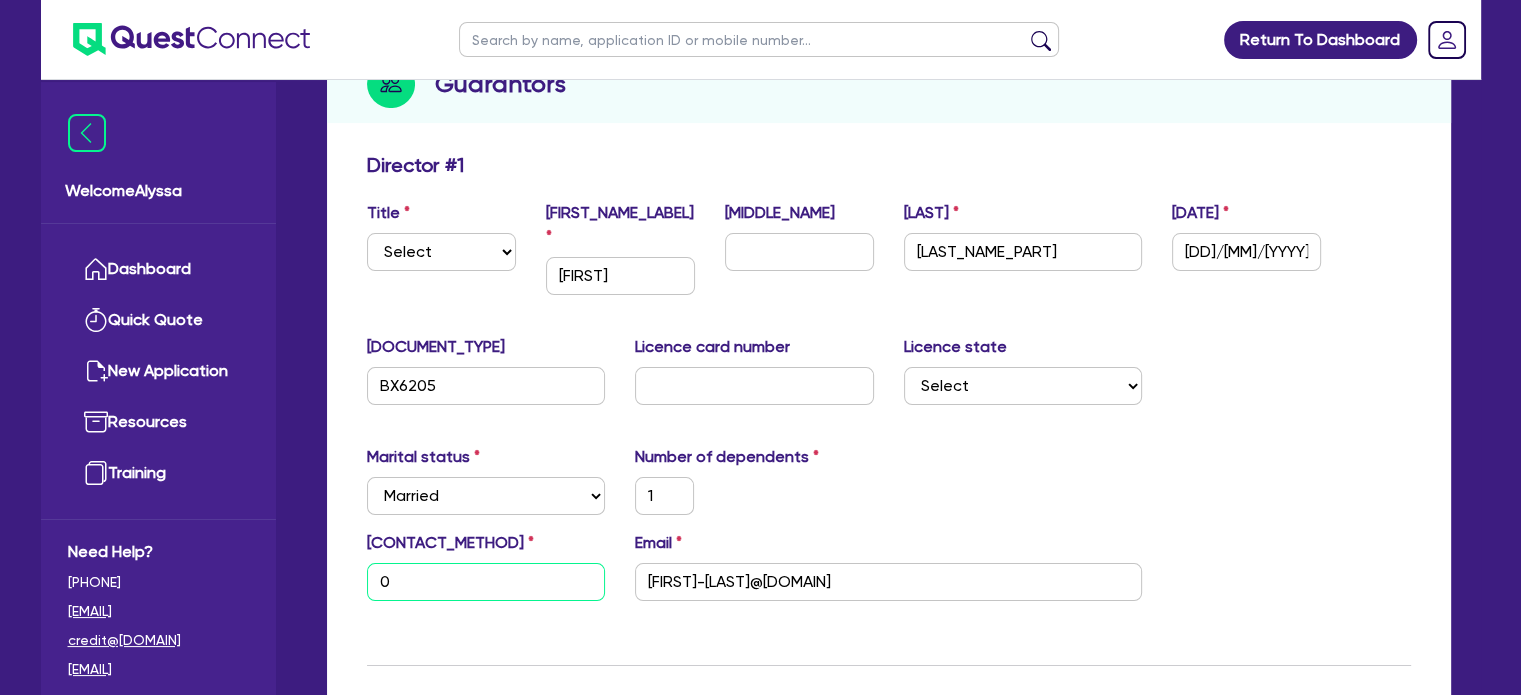 type on "1" 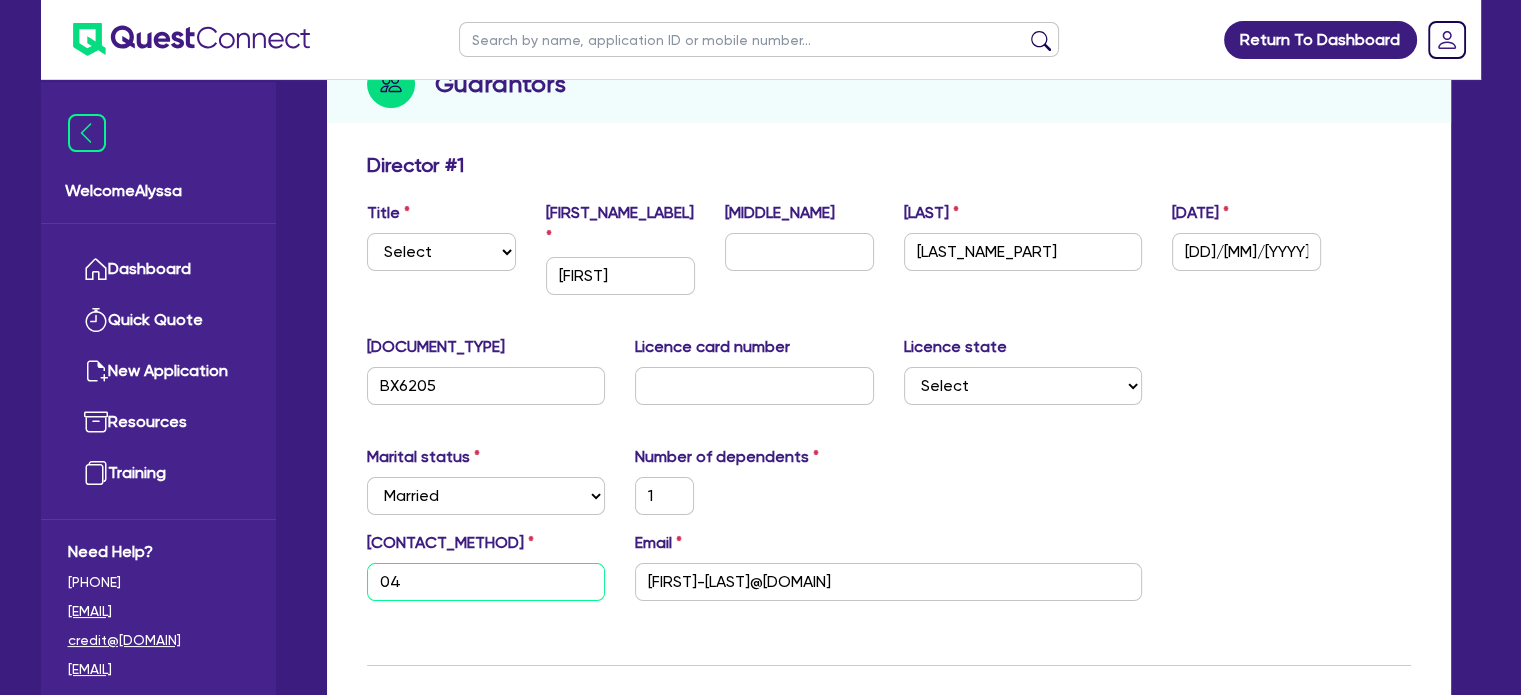 type on "1" 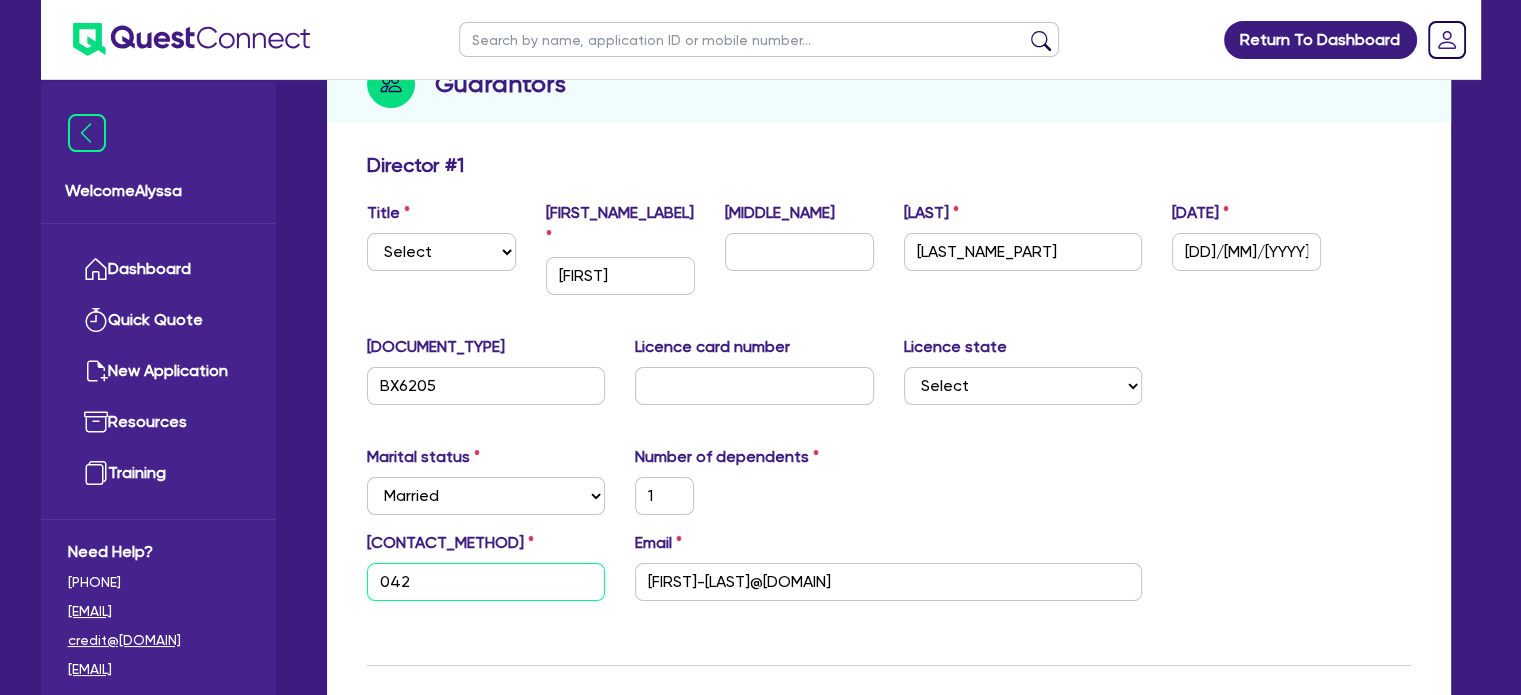 type on "1" 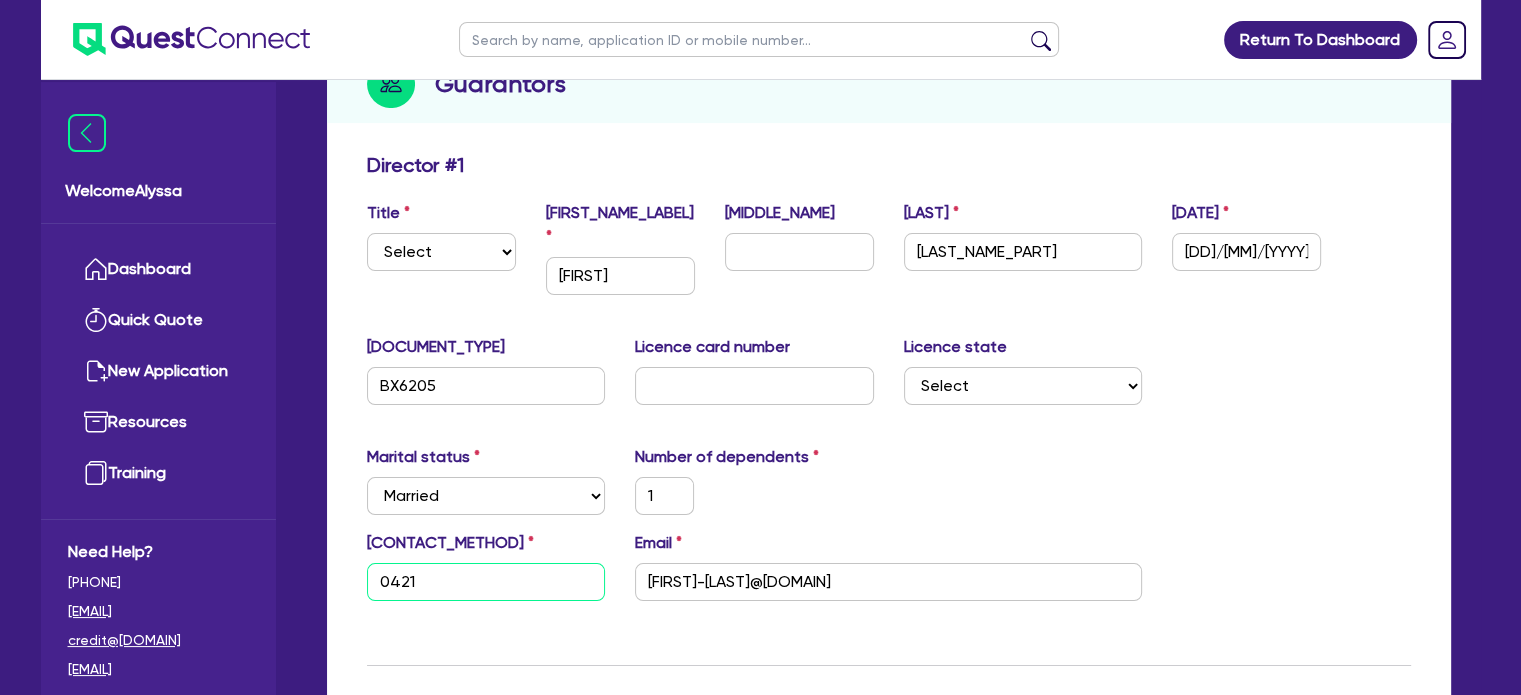 type on "1" 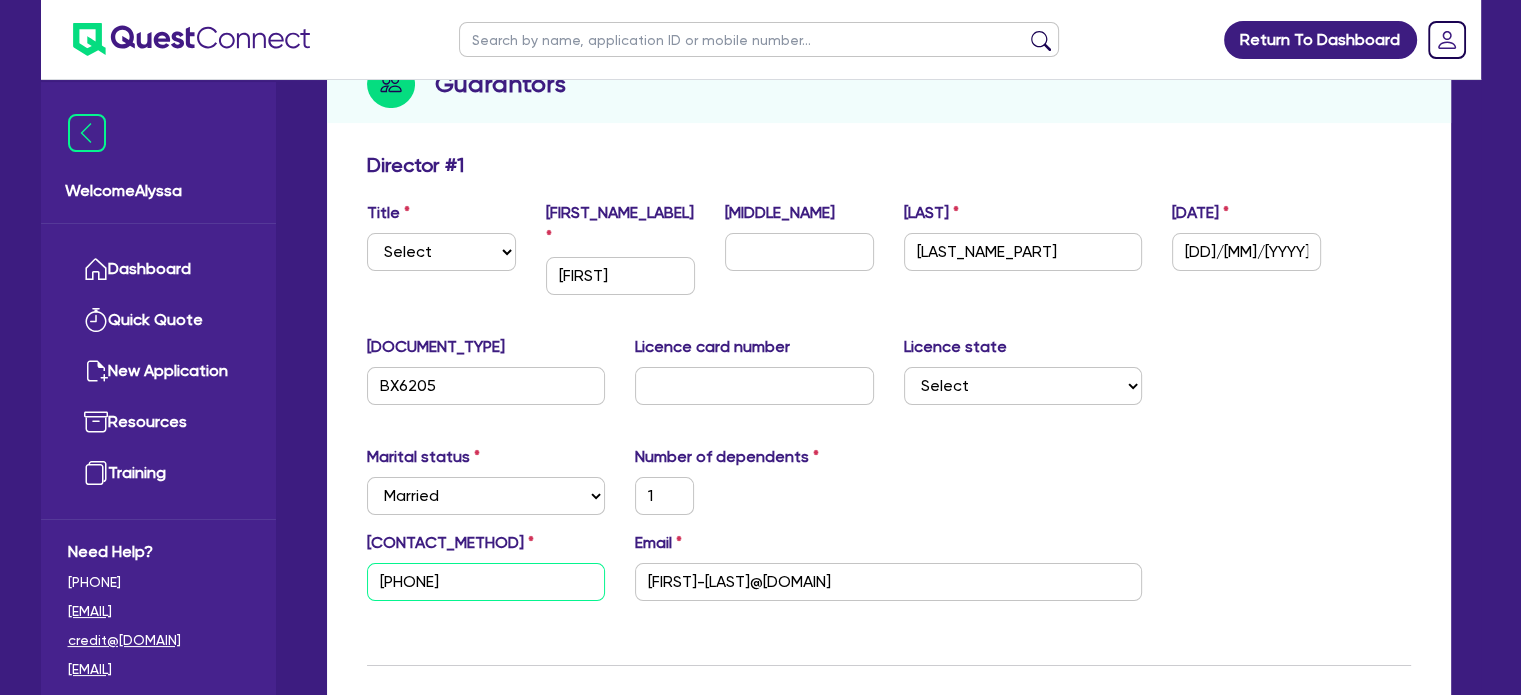 type on "1" 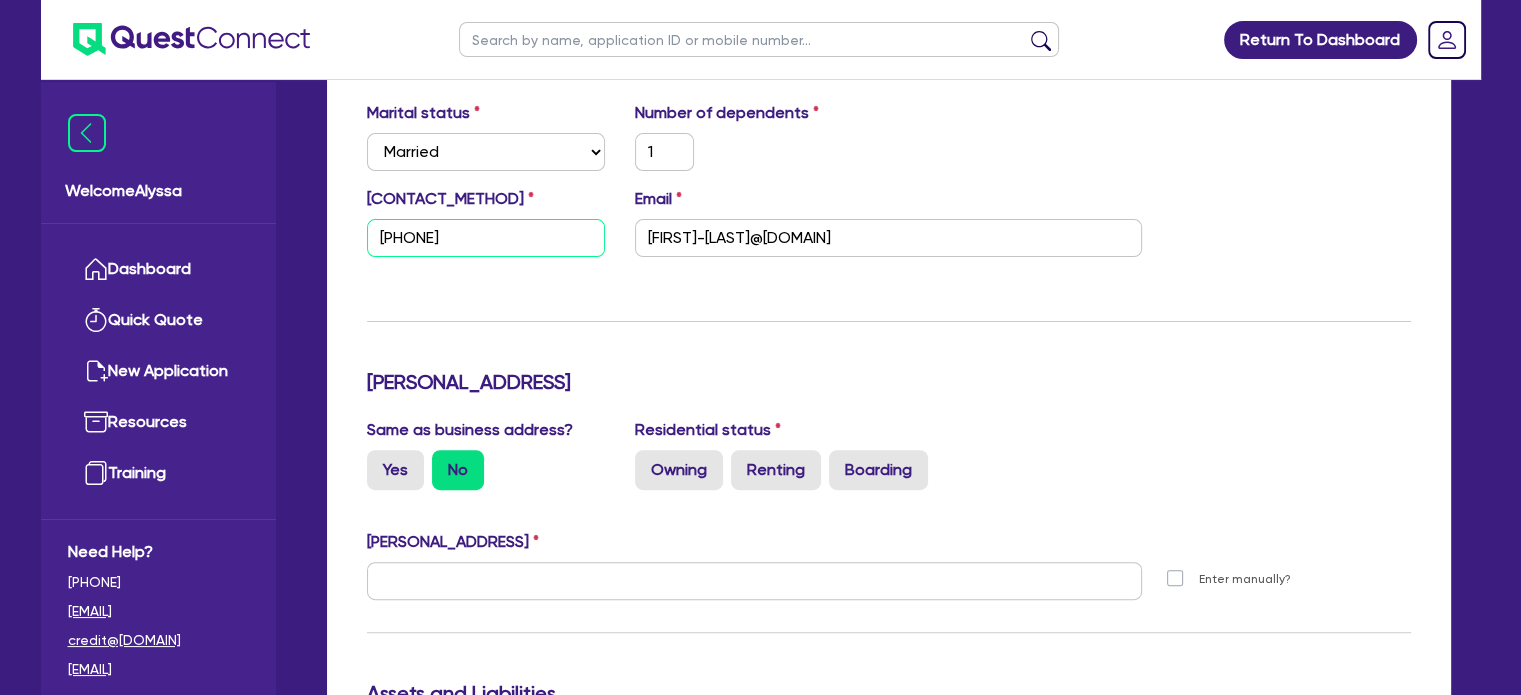scroll, scrollTop: 616, scrollLeft: 0, axis: vertical 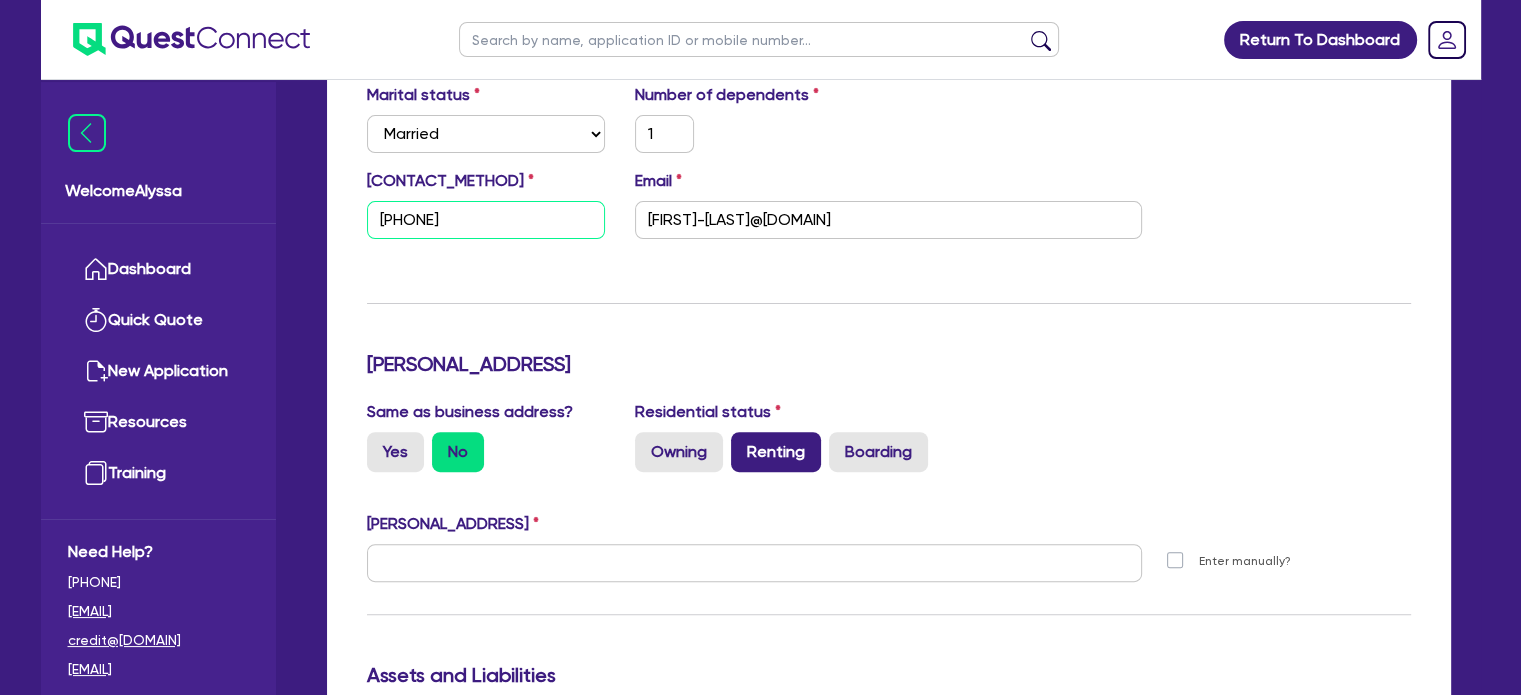 type on "[PHONE]" 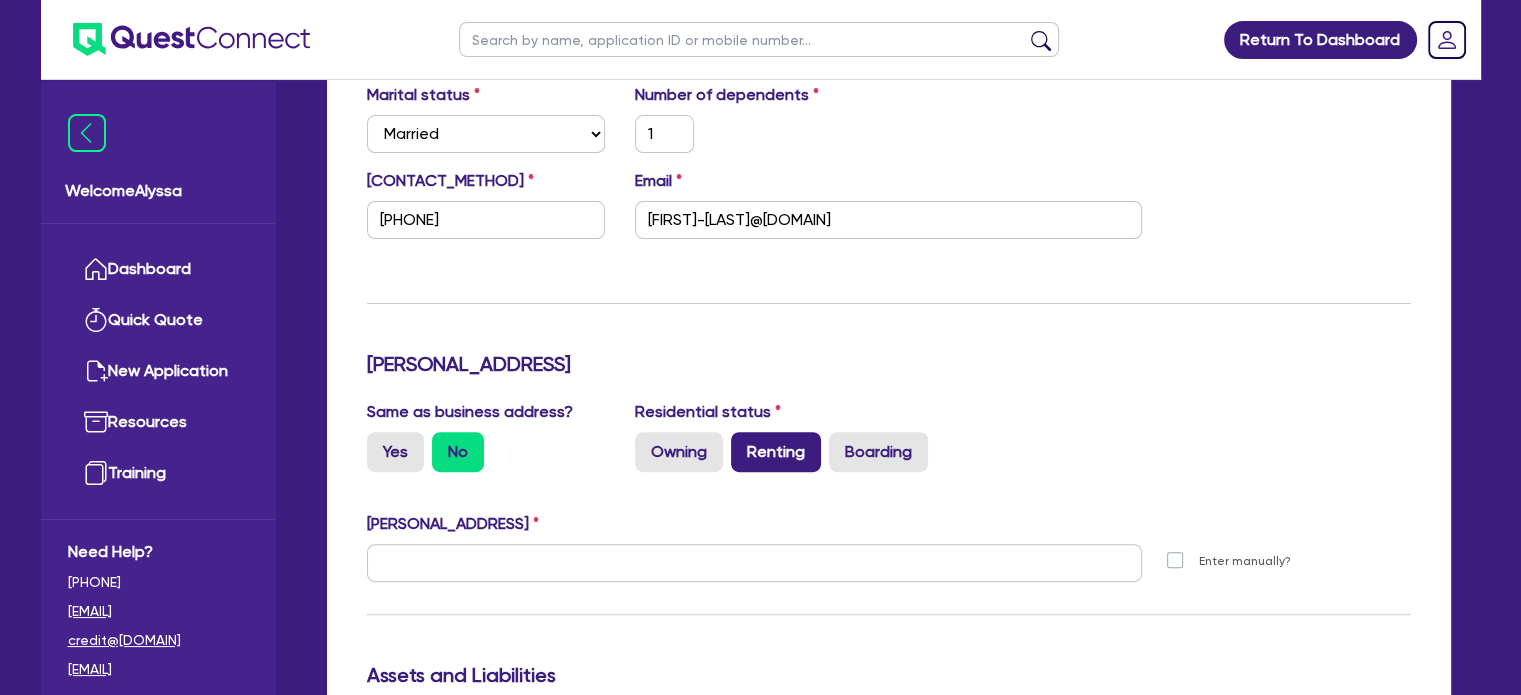 click on "Renting" at bounding box center (776, 452) 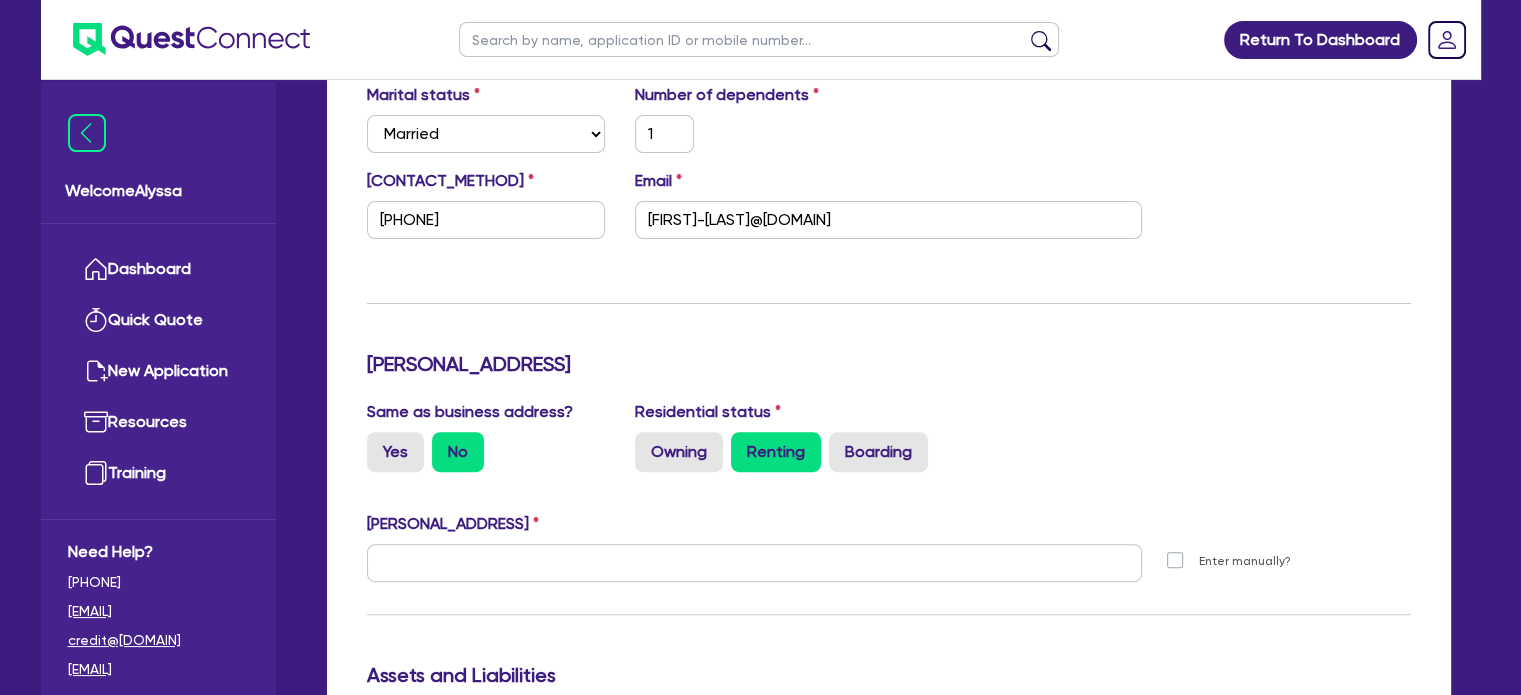 type on "1" 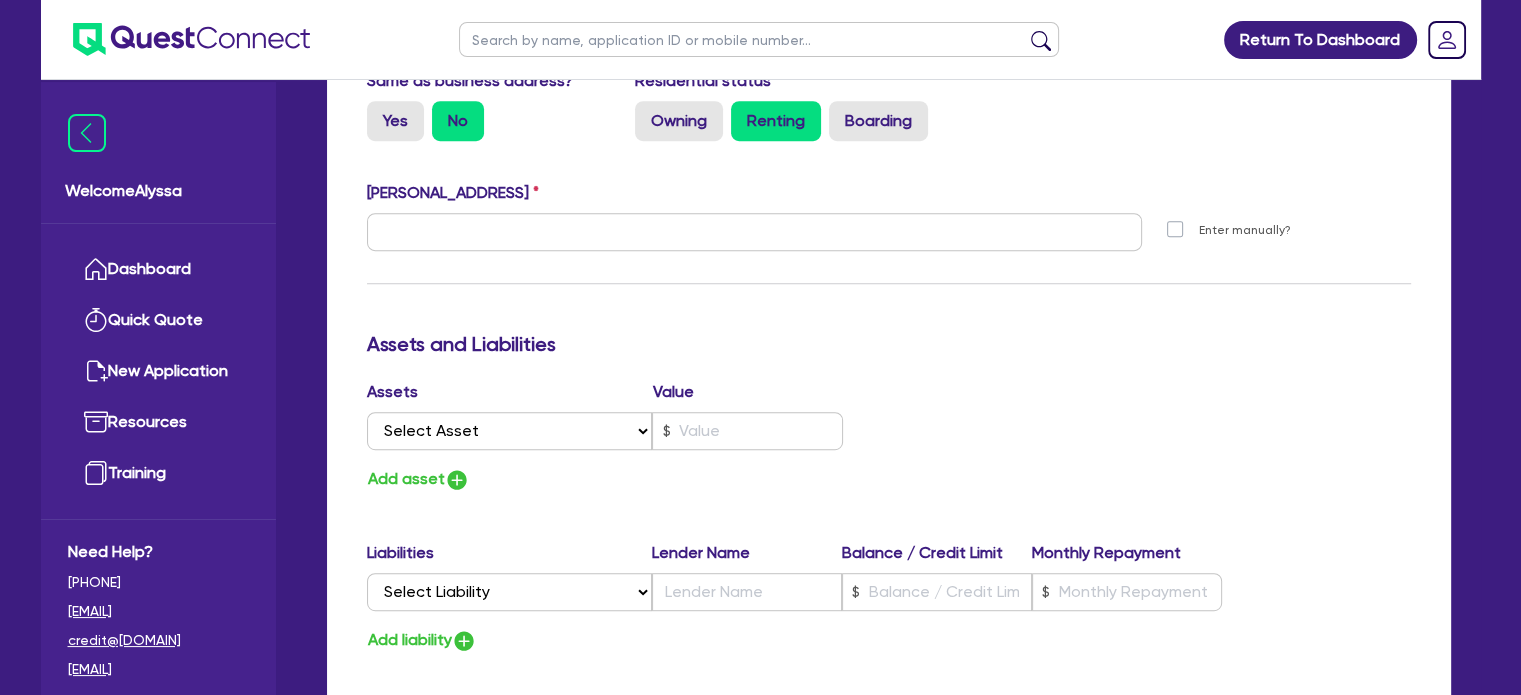 scroll, scrollTop: 948, scrollLeft: 0, axis: vertical 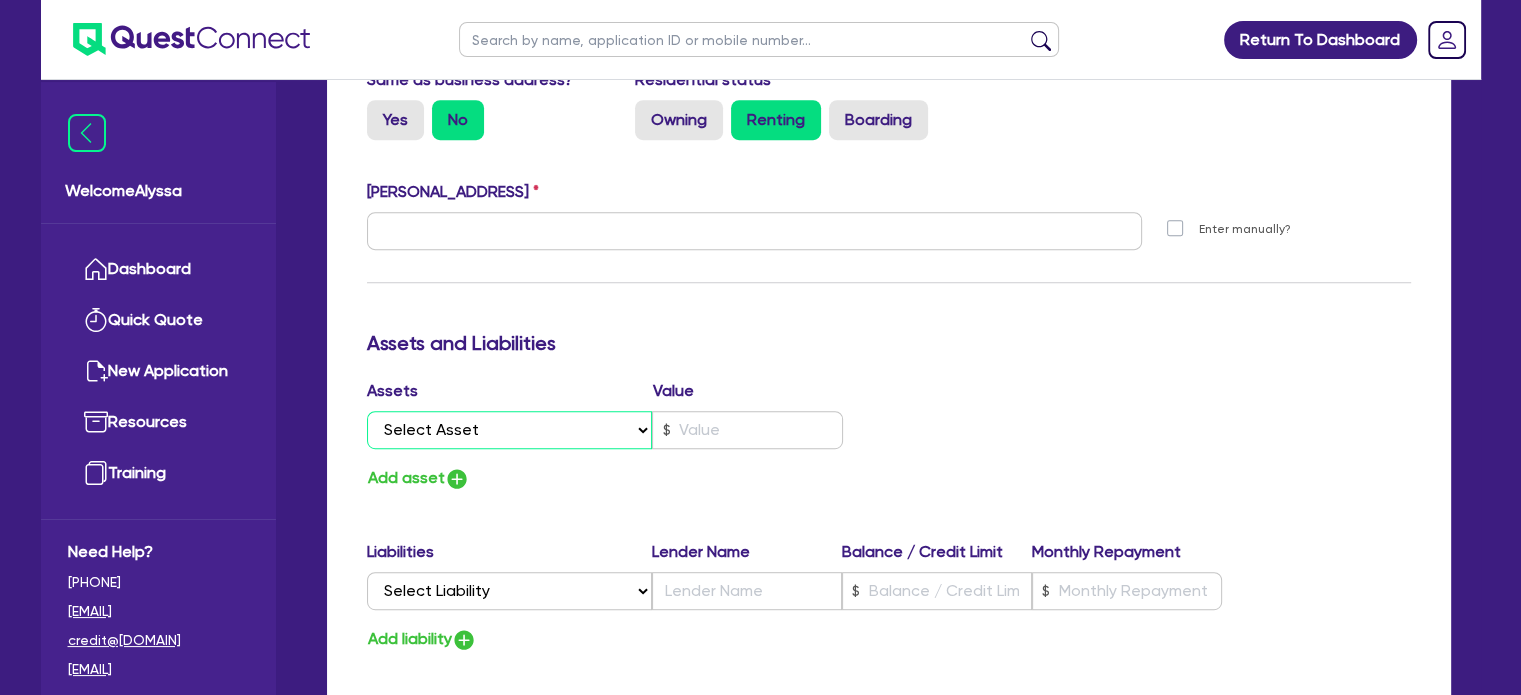 click on "Select Asset Cash Property Investment property Vehicle Truck Trailer Equipment Household & personal asset Other asset" at bounding box center [510, 430] 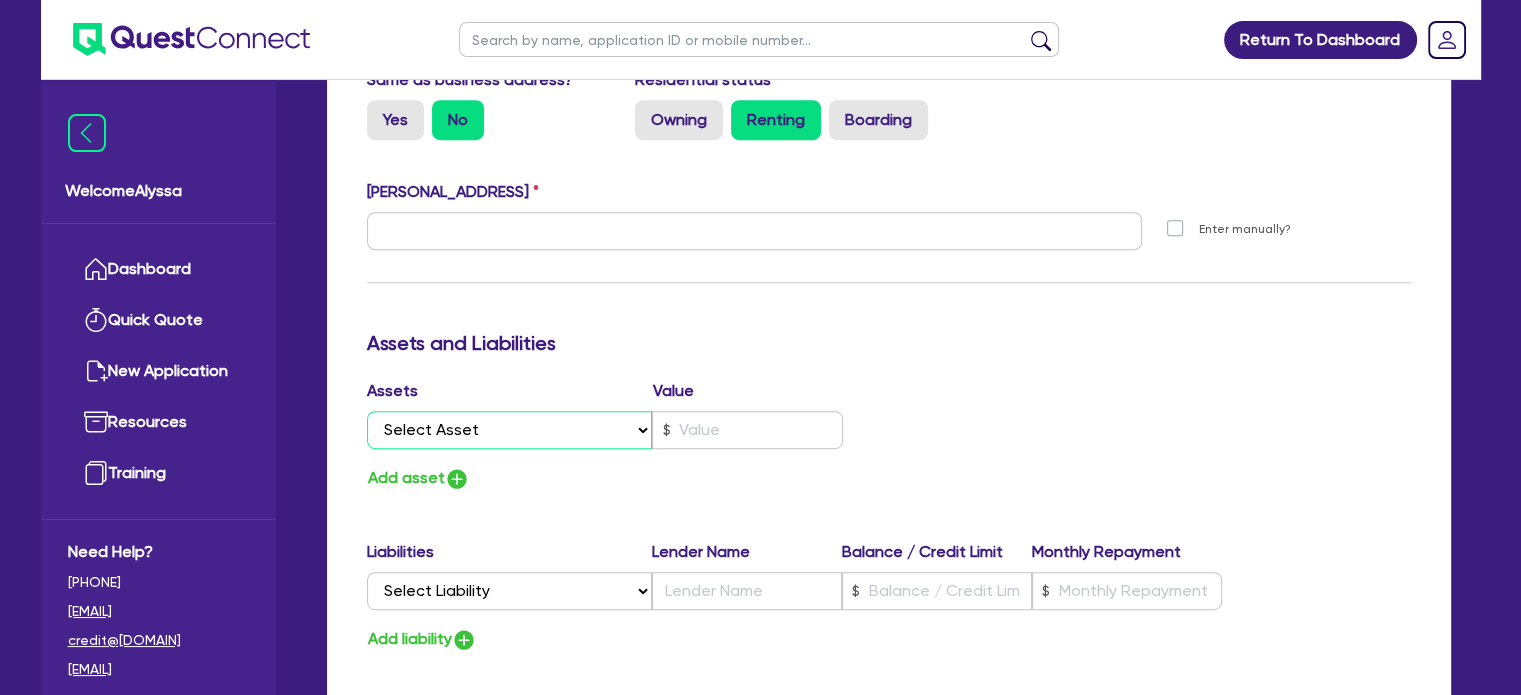 select on "CASH" 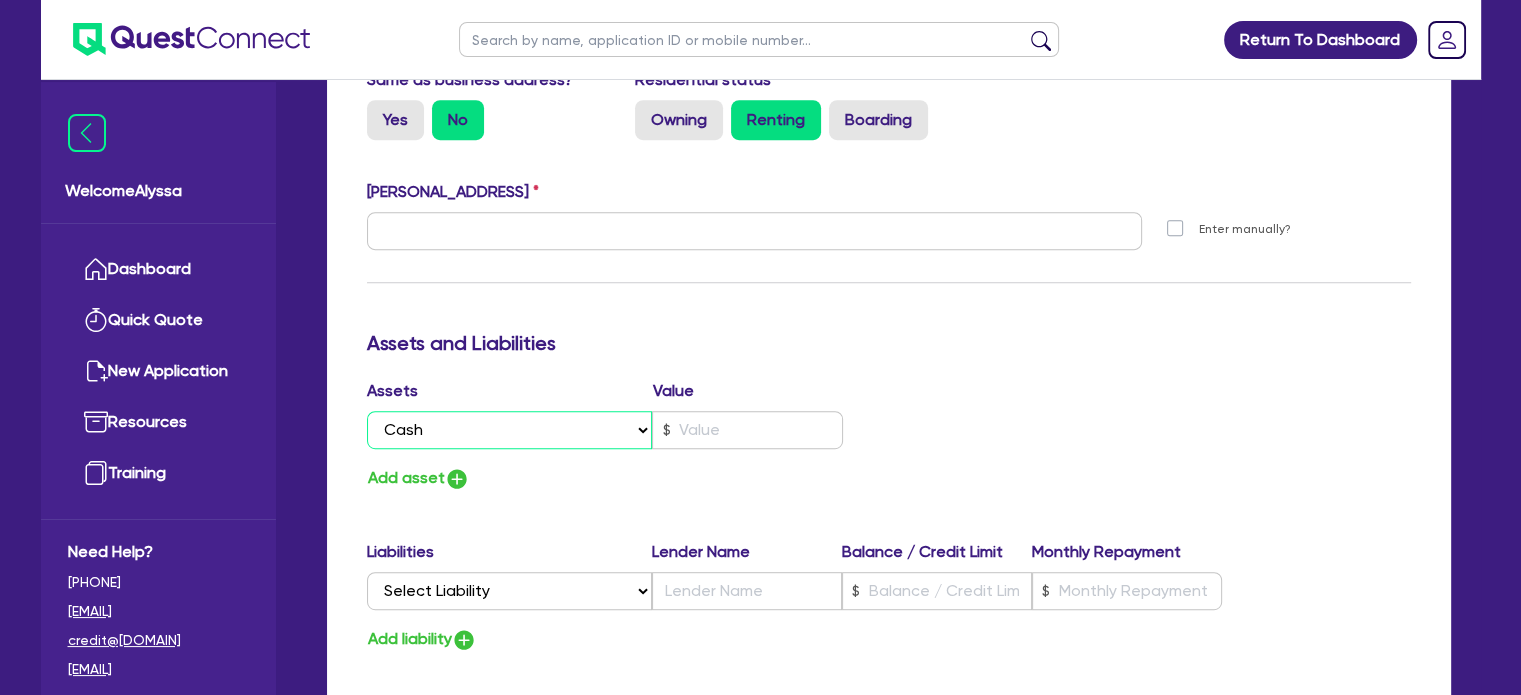 click on "Select Asset Cash Property Investment property Vehicle Truck Trailer Equipment Household & personal asset Other asset" at bounding box center [510, 430] 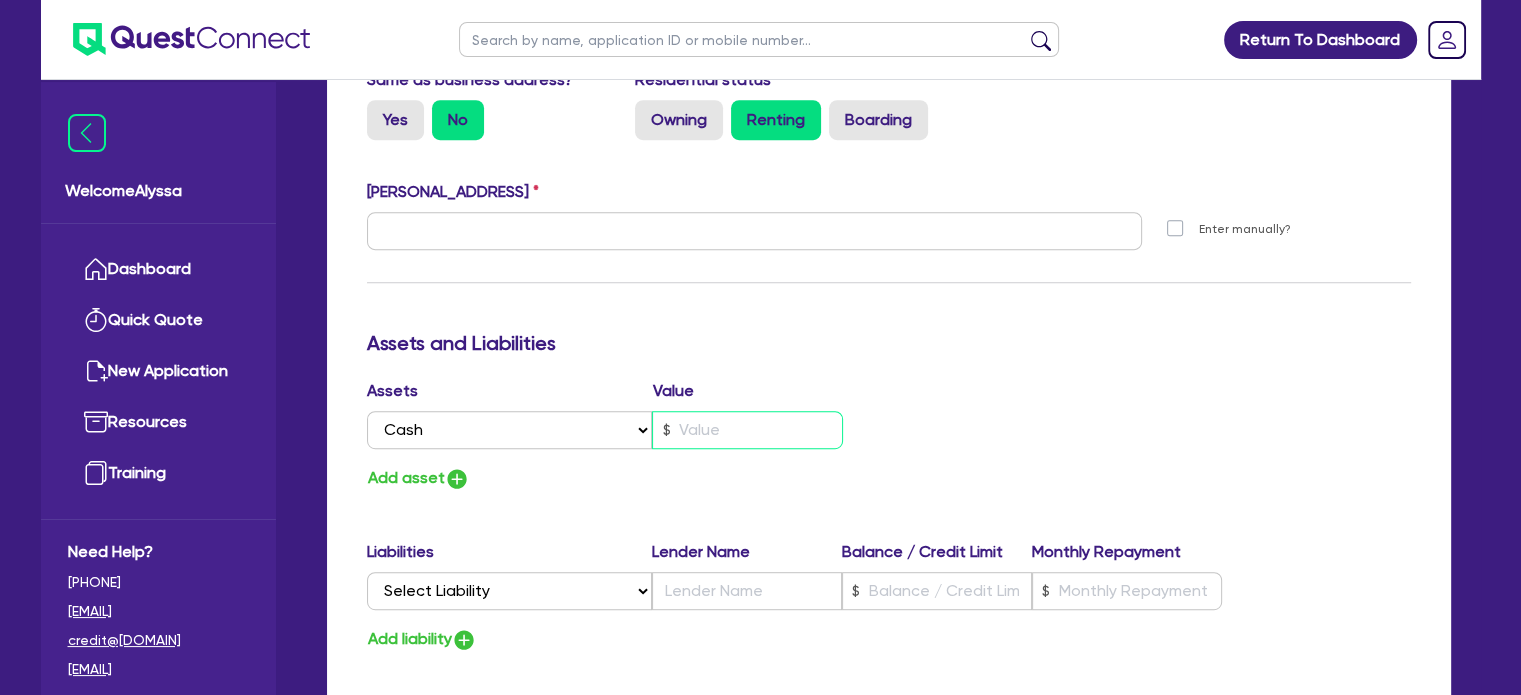 type on "1" 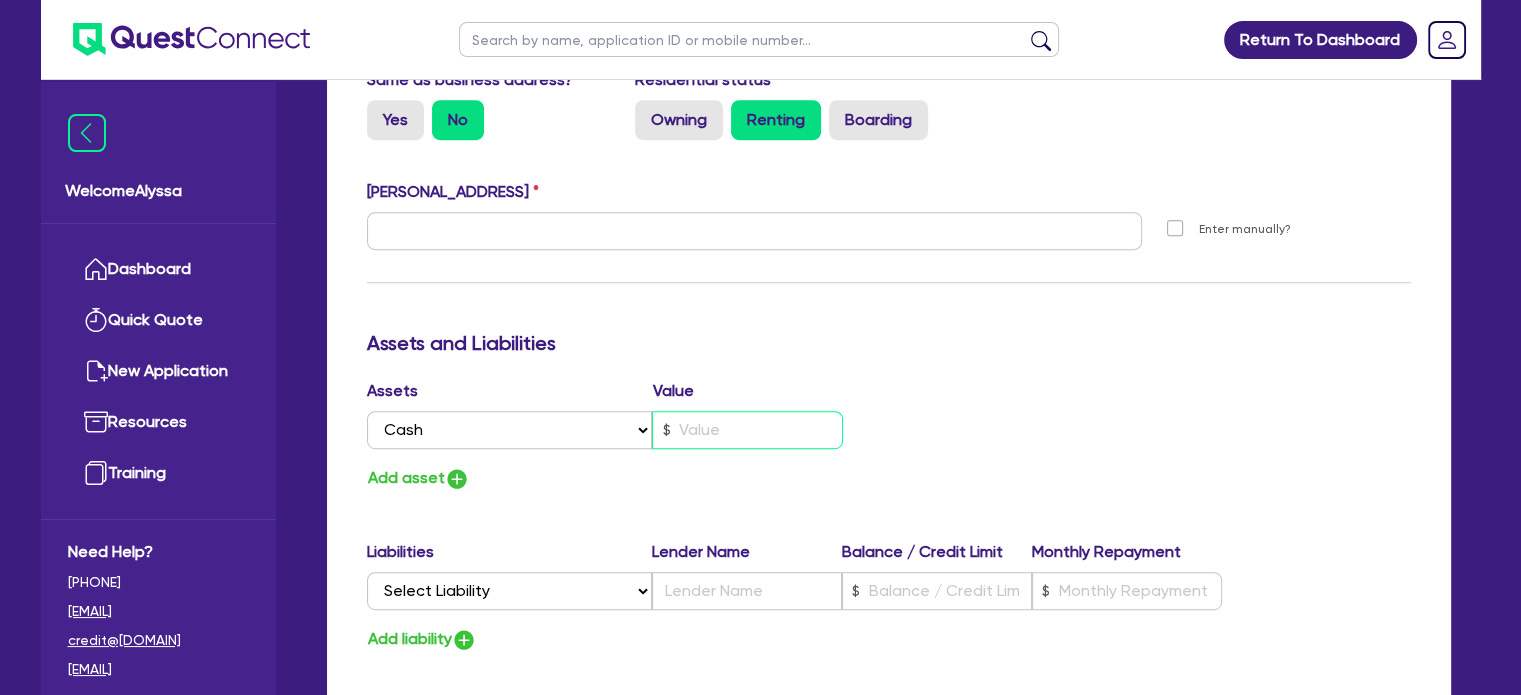 type on "[PHONE]" 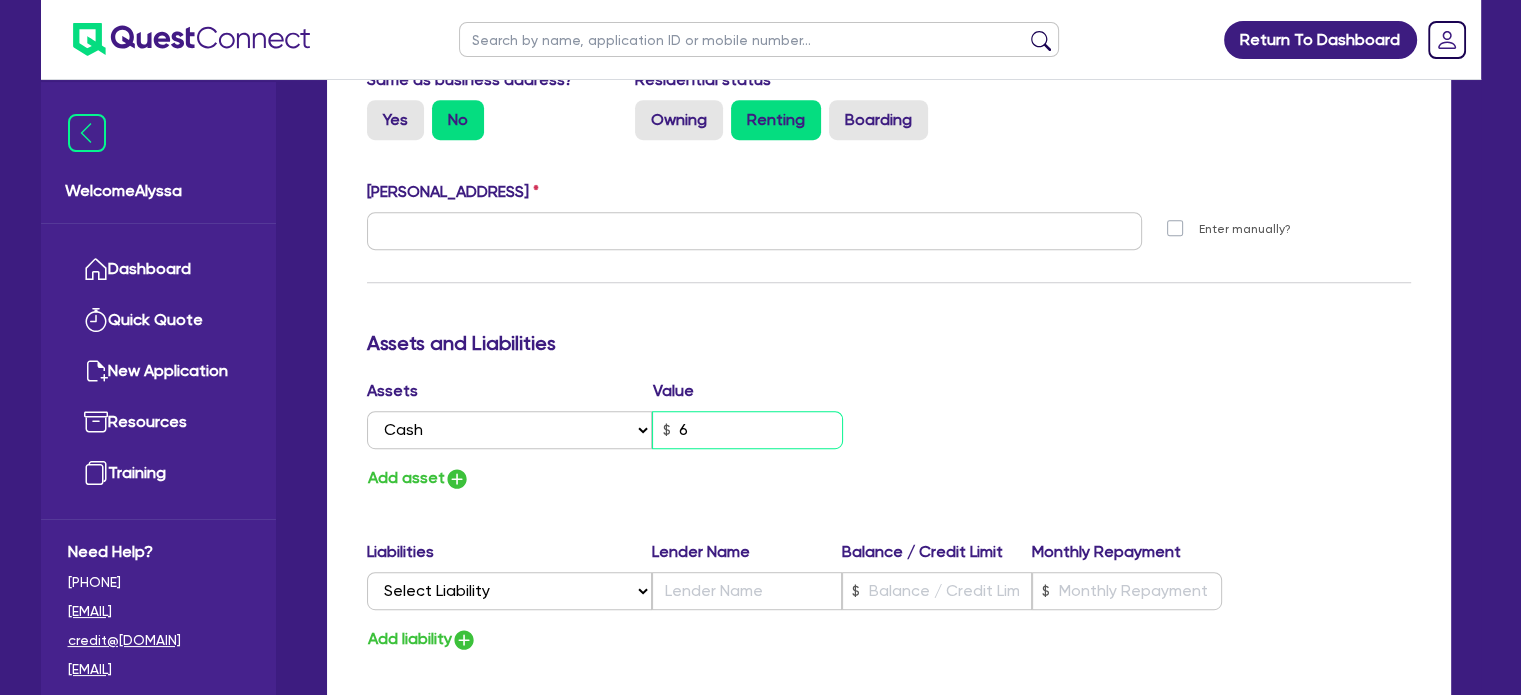 type on "1" 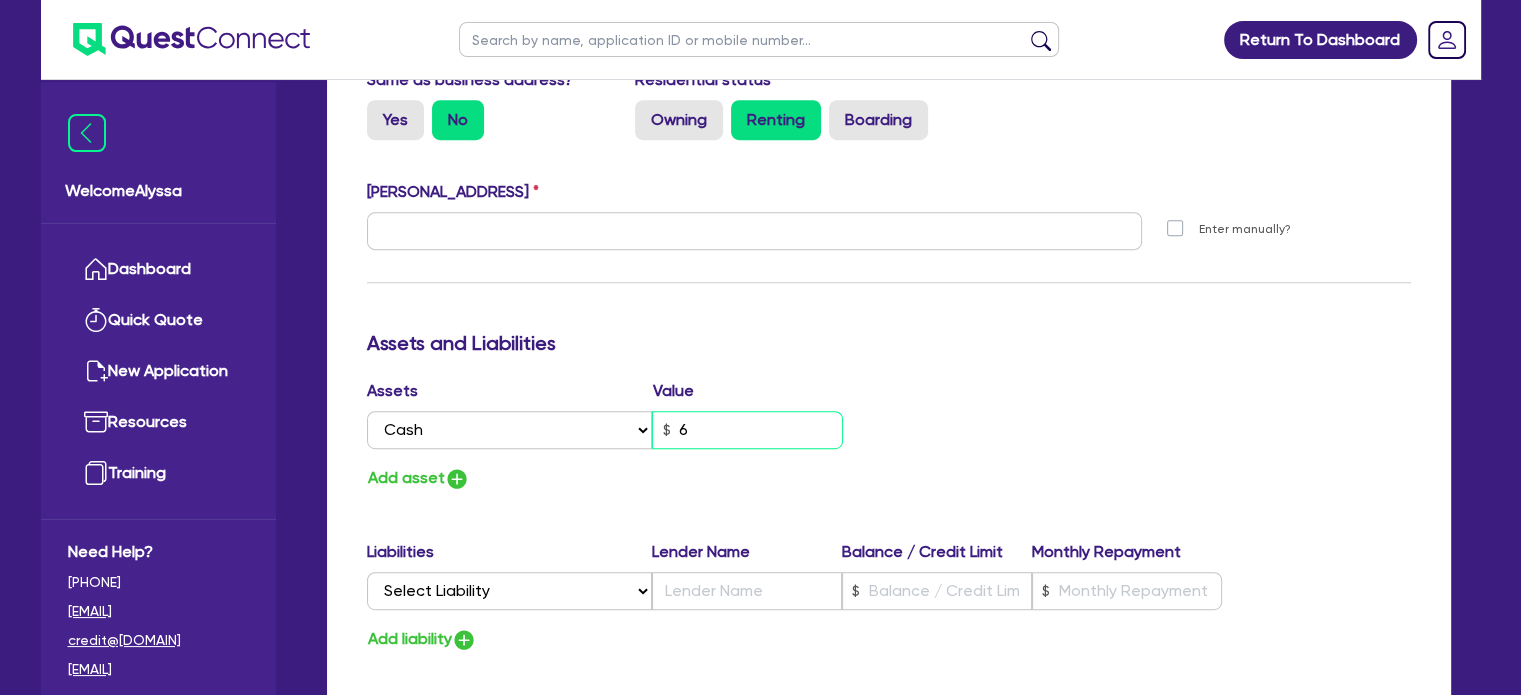 type on "[PHONE]" 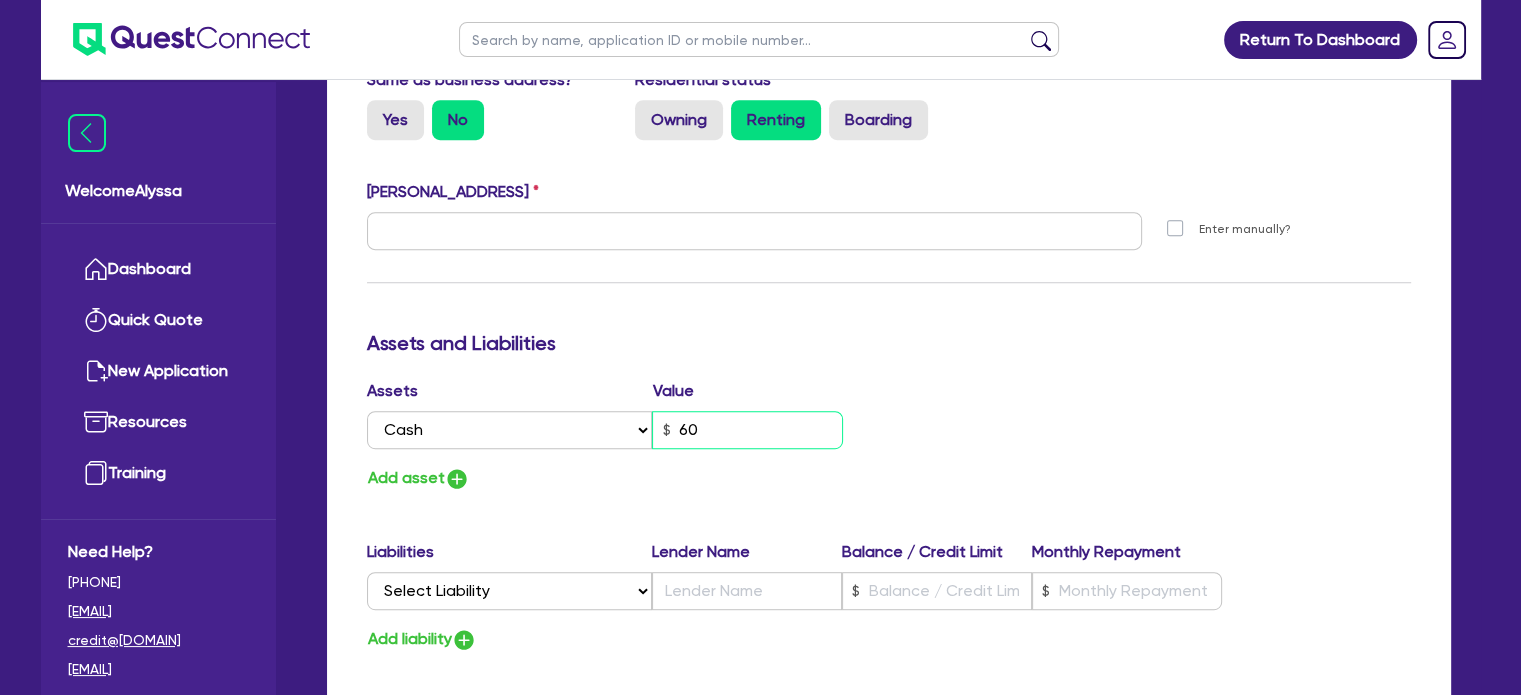 type on "1" 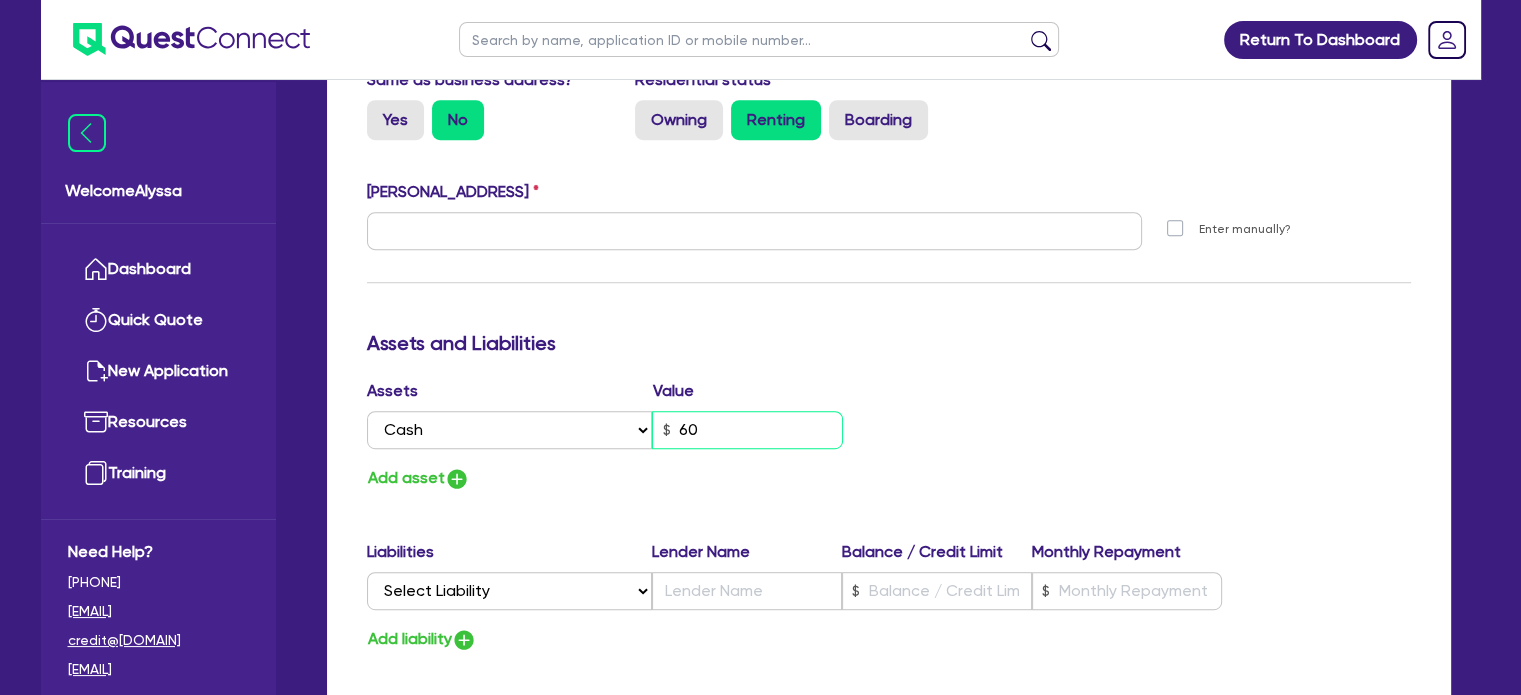 type on "[PHONE]" 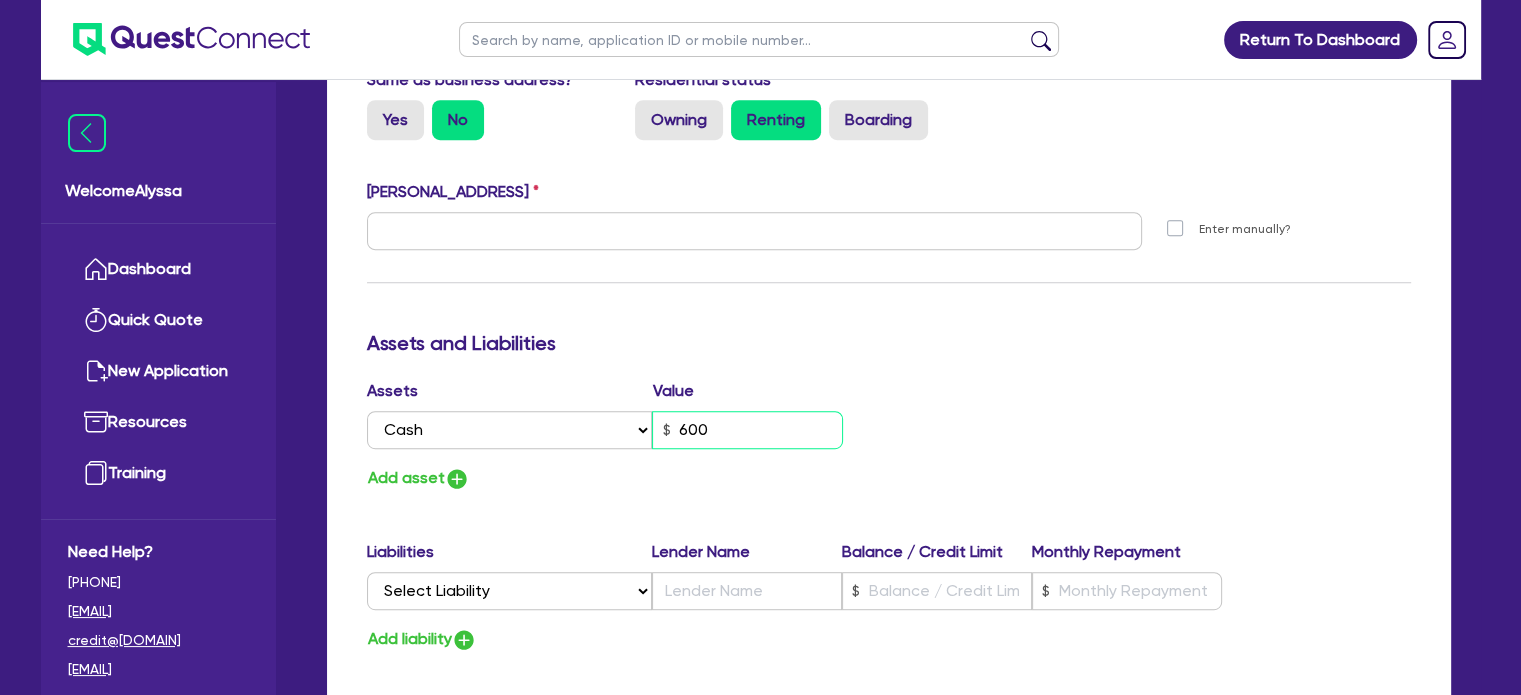 type on "1" 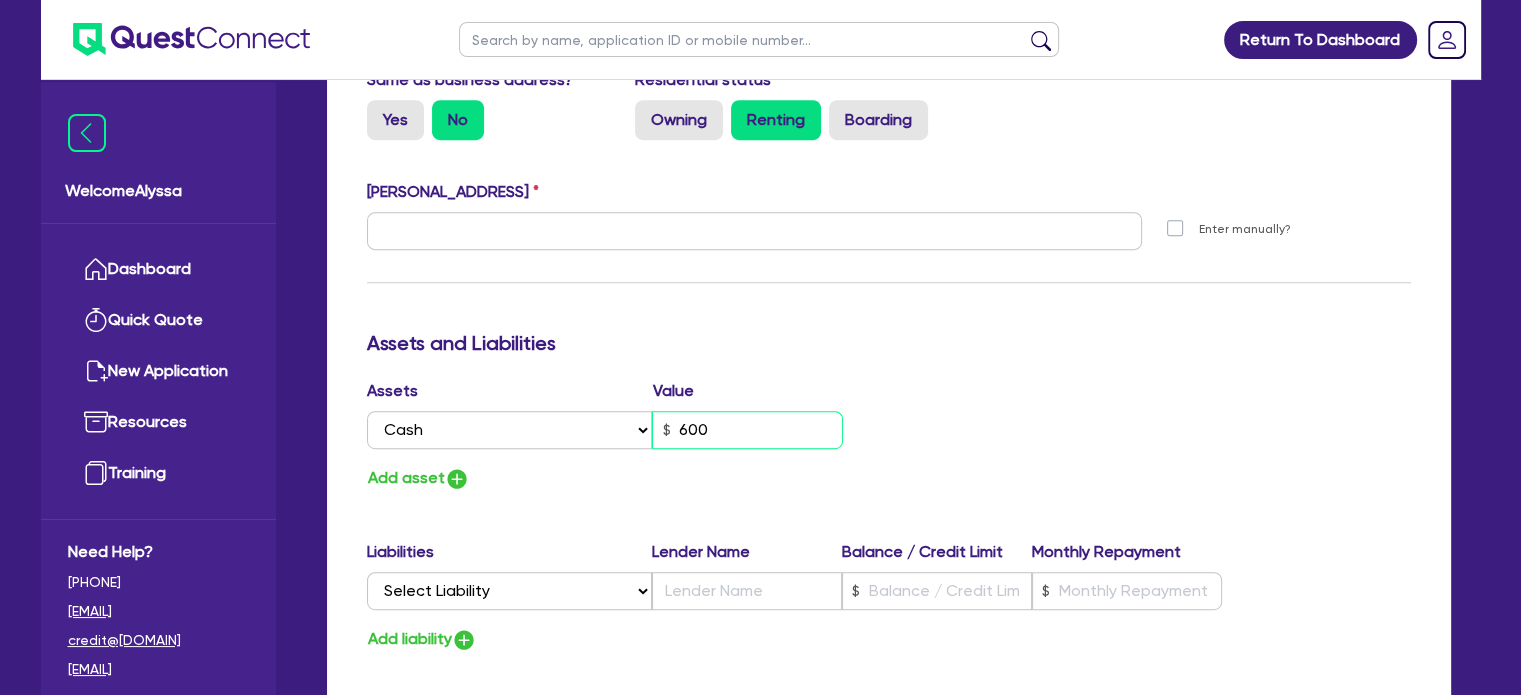 type on "[PHONE]" 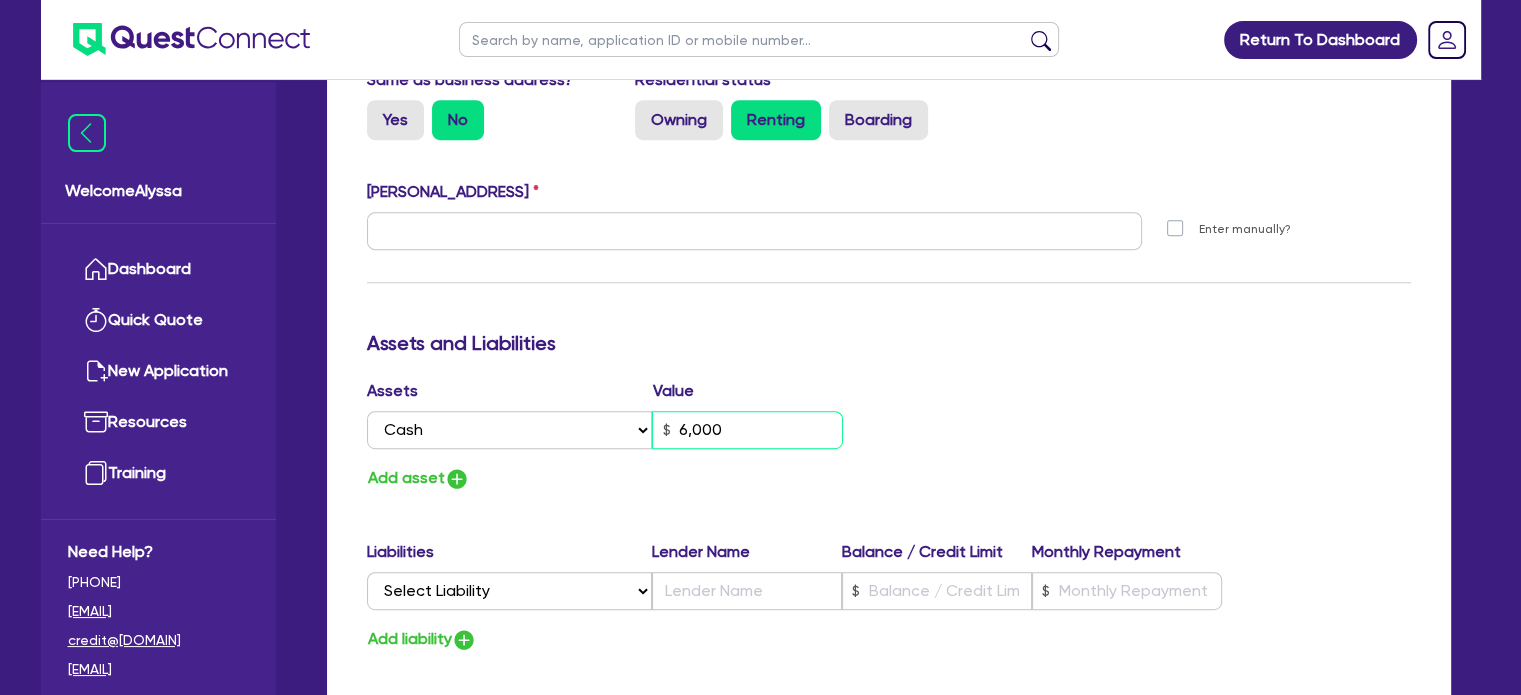 type on "1" 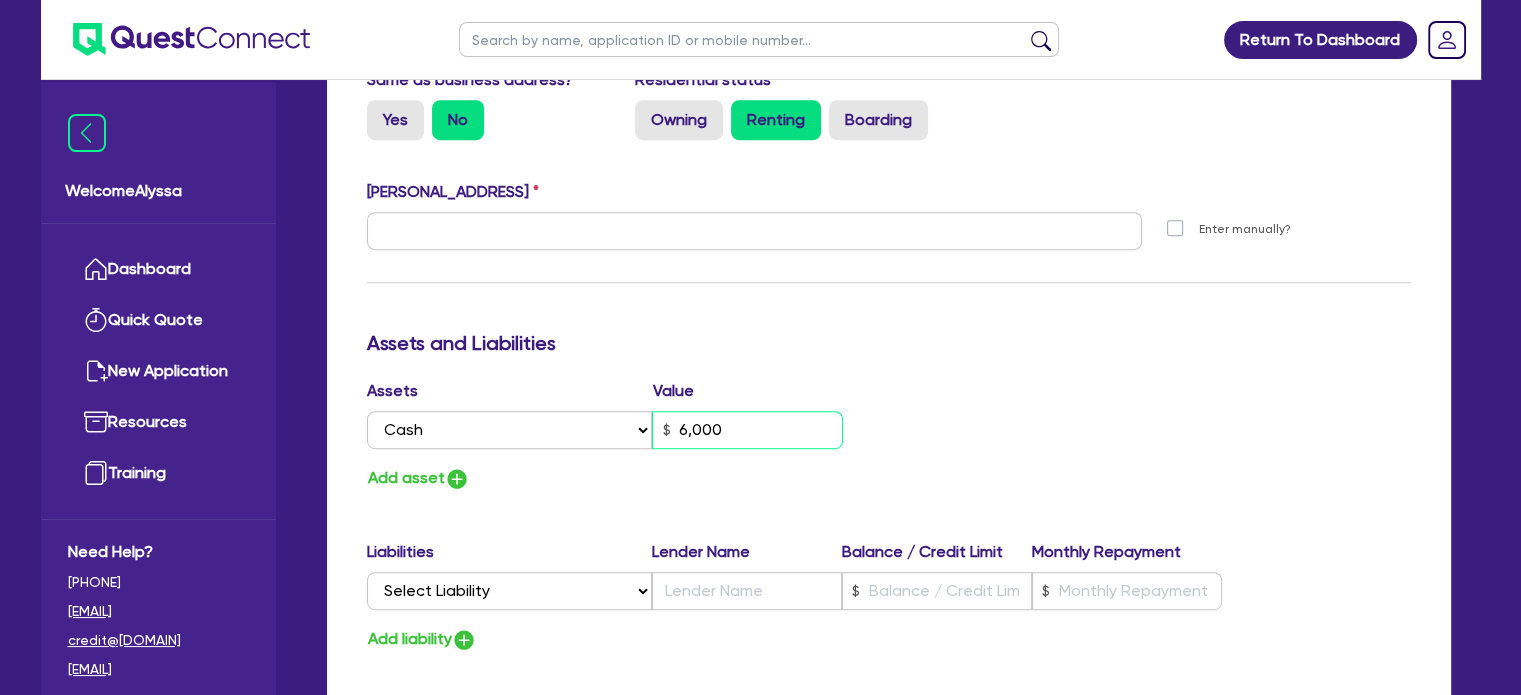 type on "[PHONE]" 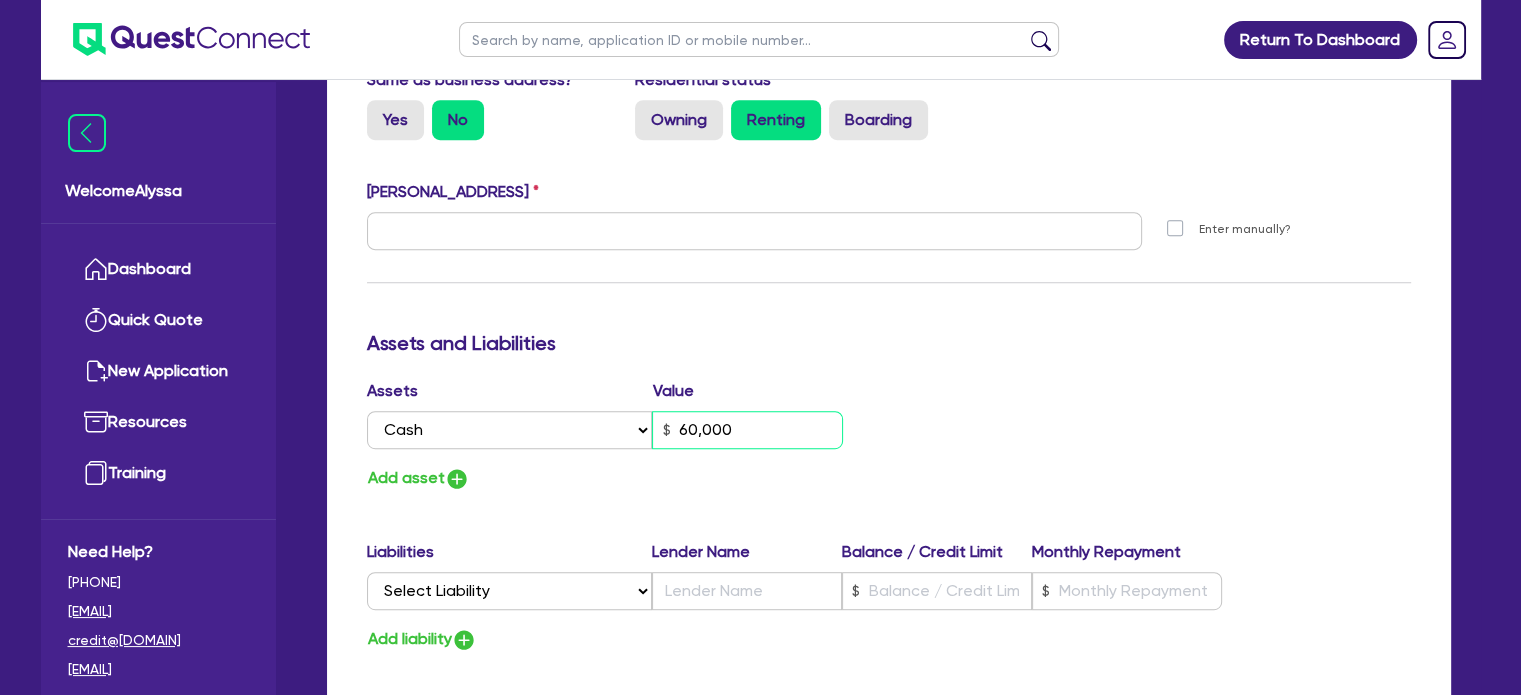 type on "60,000" 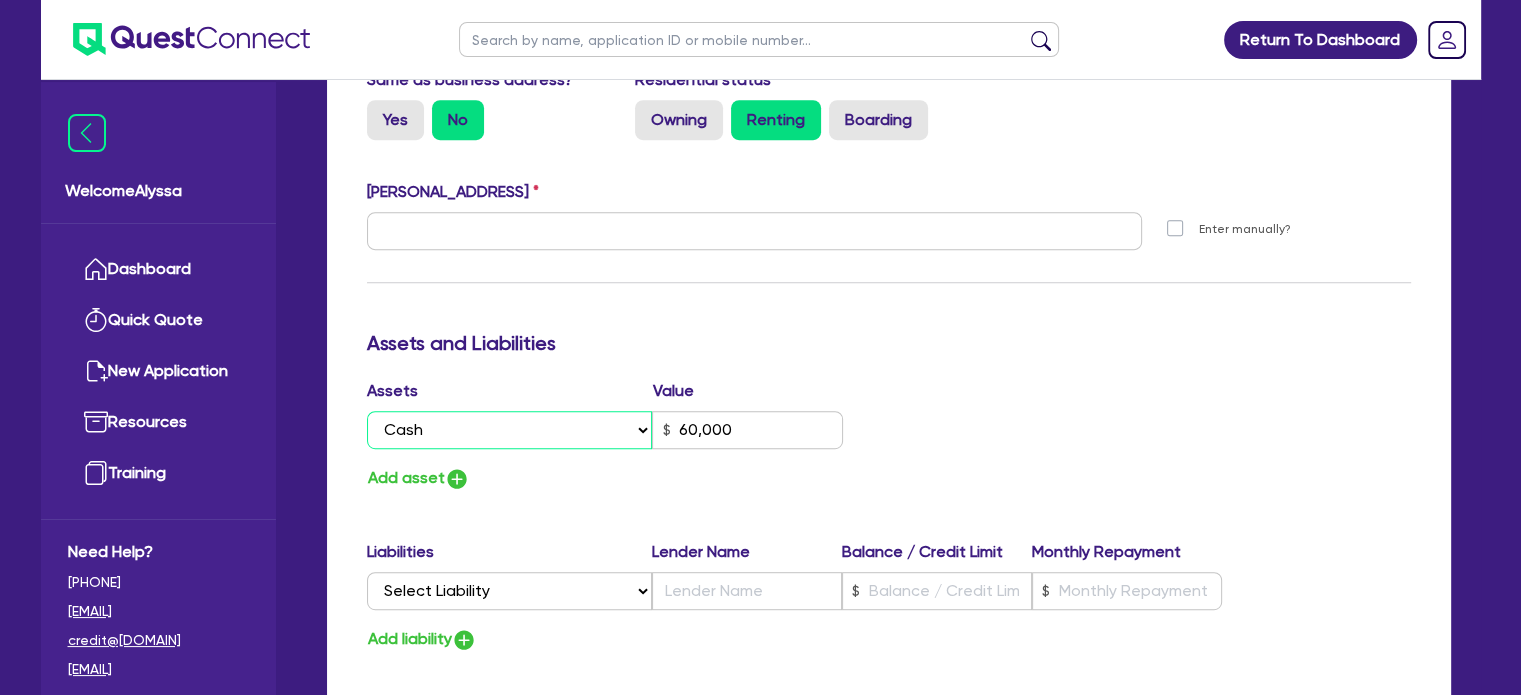 click on "Select Asset Cash Property Investment property Vehicle Truck Trailer Equipment Household & personal asset Other asset" at bounding box center (510, 430) 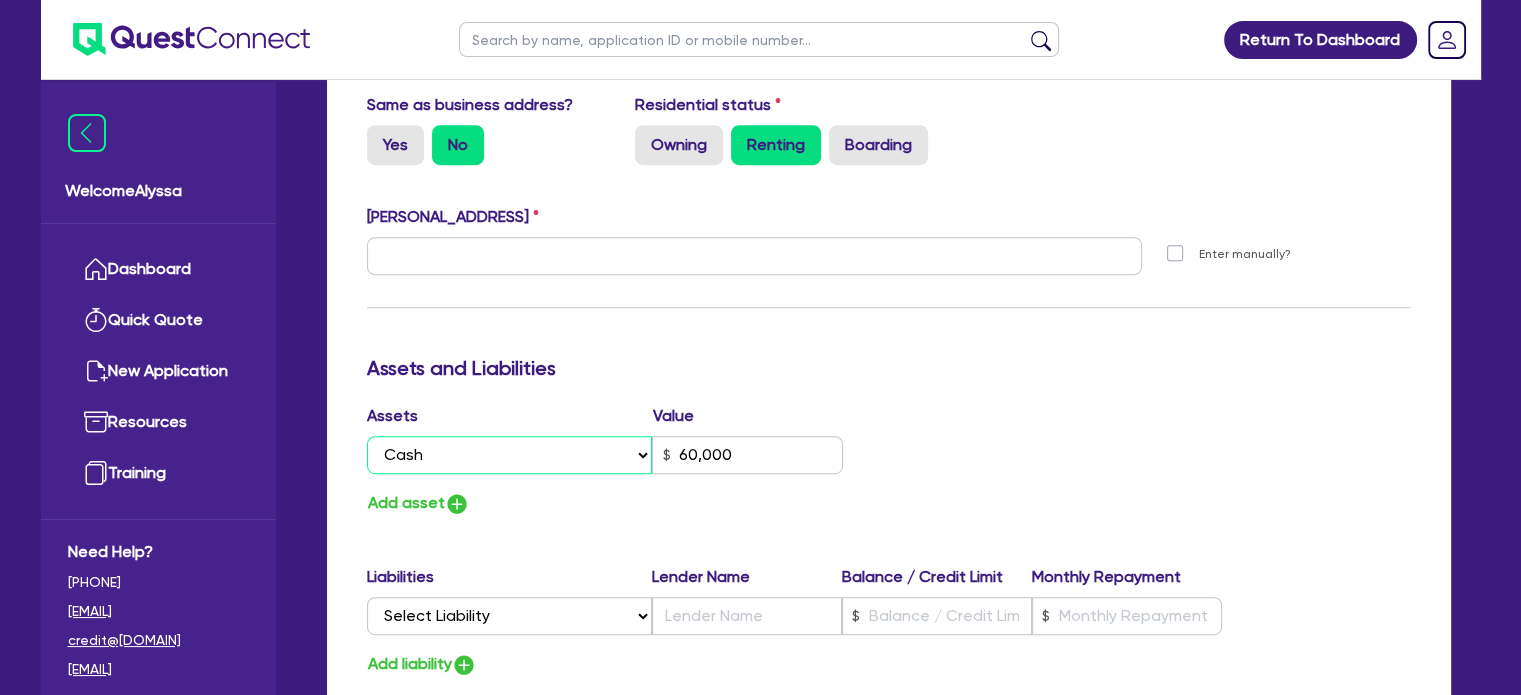 scroll, scrollTop: 920, scrollLeft: 0, axis: vertical 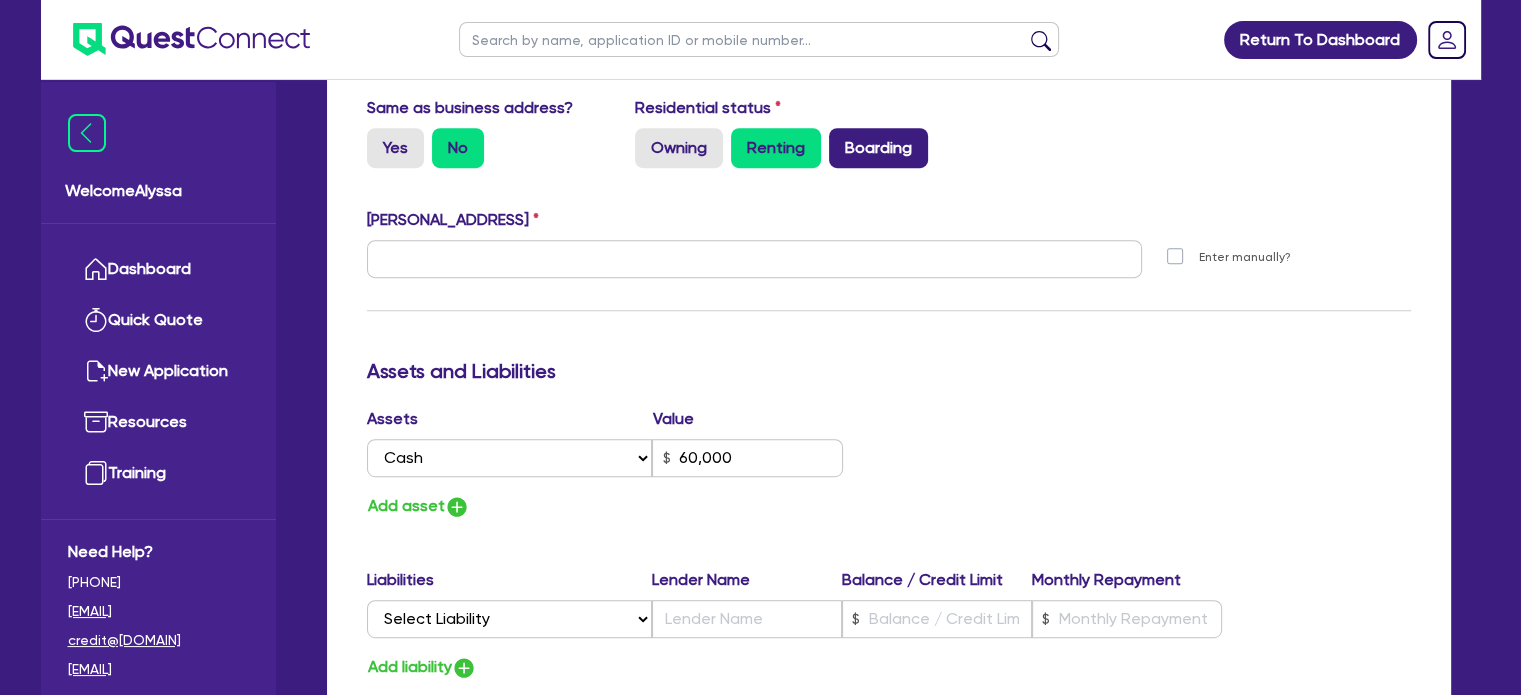 click on "Boarding" at bounding box center [878, 148] 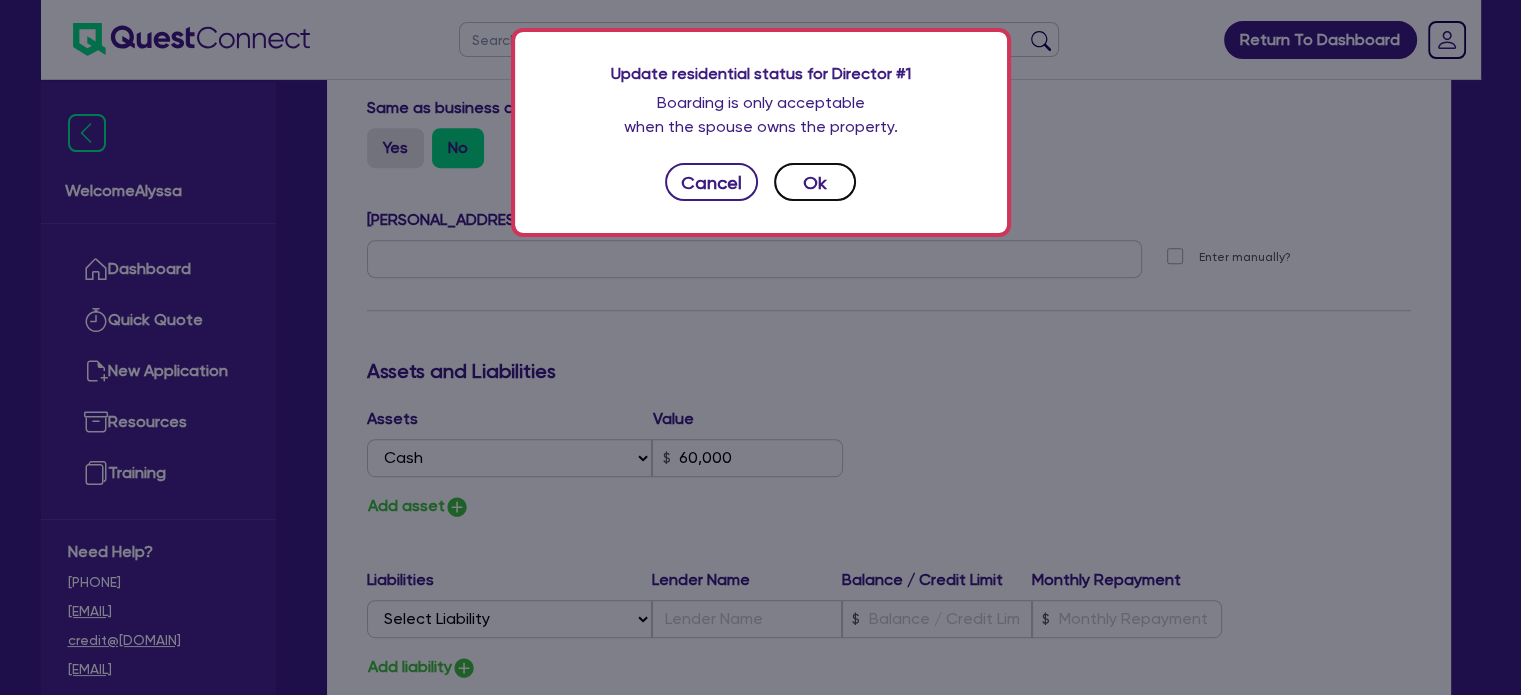 click on "Ok" at bounding box center (815, 182) 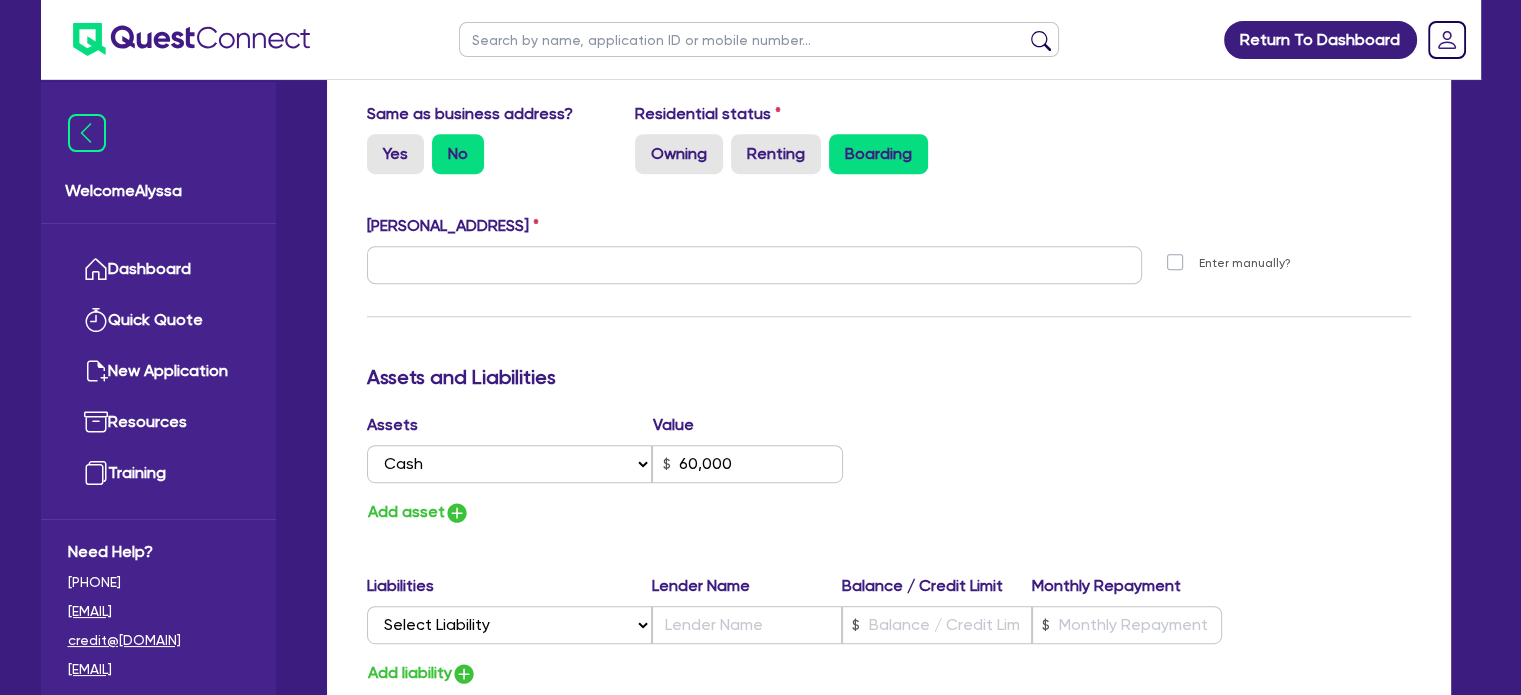 scroll, scrollTop: 912, scrollLeft: 0, axis: vertical 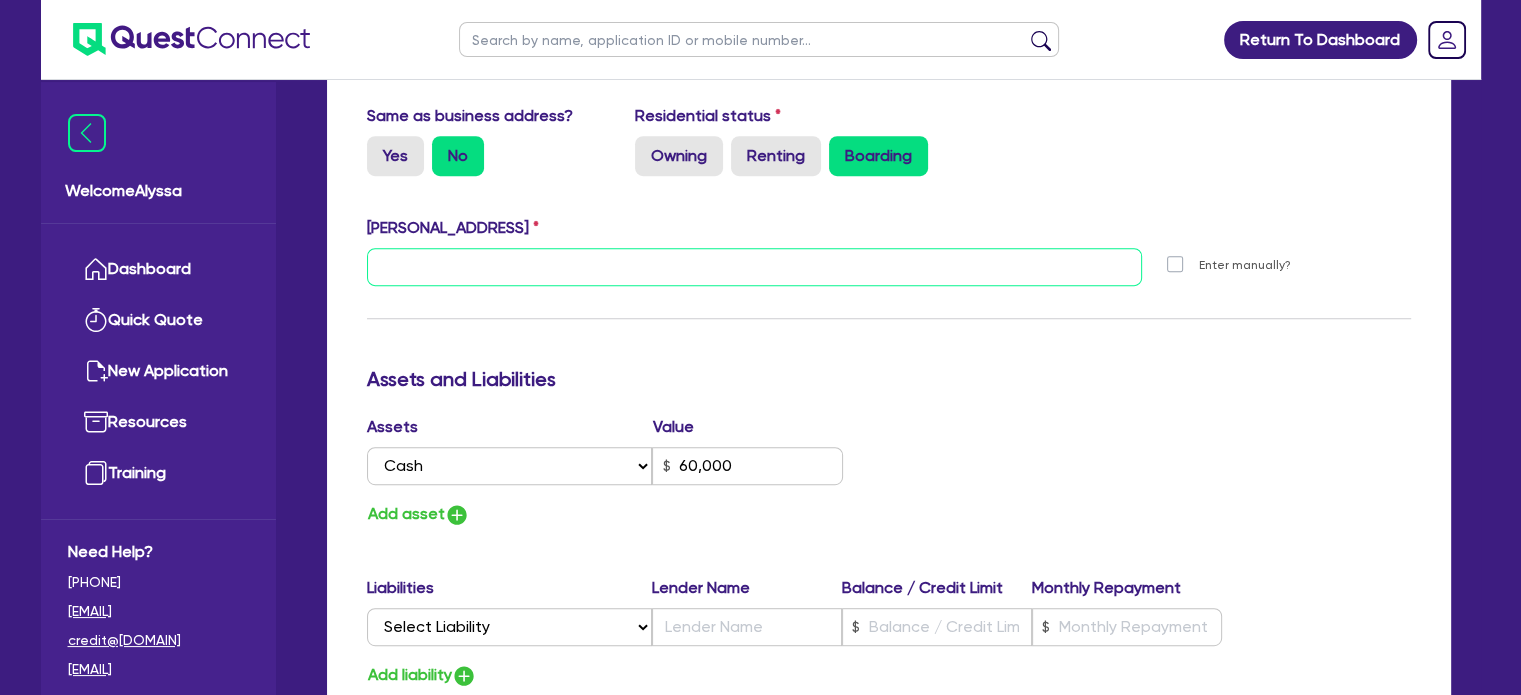 click at bounding box center [755, 267] 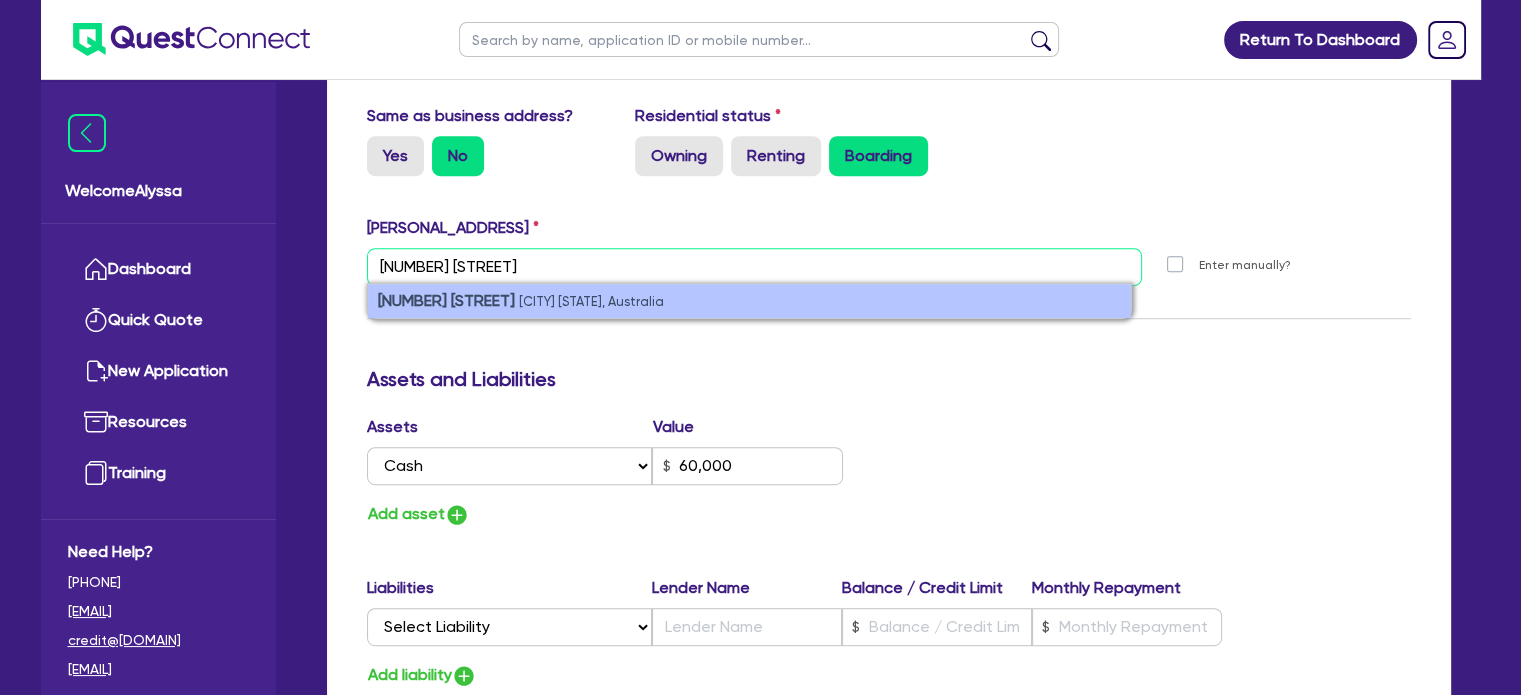 type on "[NUMBER] [STREET]" 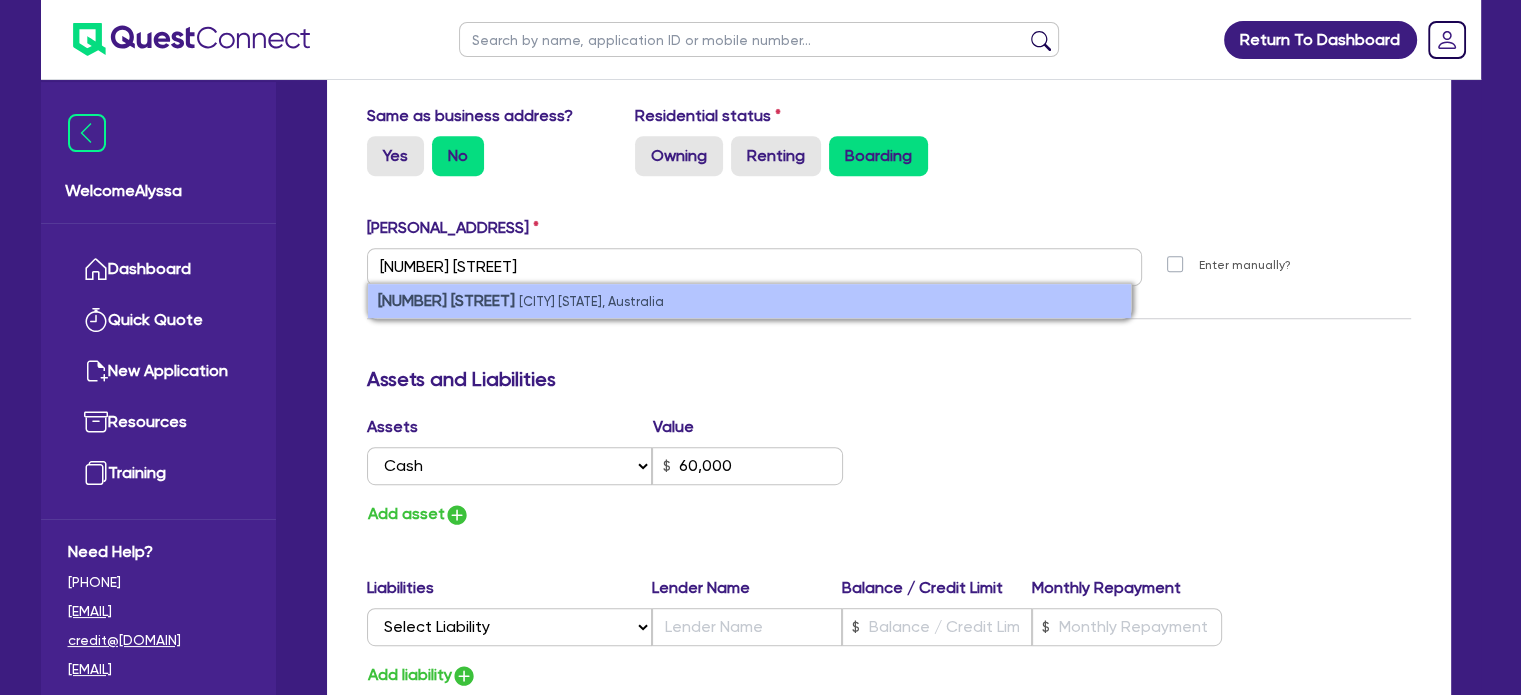 click on "[NUMBER] [STREET]" at bounding box center (446, 300) 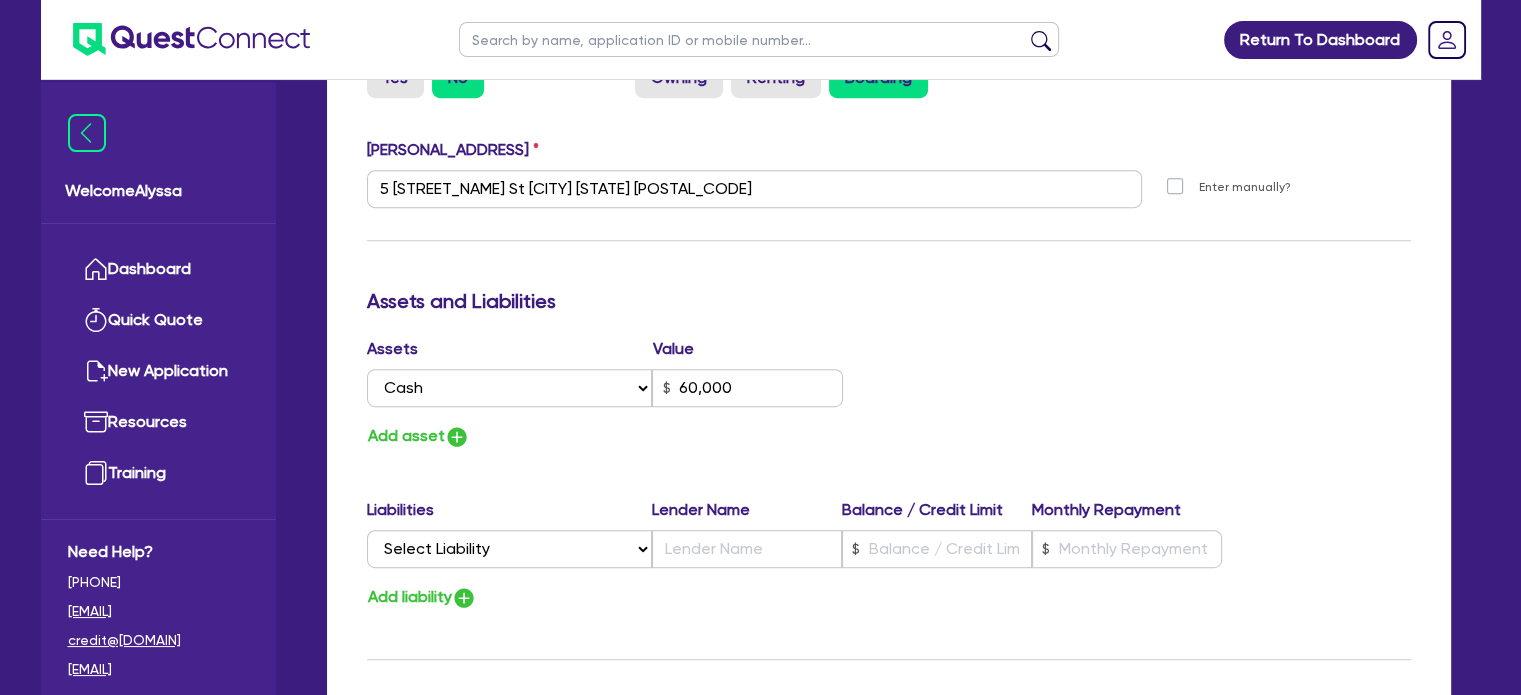 scroll, scrollTop: 996, scrollLeft: 0, axis: vertical 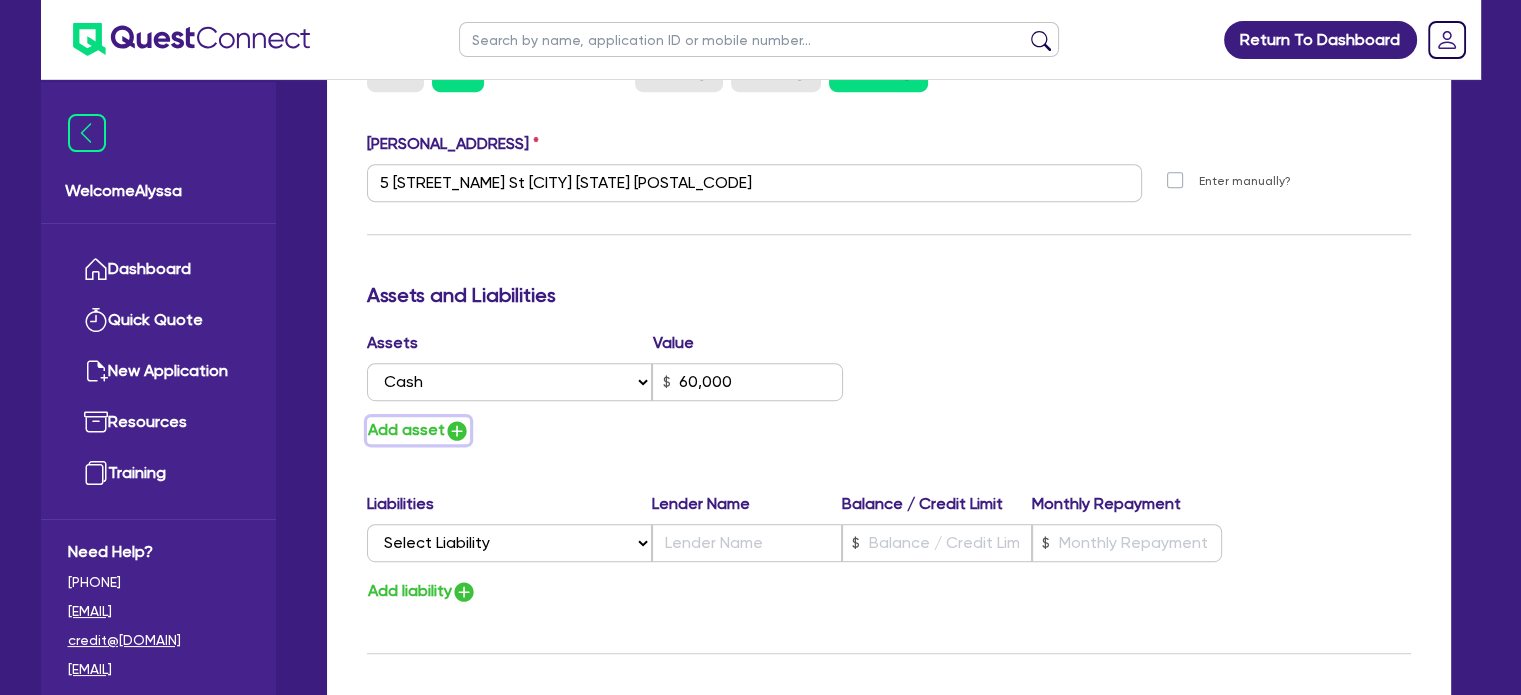 click at bounding box center [457, 431] 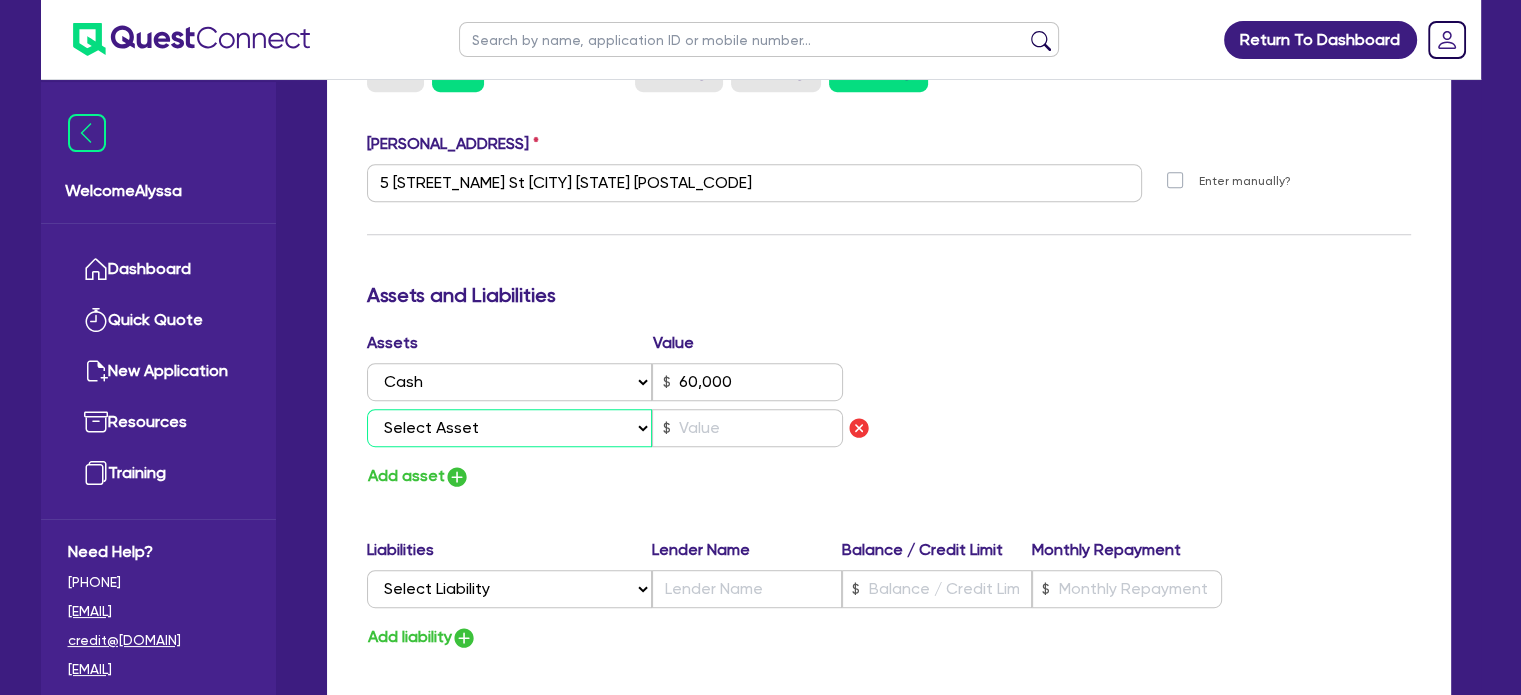 click on "Select Asset Cash Property Investment property Vehicle Truck Trailer Equipment Household & personal asset Other asset" at bounding box center [510, 428] 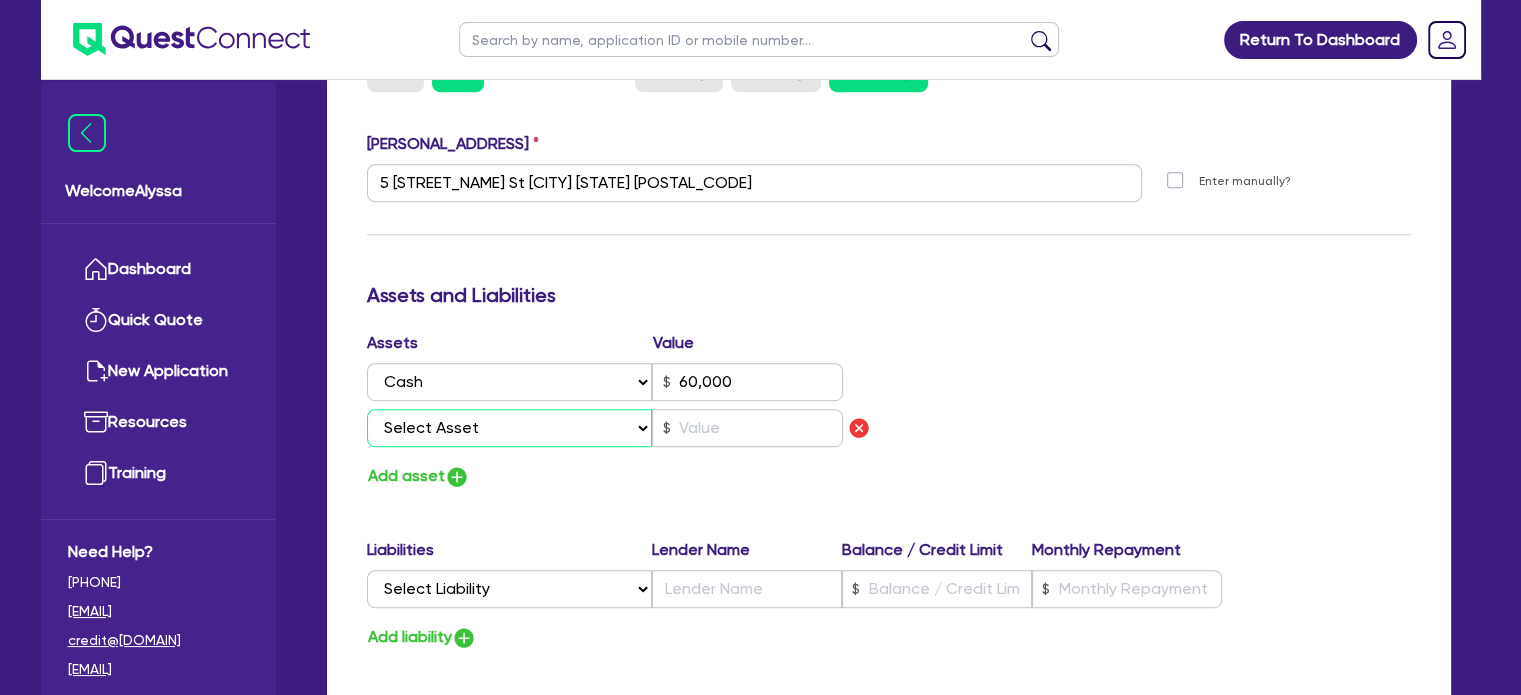 select on "TRUCK" 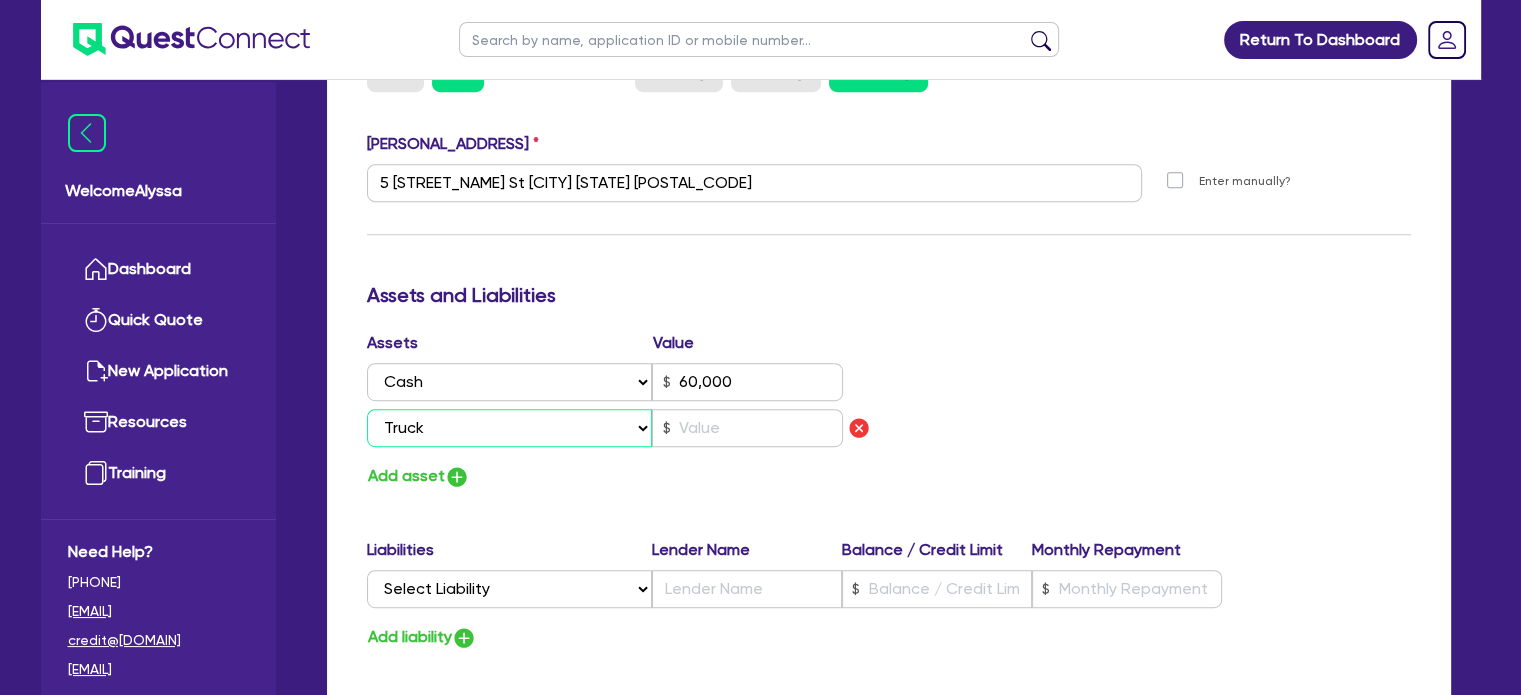 click on "Select Asset Cash Property Investment property Vehicle Truck Trailer Equipment Household & personal asset Other asset" at bounding box center (510, 428) 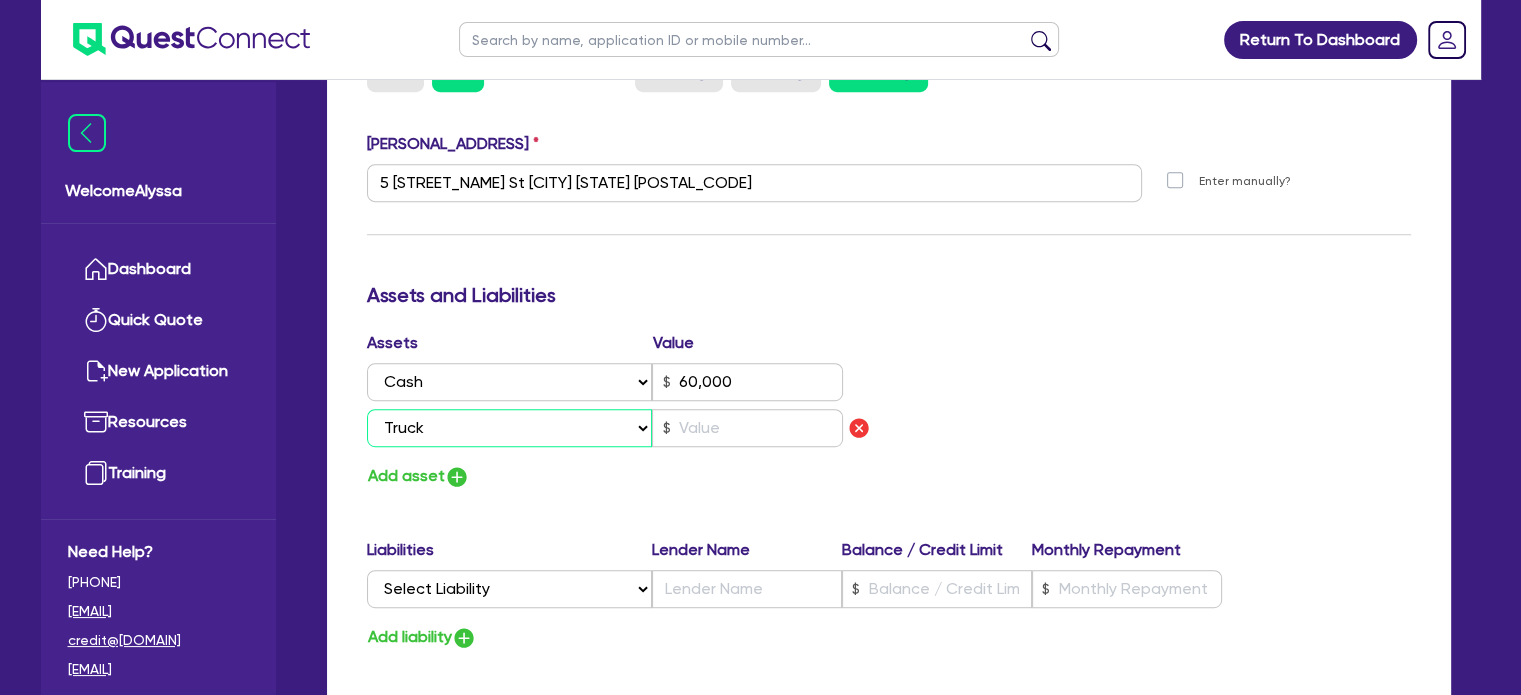 type on "1" 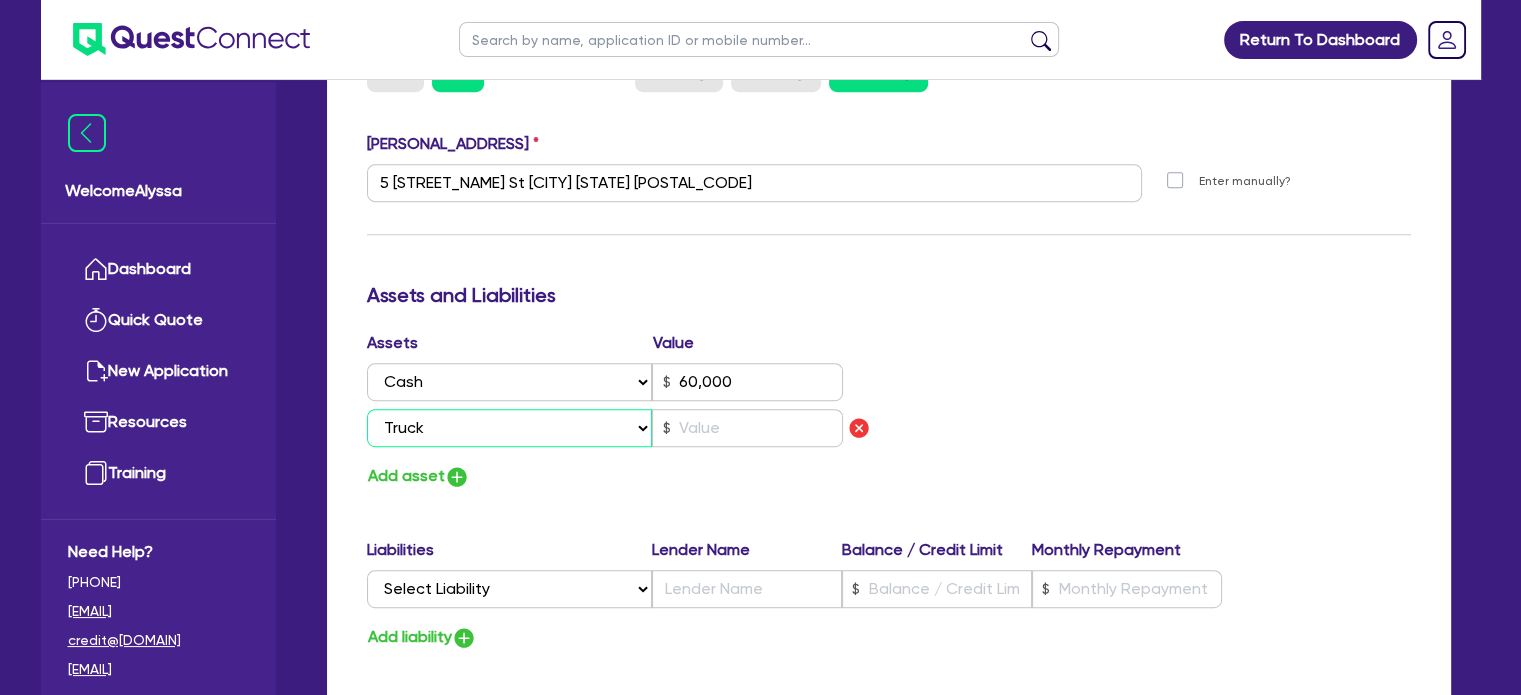 type on "[PHONE]" 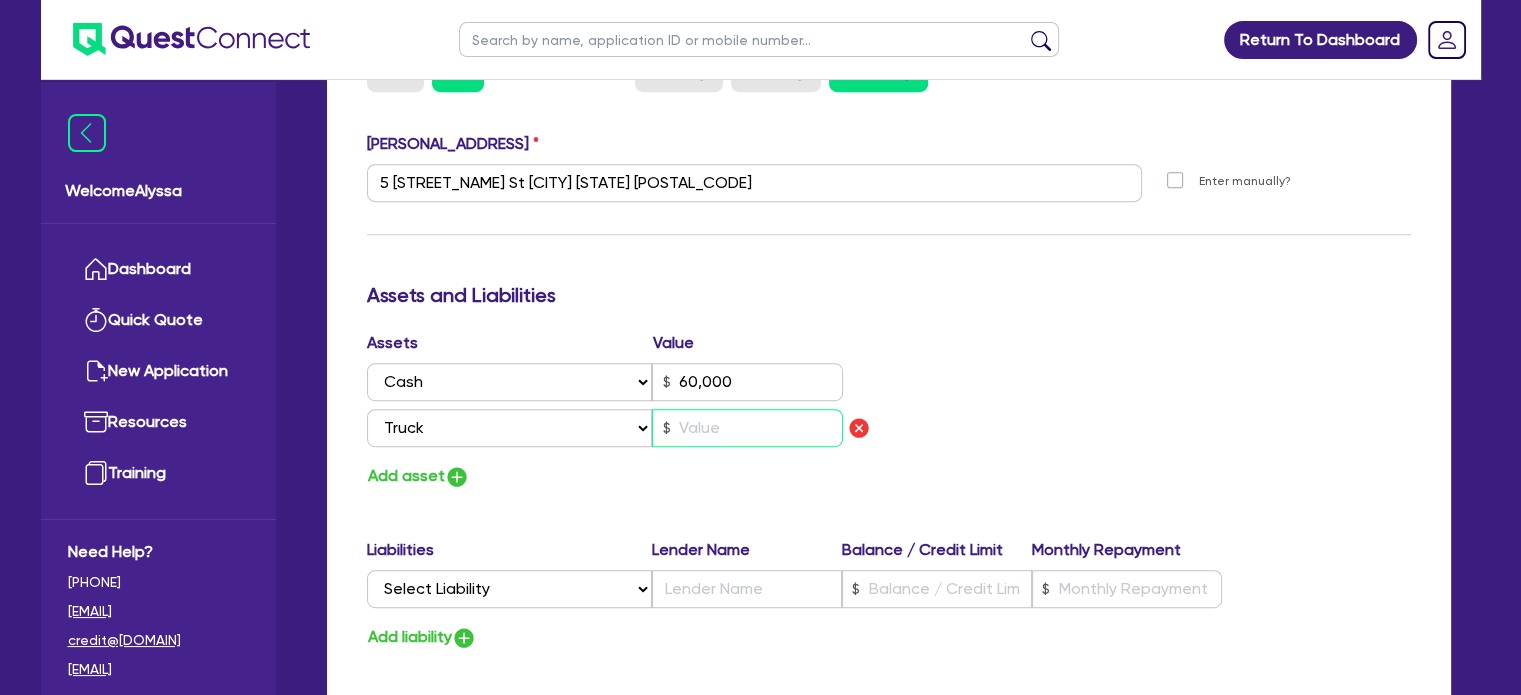 type on "1" 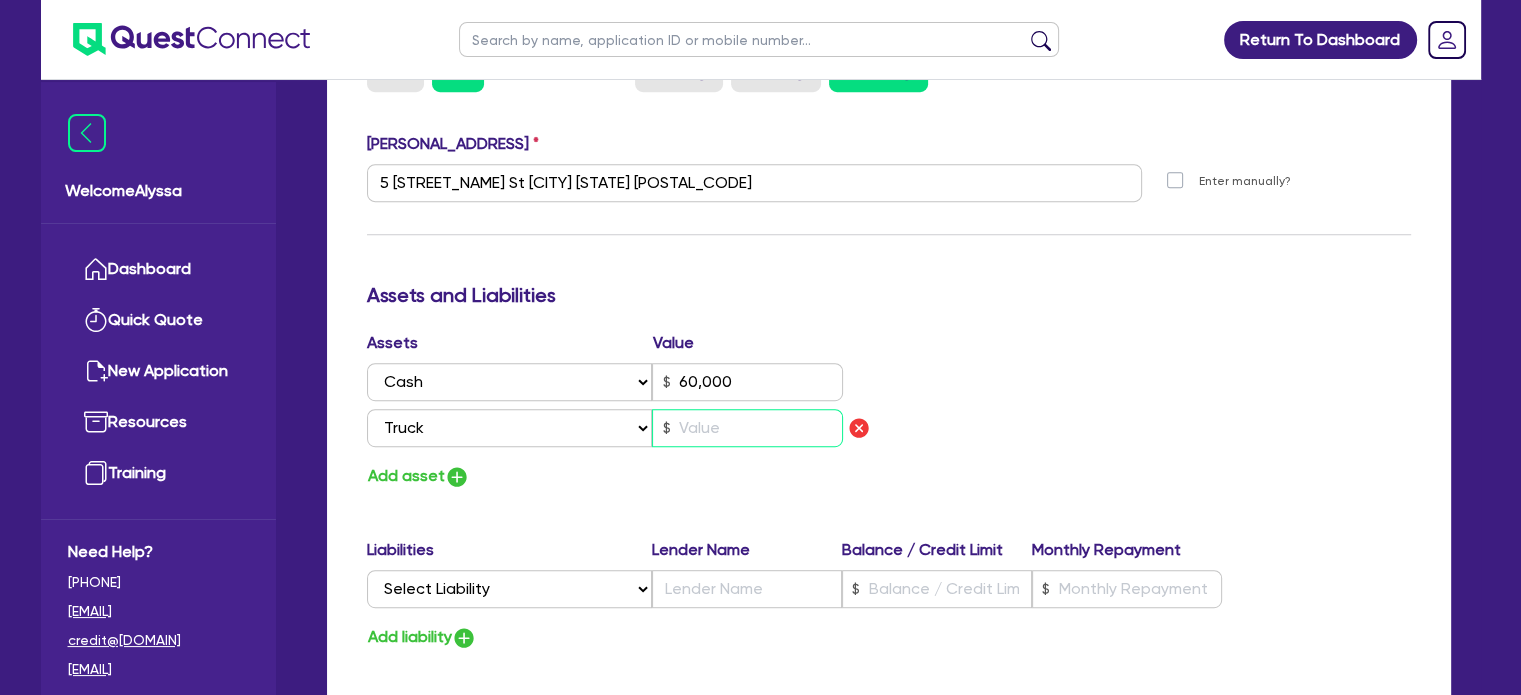 type on "[PHONE]" 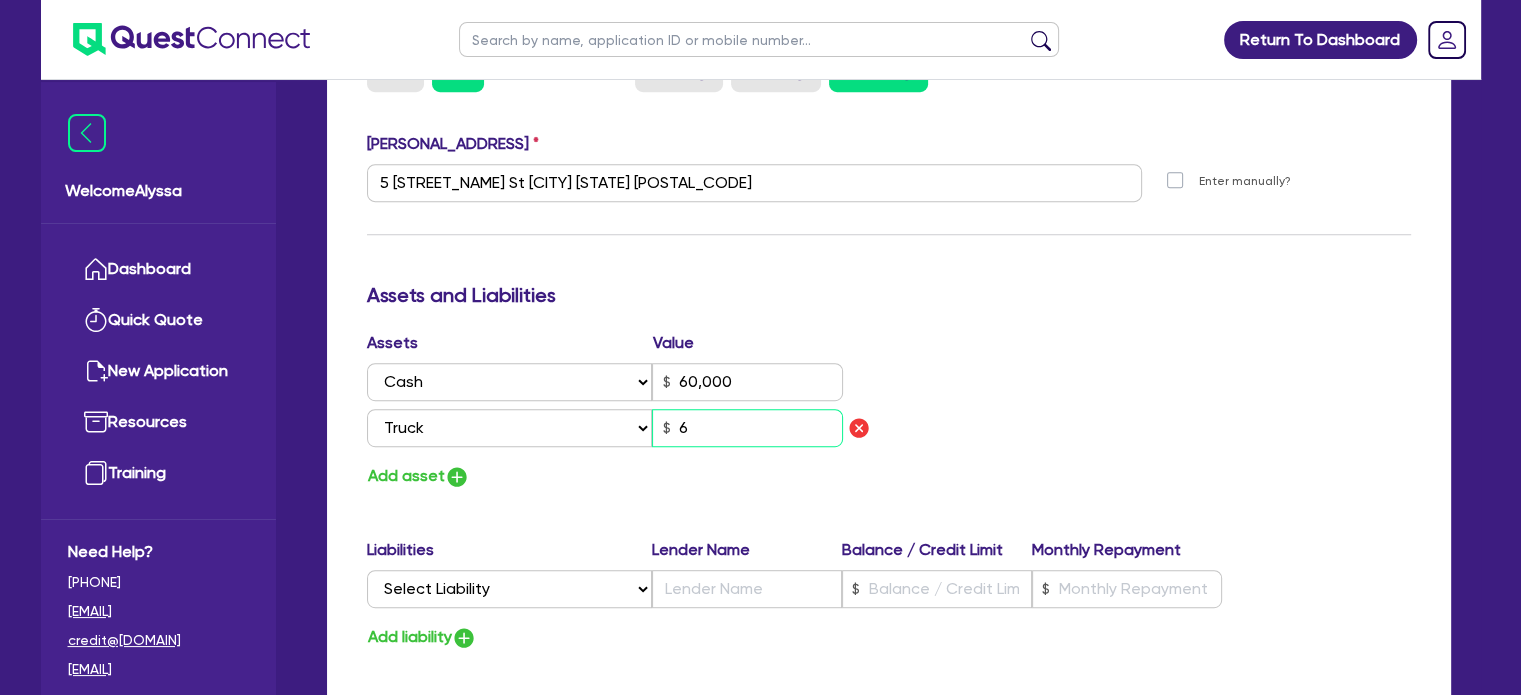type on "1" 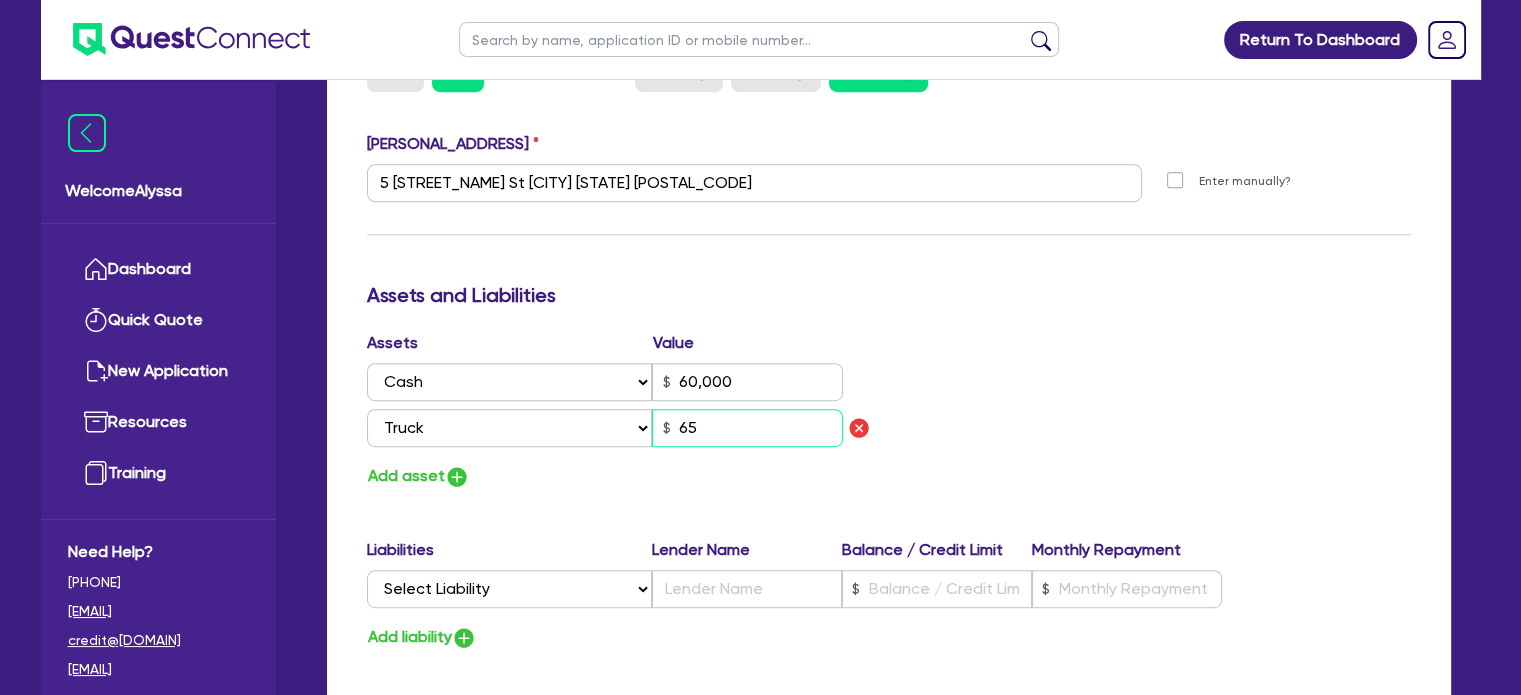 type on "1" 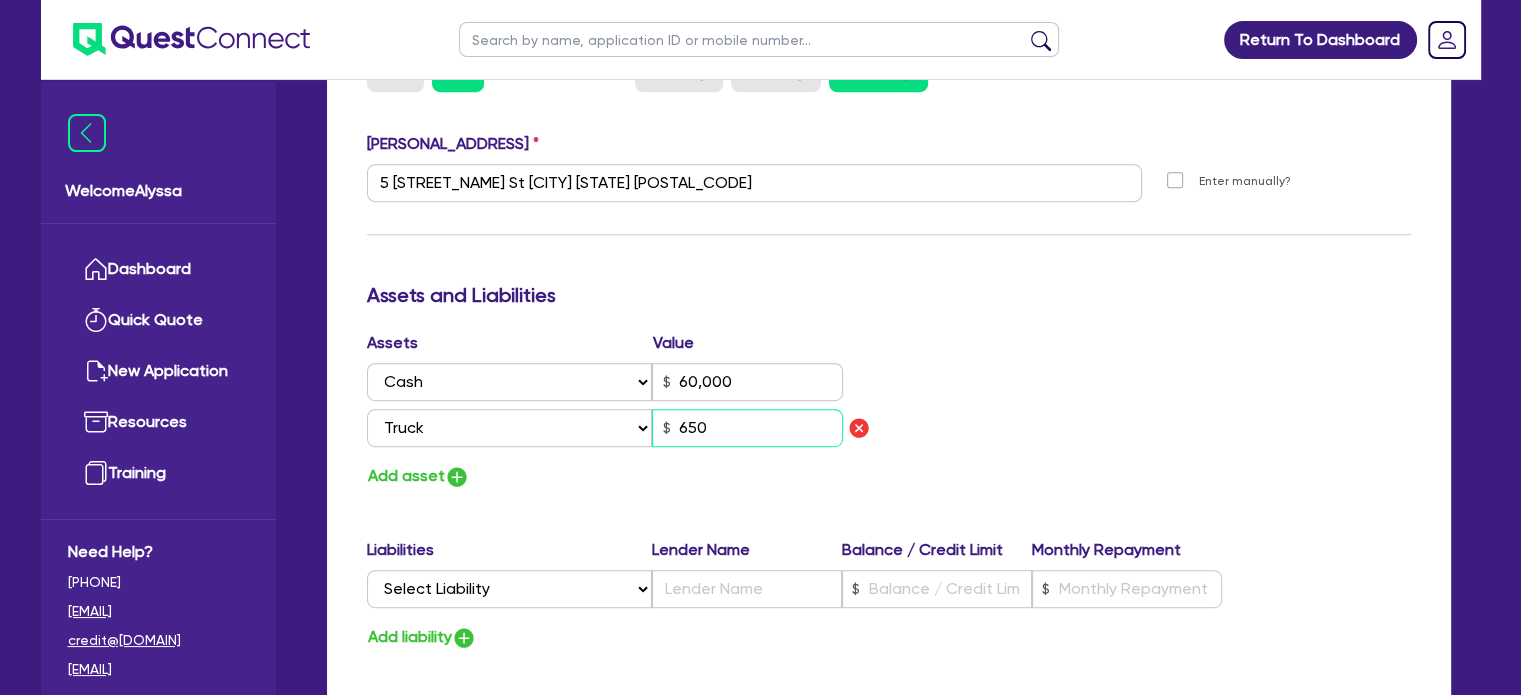 type on "1" 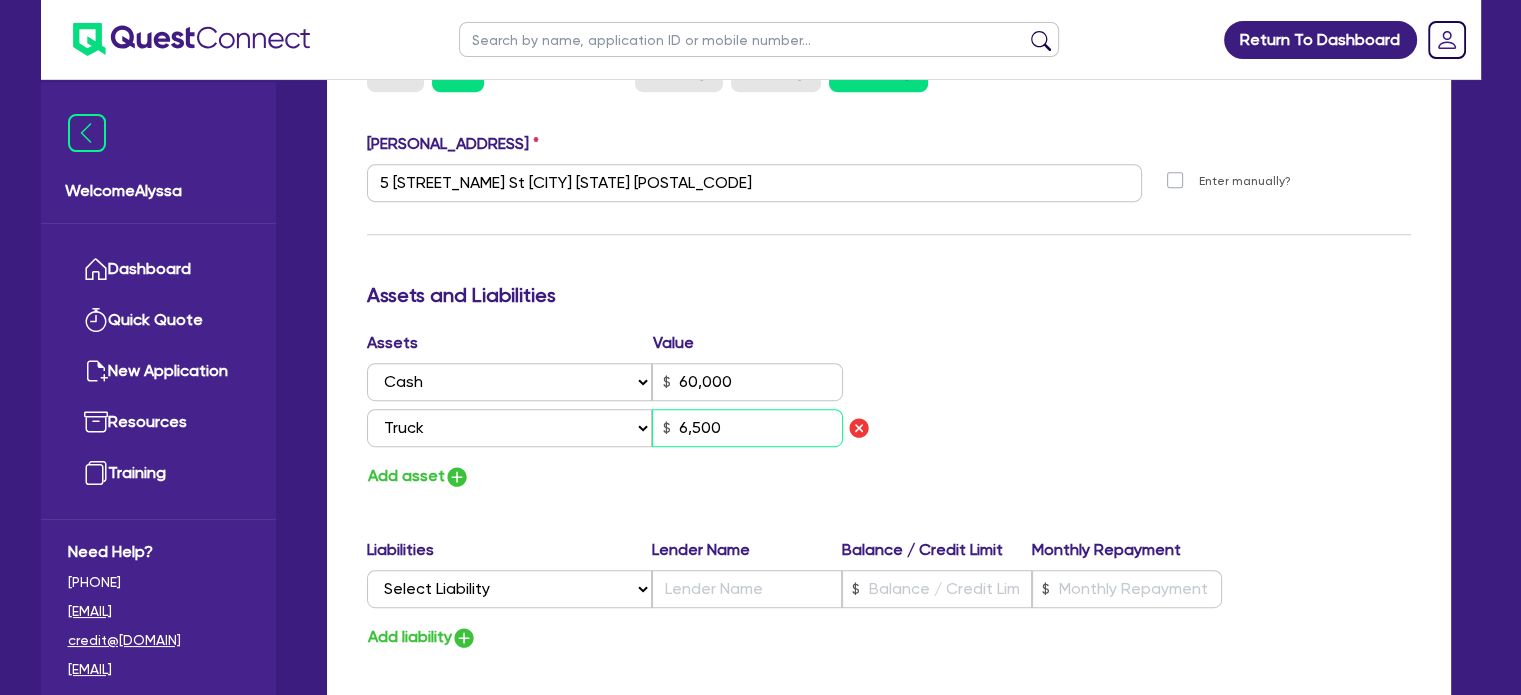 type on "1" 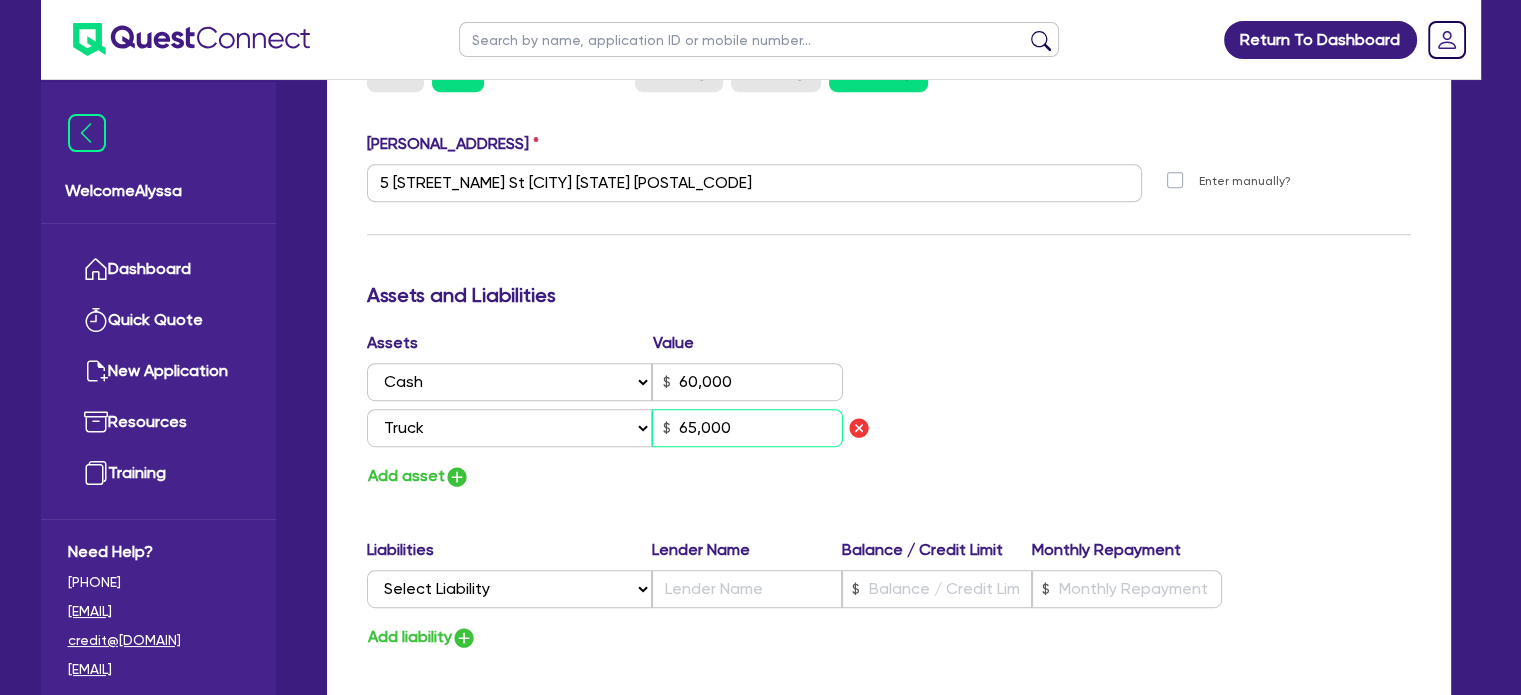 type on "1" 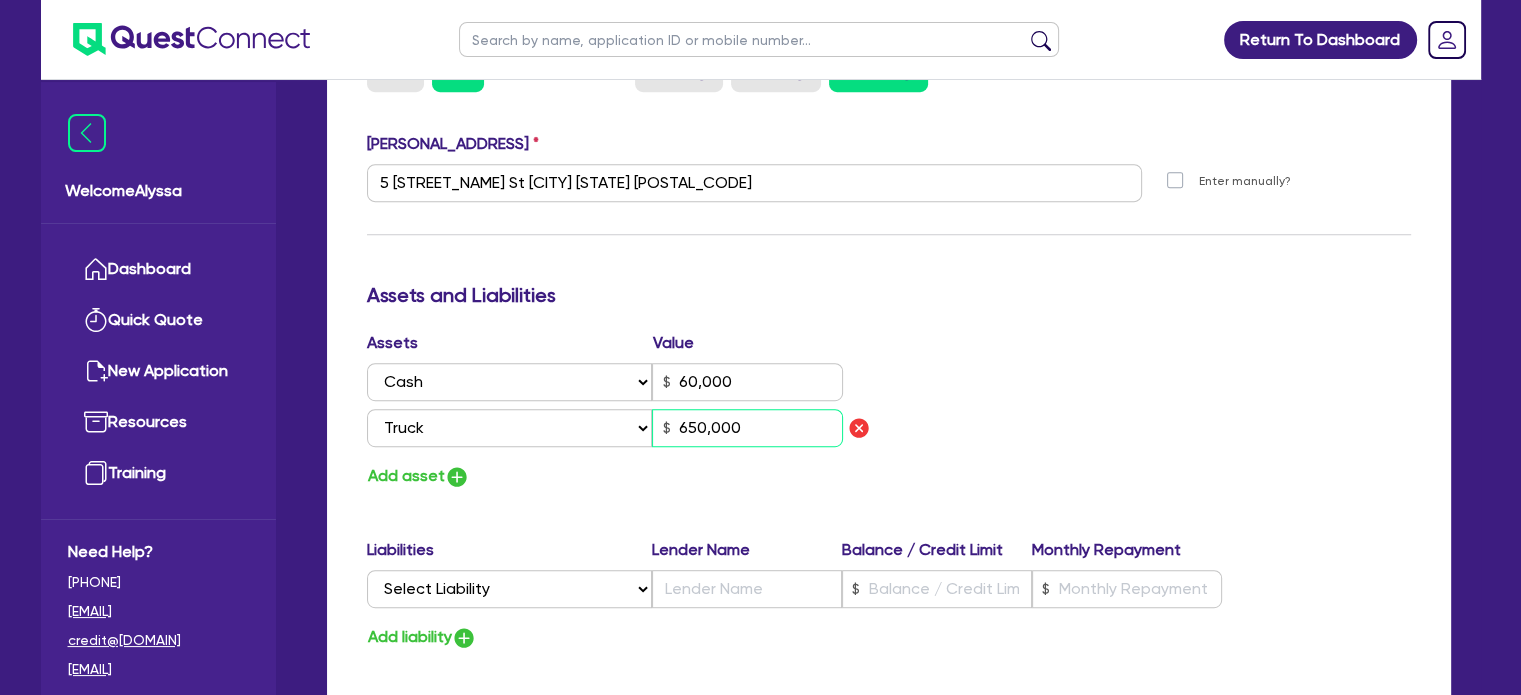 type on "1" 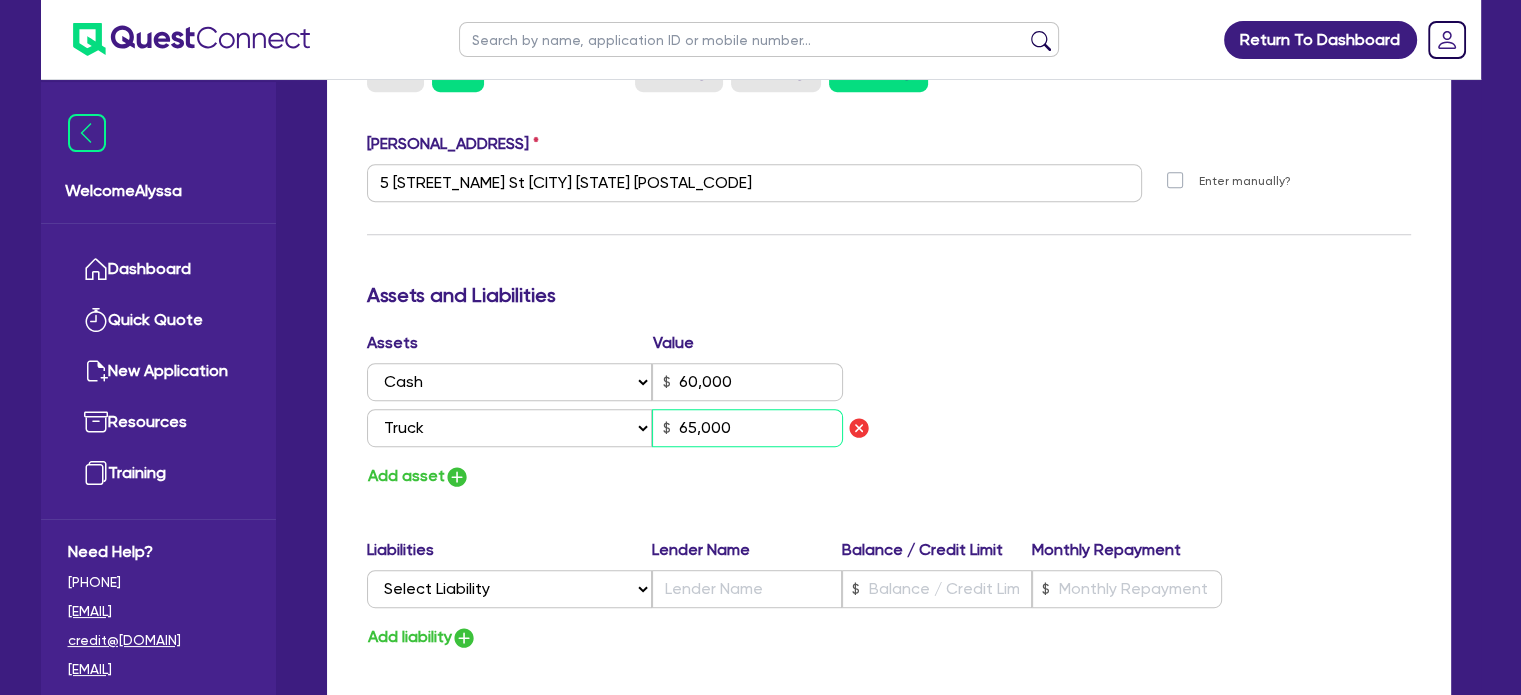 type on "65,000" 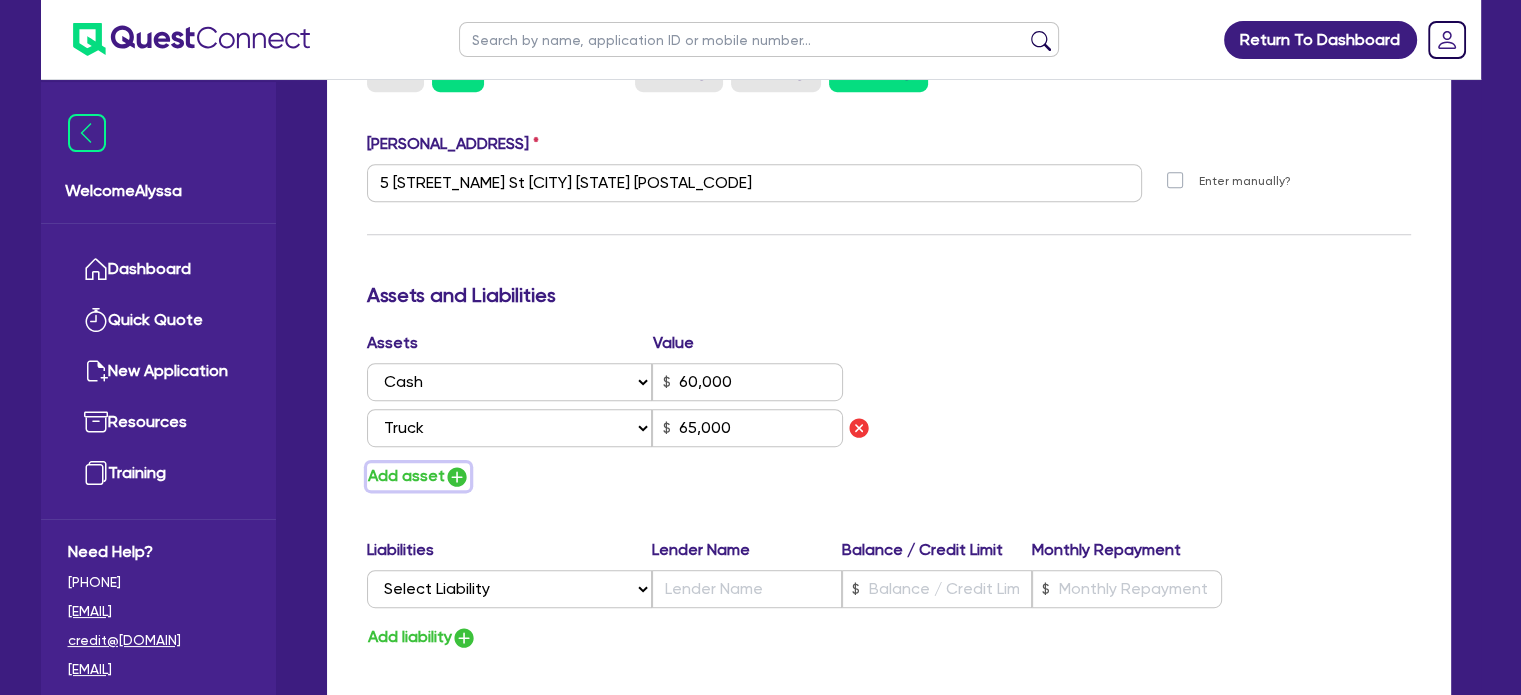 click on "Add asset" at bounding box center [418, 476] 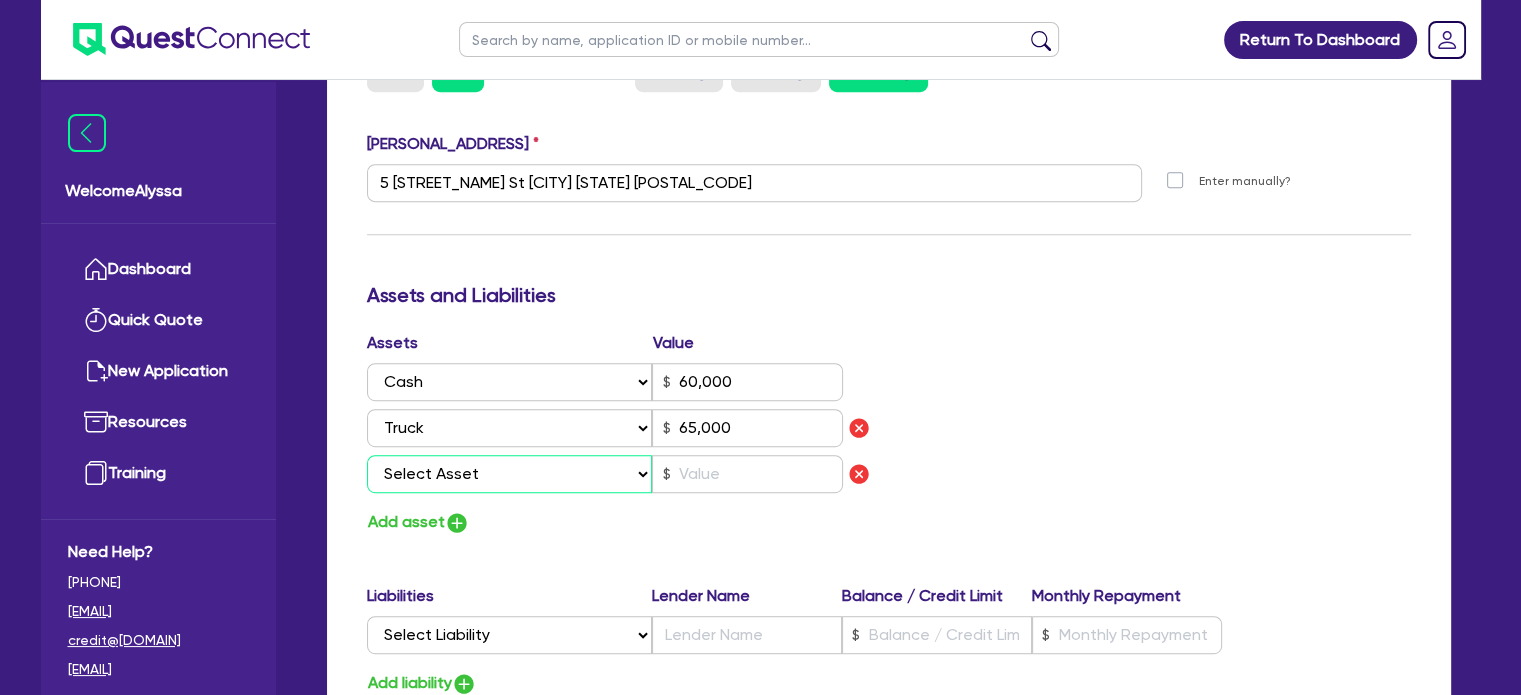 click on "Select Asset Cash Property Investment property Vehicle Truck Trailer Equipment Household & personal asset Other asset" at bounding box center (510, 474) 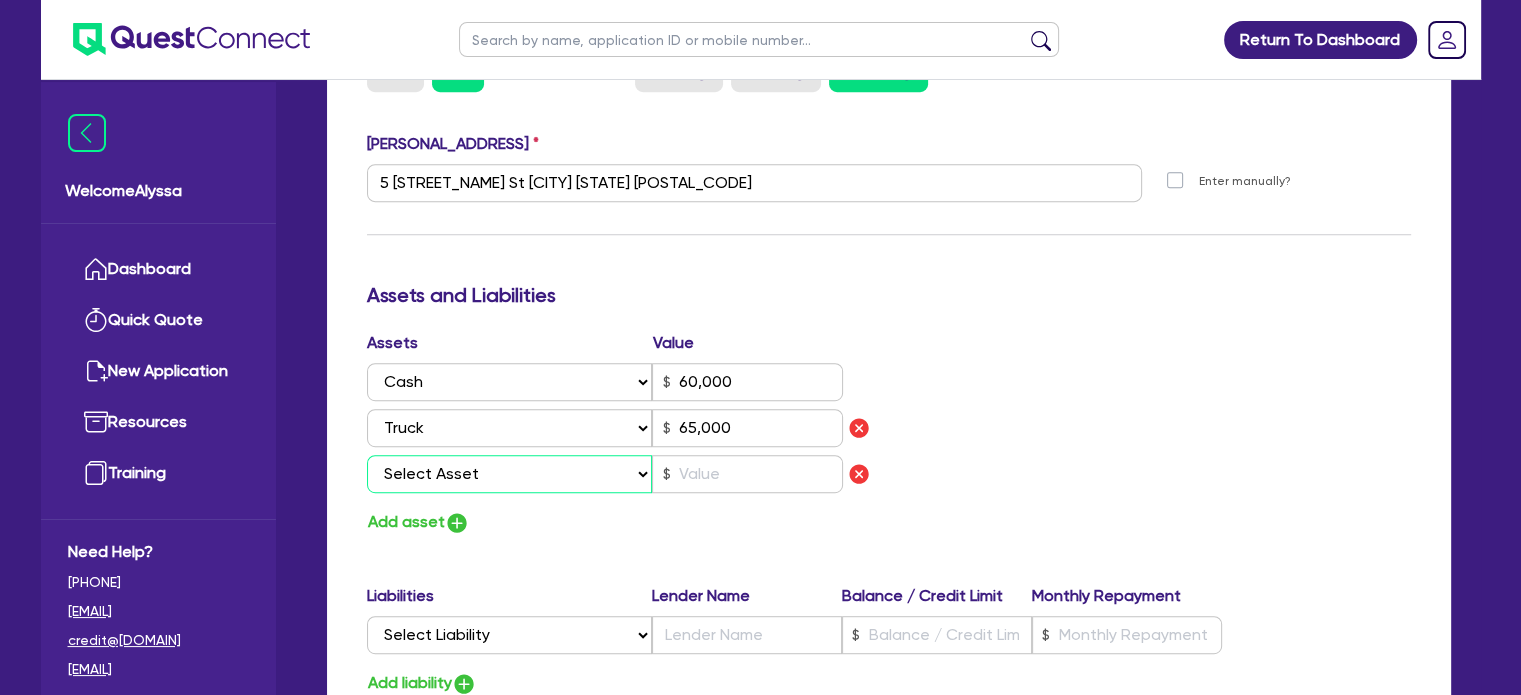 select on "TRUCK" 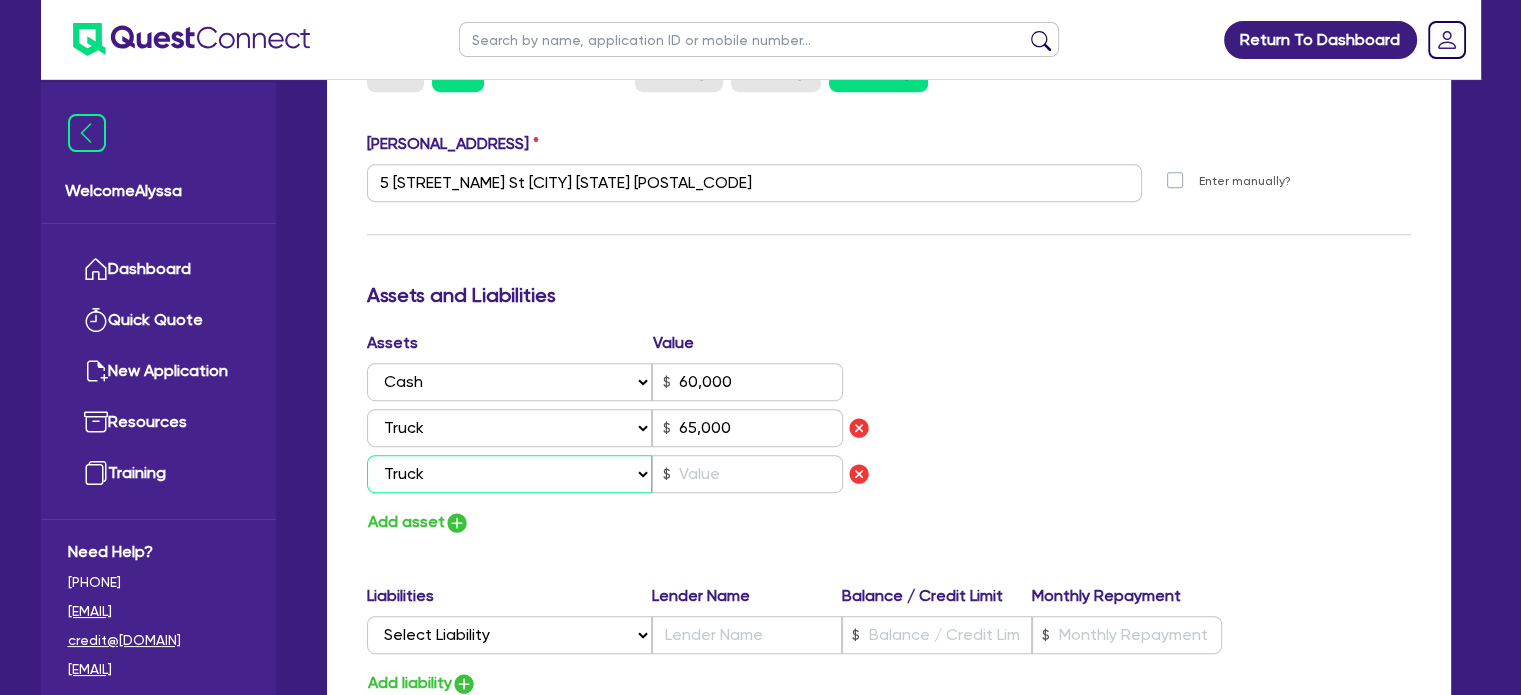 click on "Select Asset Cash Property Investment property Vehicle Truck Trailer Equipment Household & personal asset Other asset" at bounding box center [510, 474] 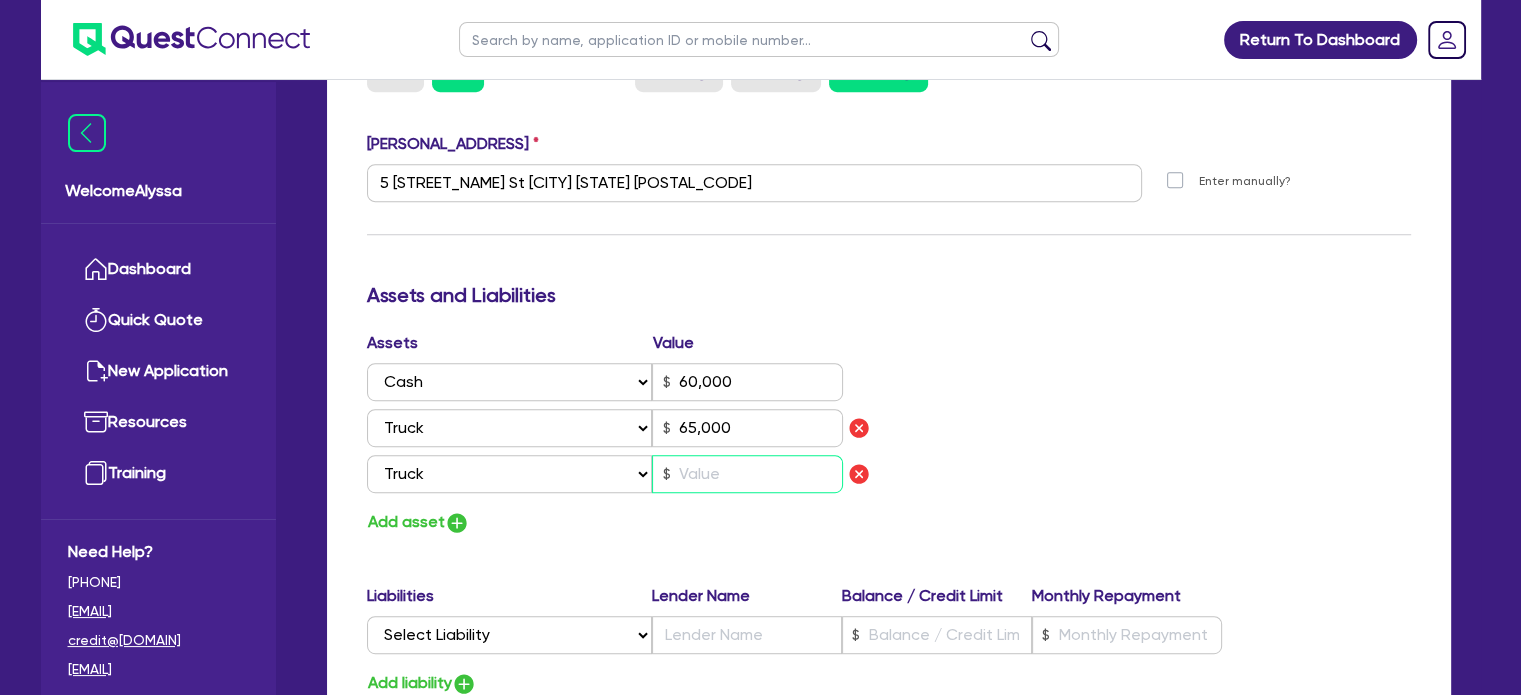 type on "1" 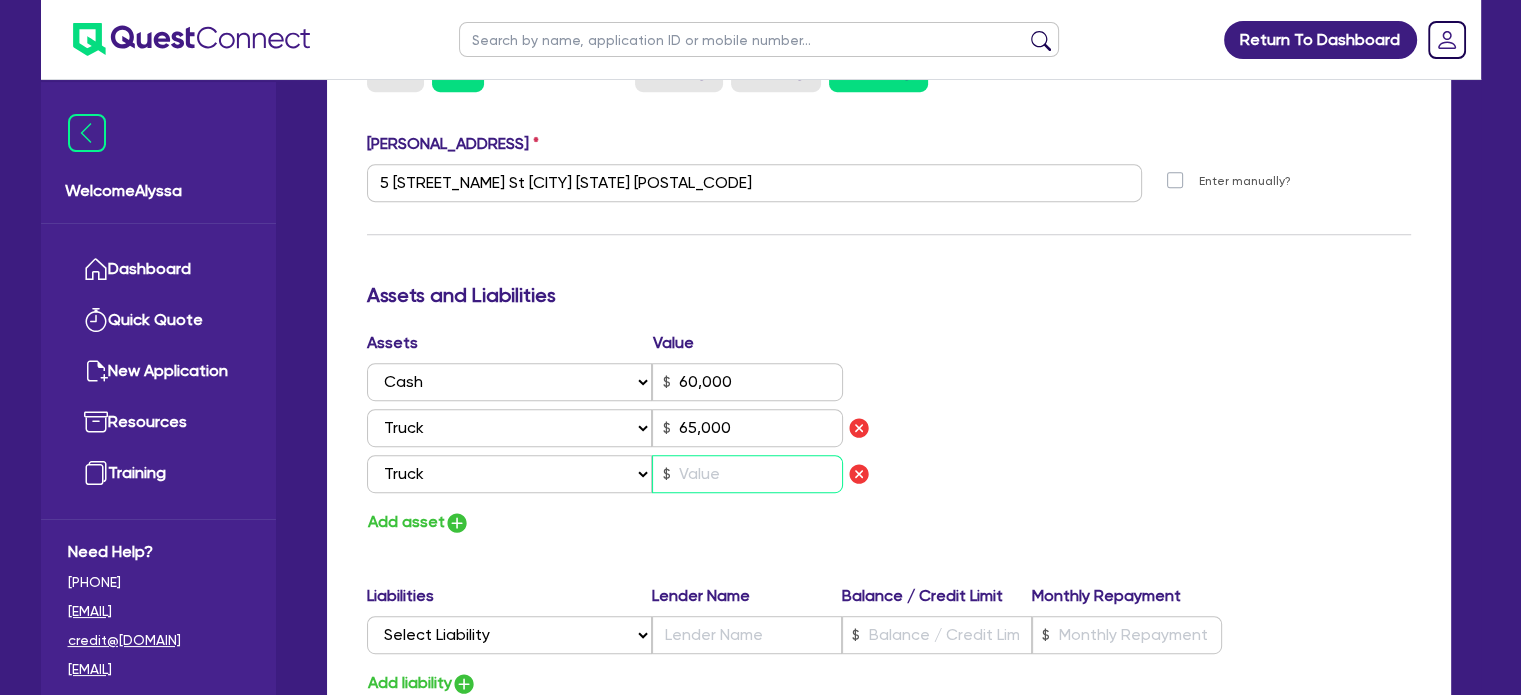 type on "[PHONE]" 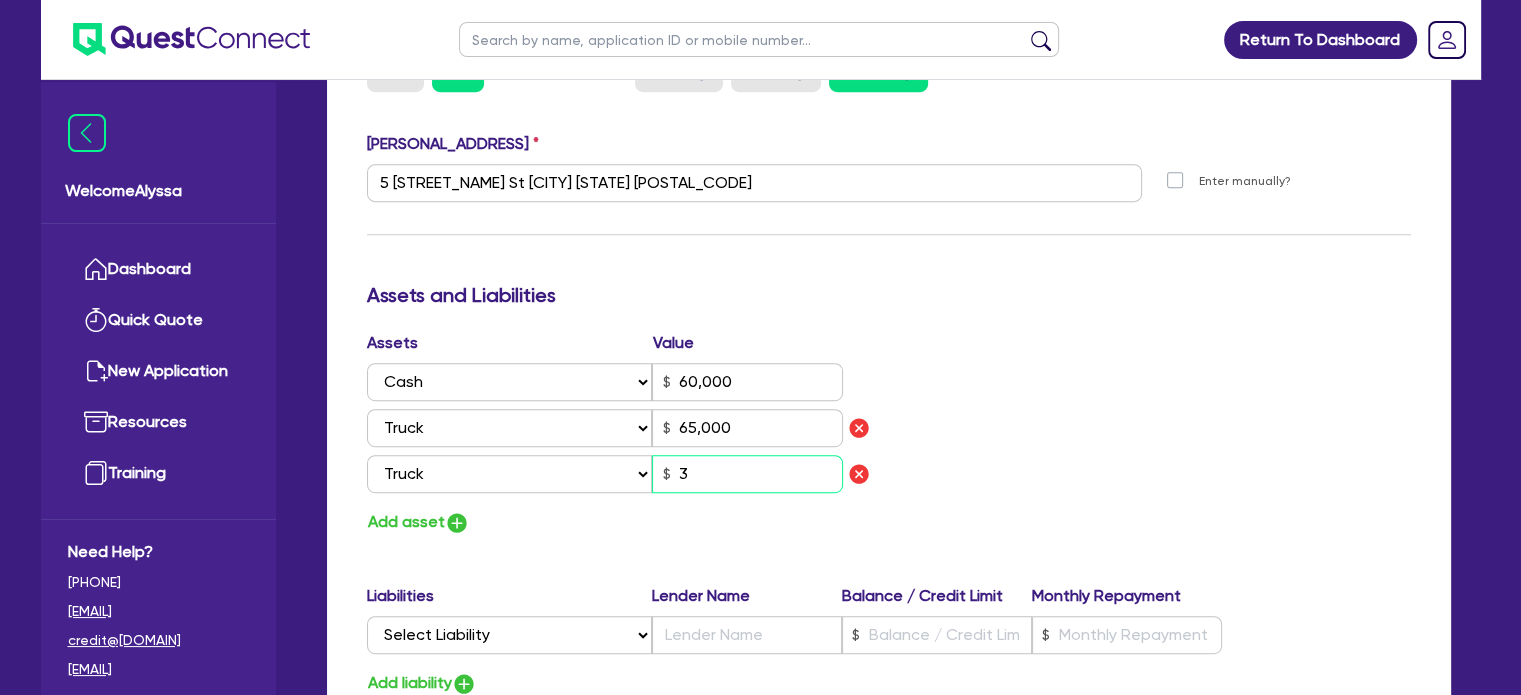 type on "1" 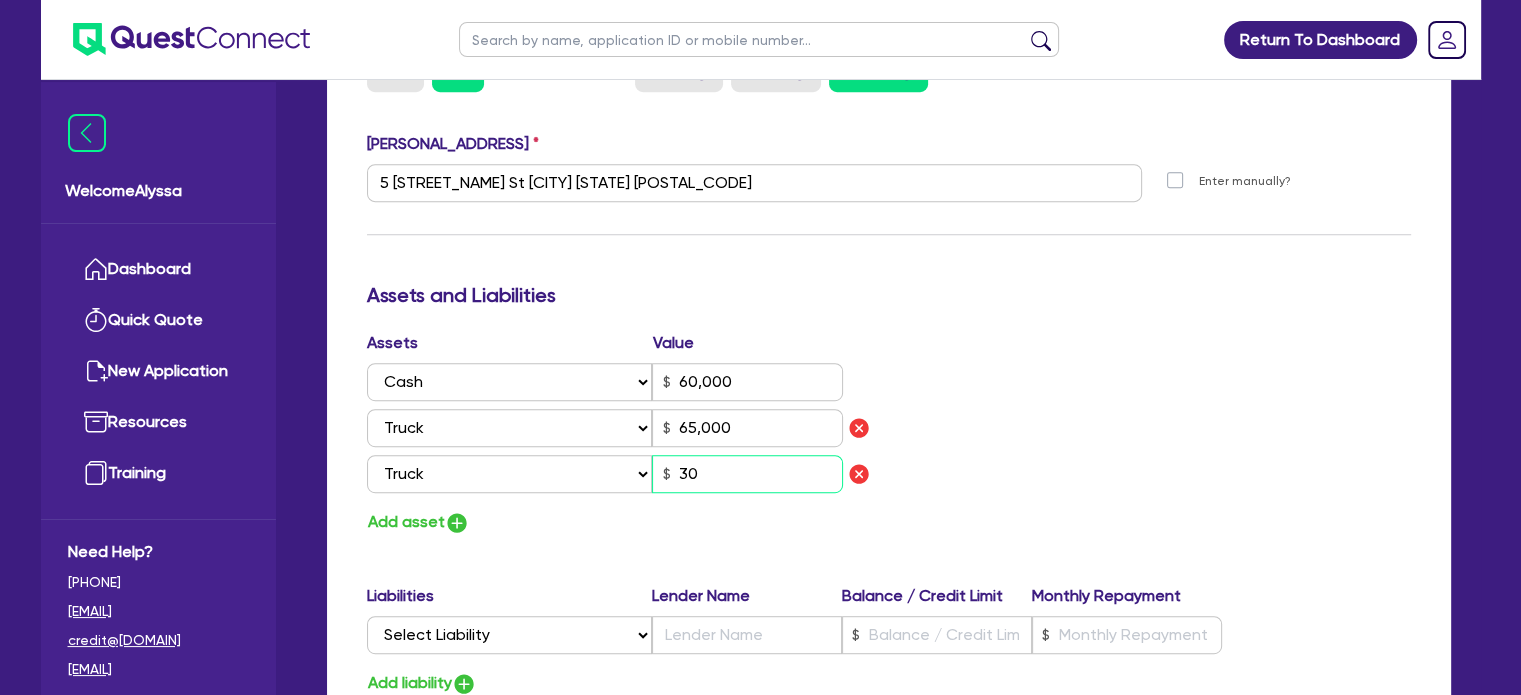 type on "1" 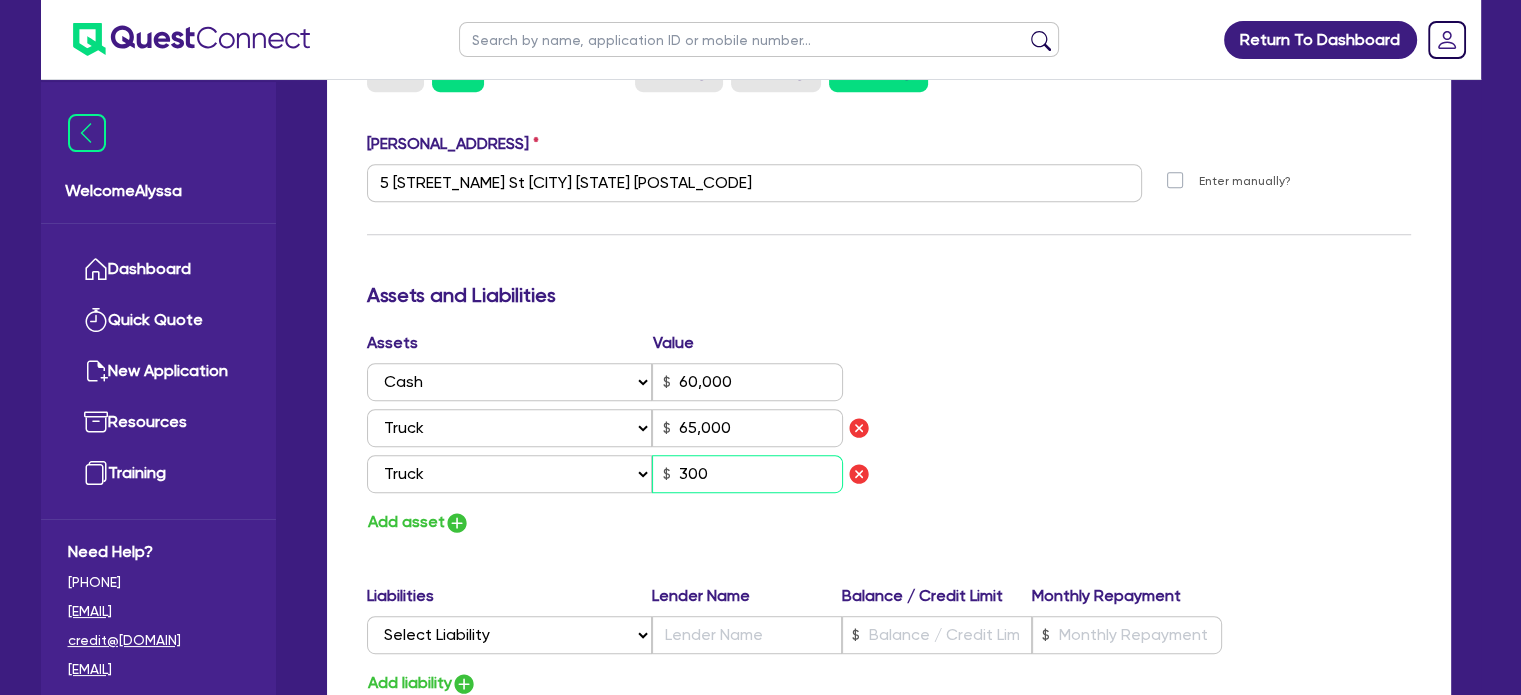 type on "1" 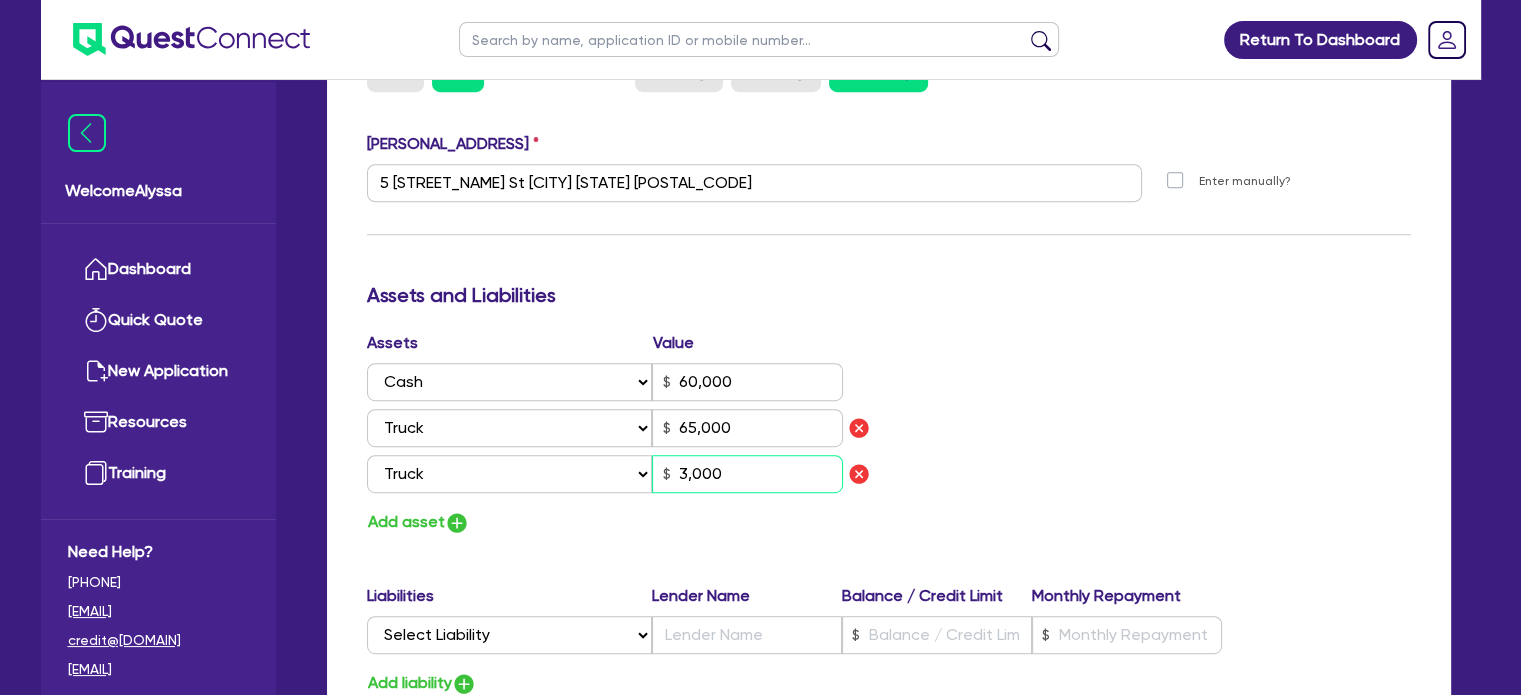type on "1" 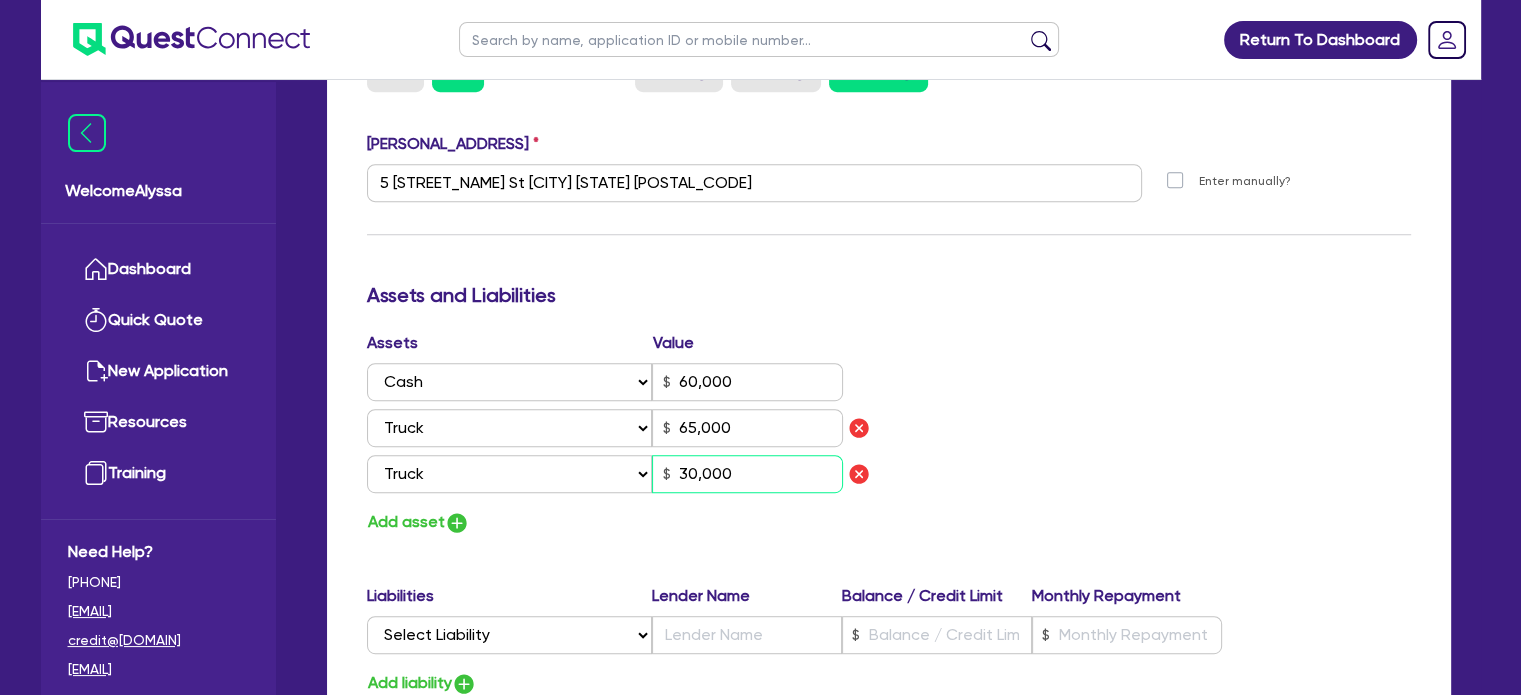 type on "30,000" 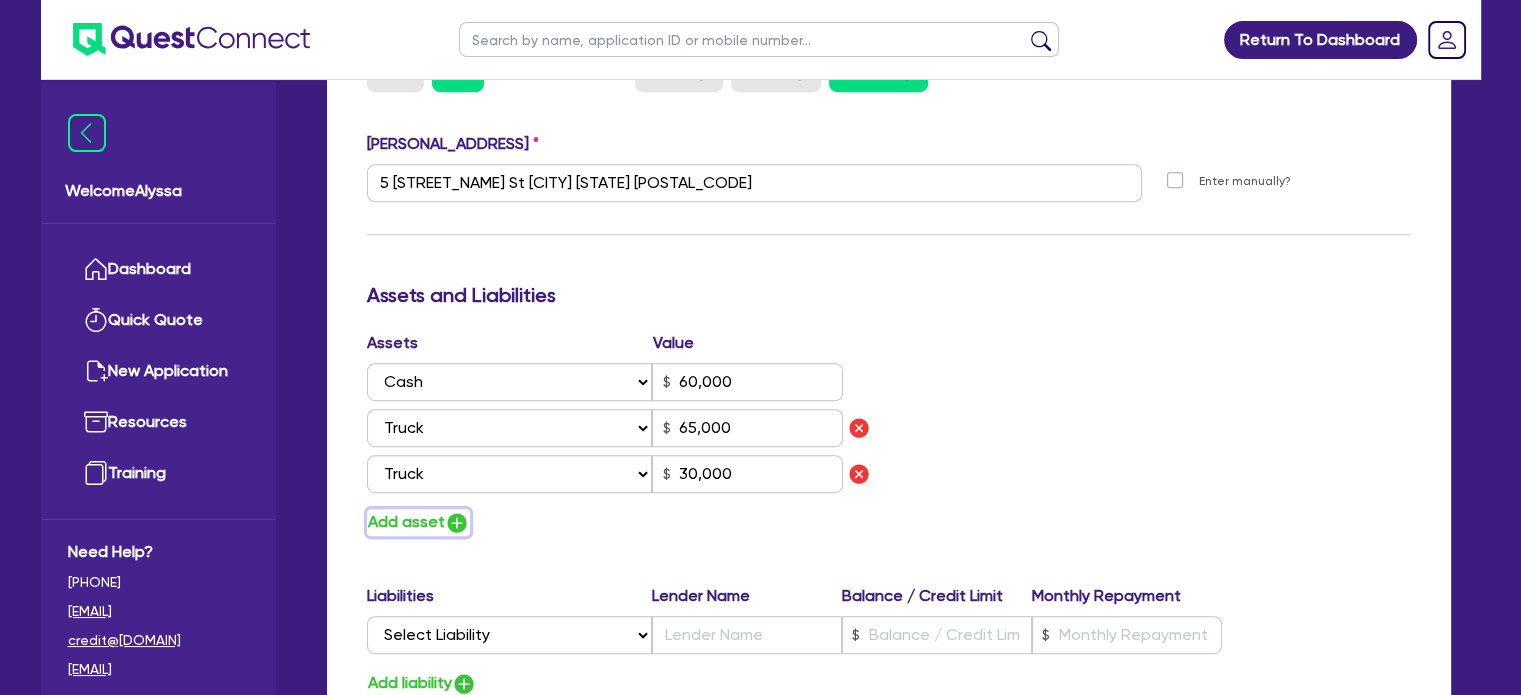 click on "Add asset" at bounding box center (418, 522) 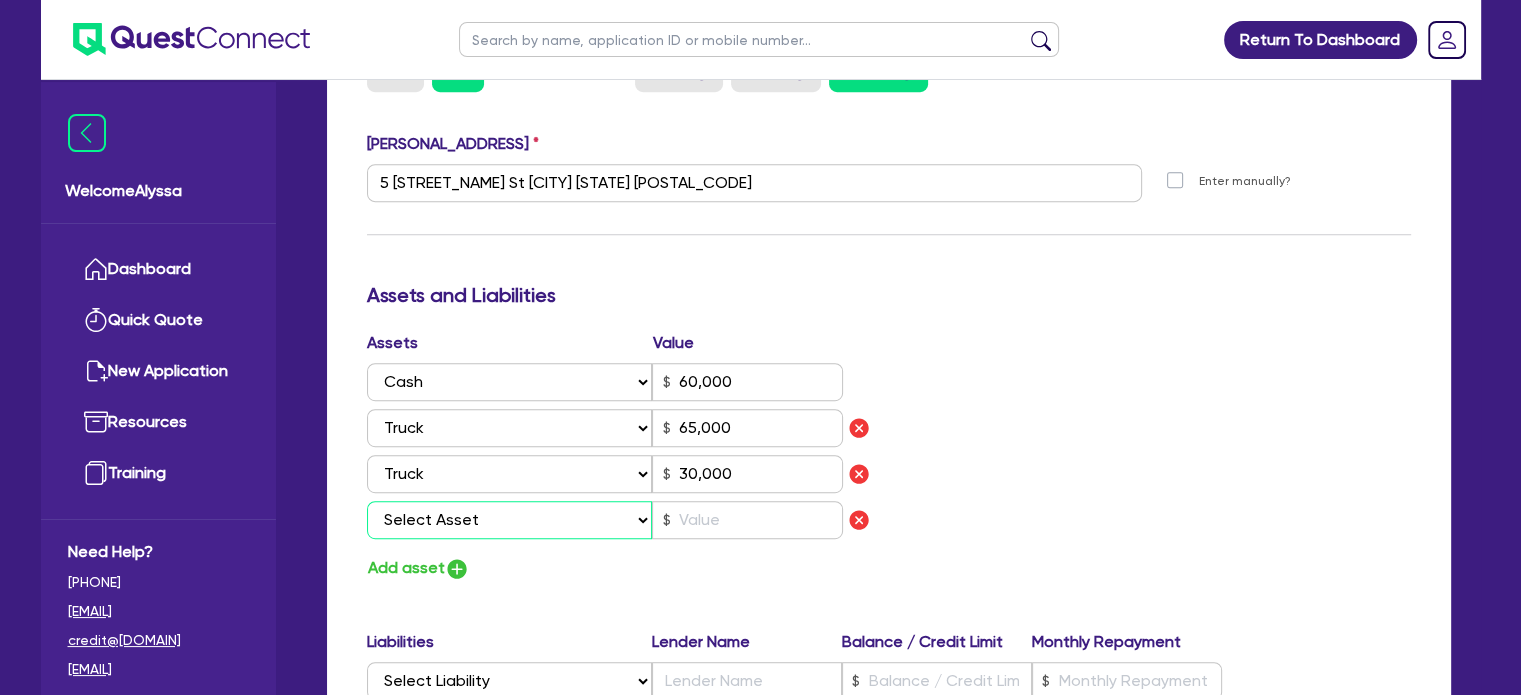 click on "Select Asset Cash Property Investment property Vehicle Truck Trailer Equipment Household & personal asset Other asset" at bounding box center (510, 520) 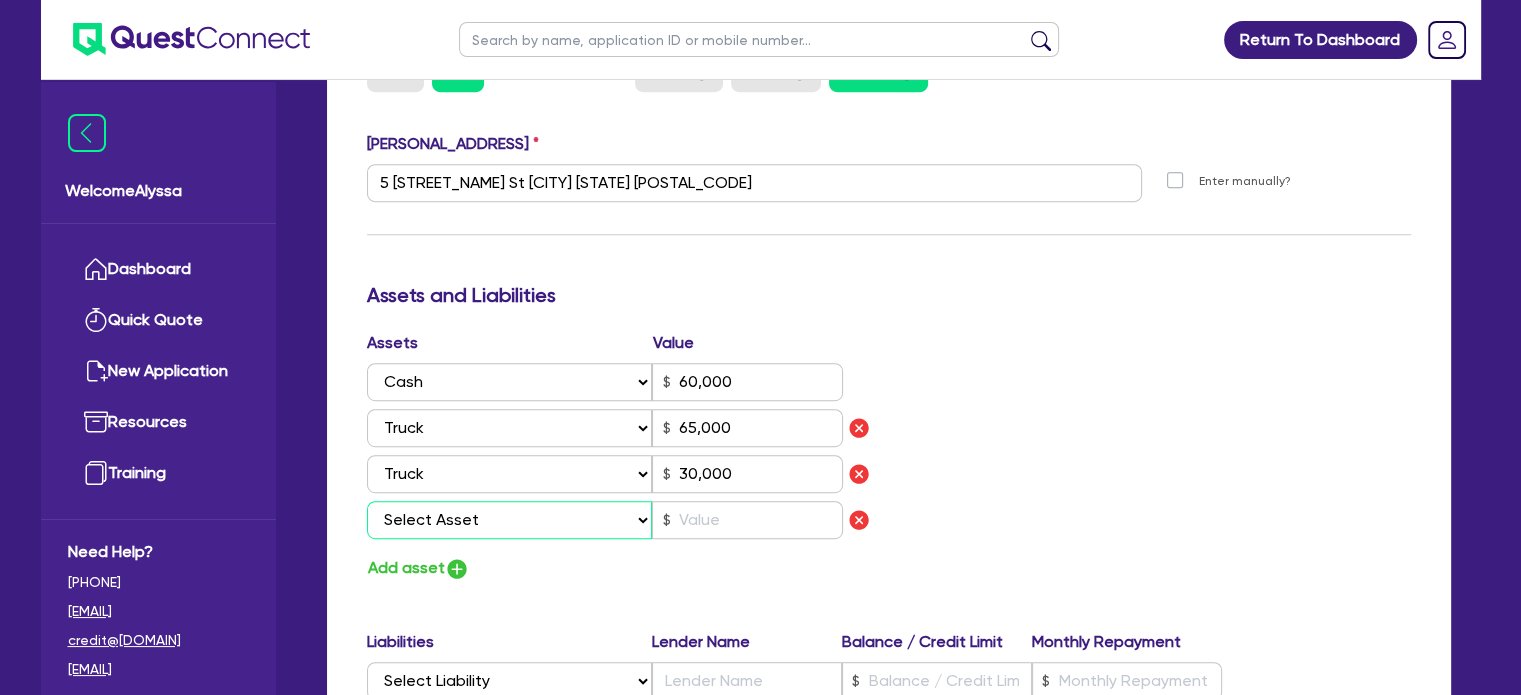 select on "EQUIPMENT" 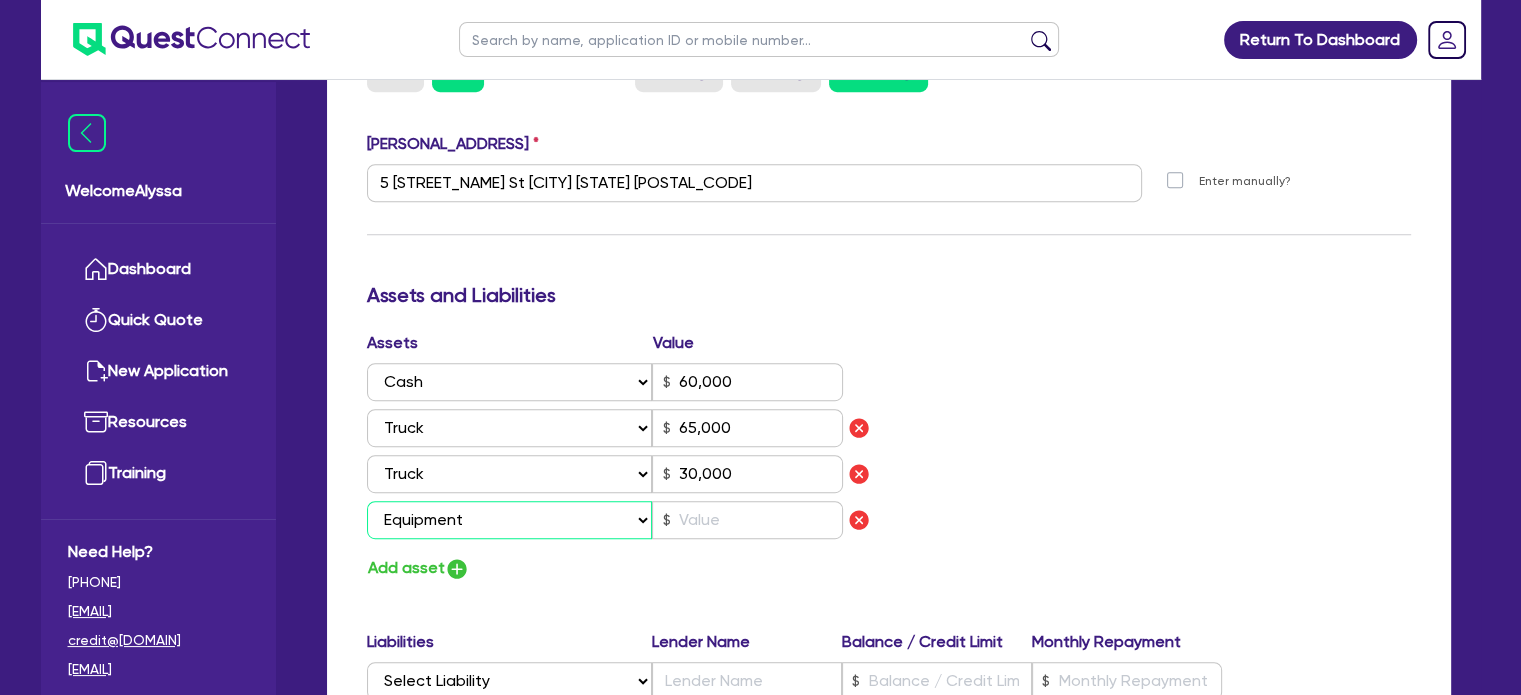 click on "Select Asset Cash Property Investment property Vehicle Truck Trailer Equipment Household & personal asset Other asset" at bounding box center (510, 520) 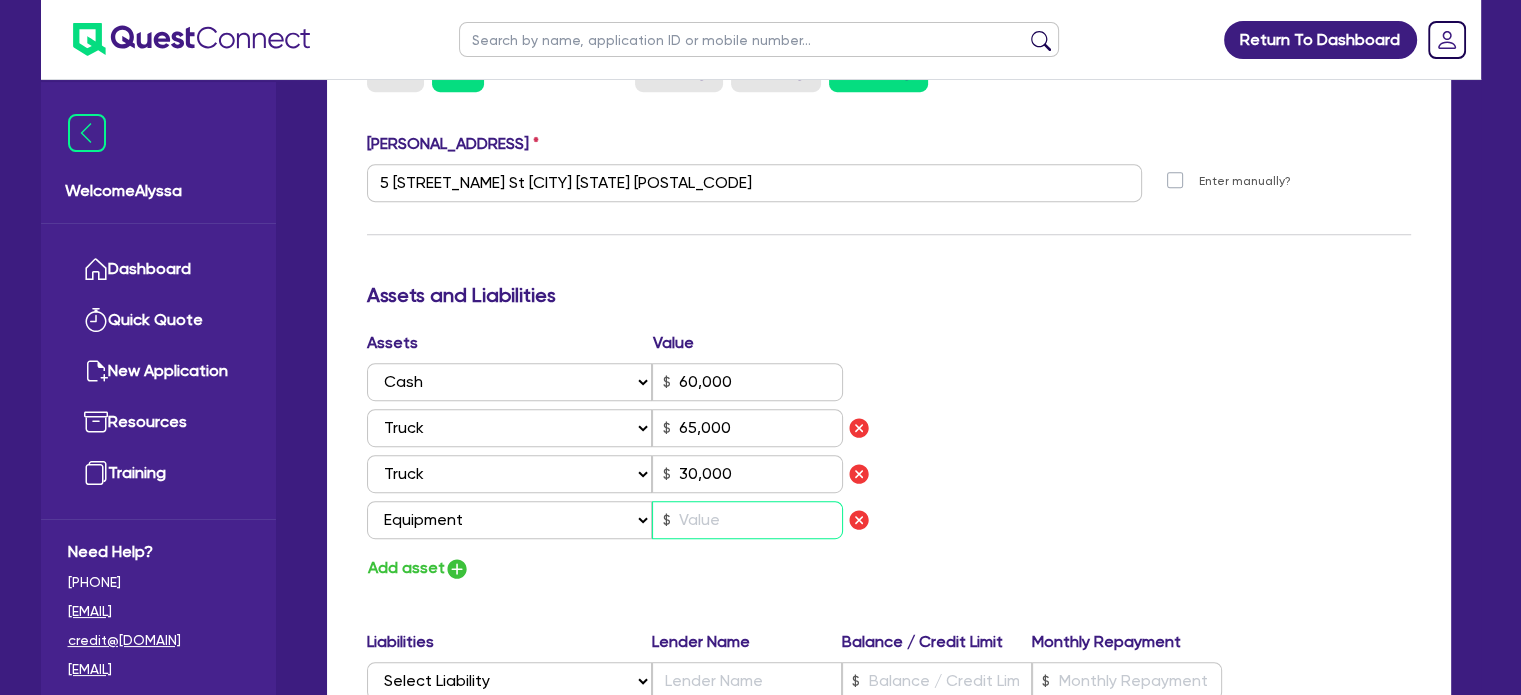 type on "1" 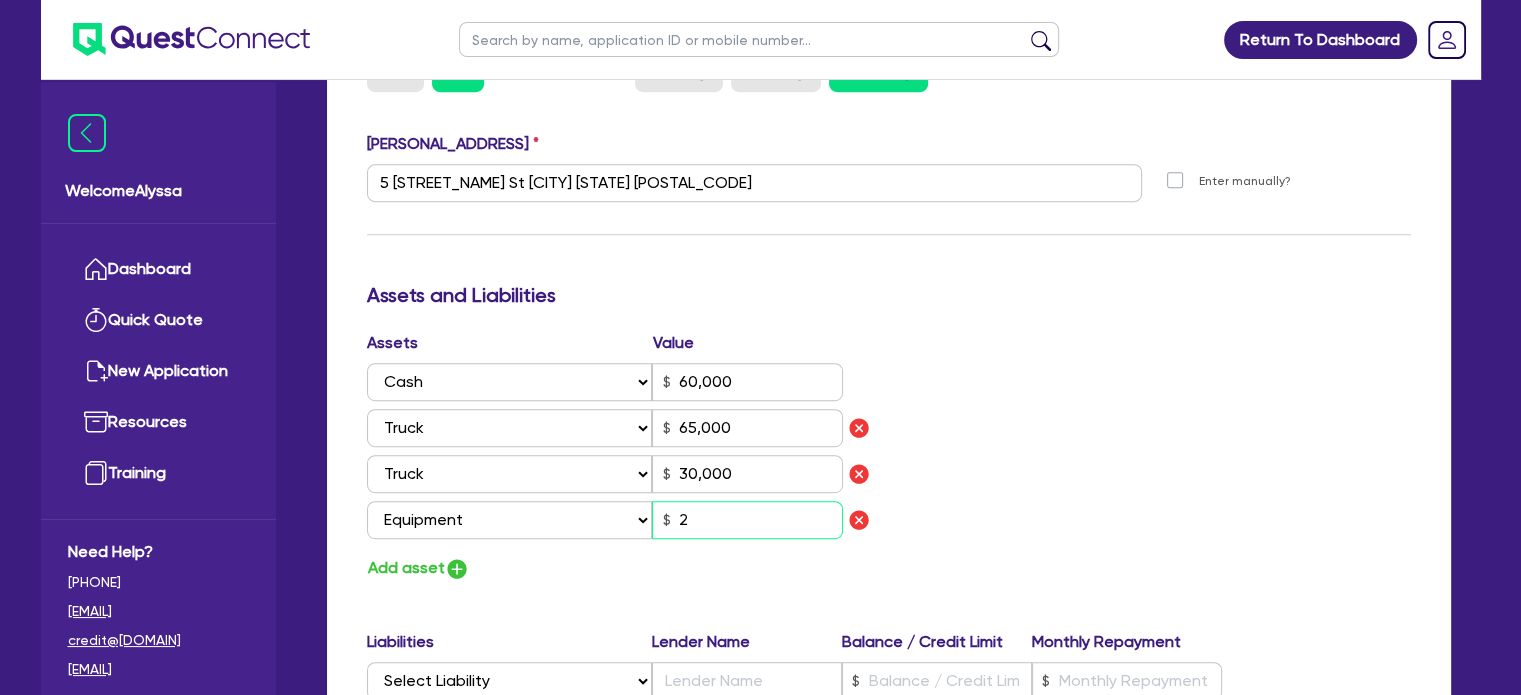type on "1" 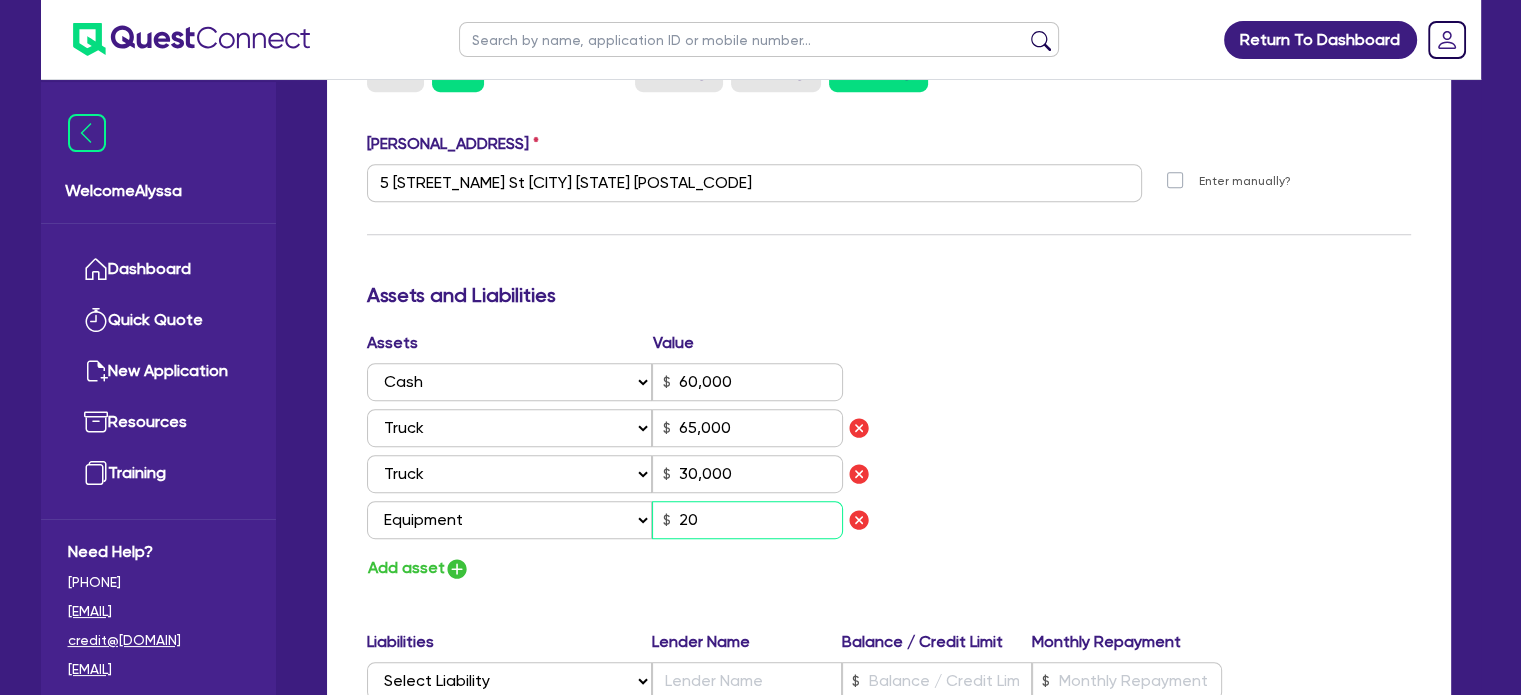 type on "1" 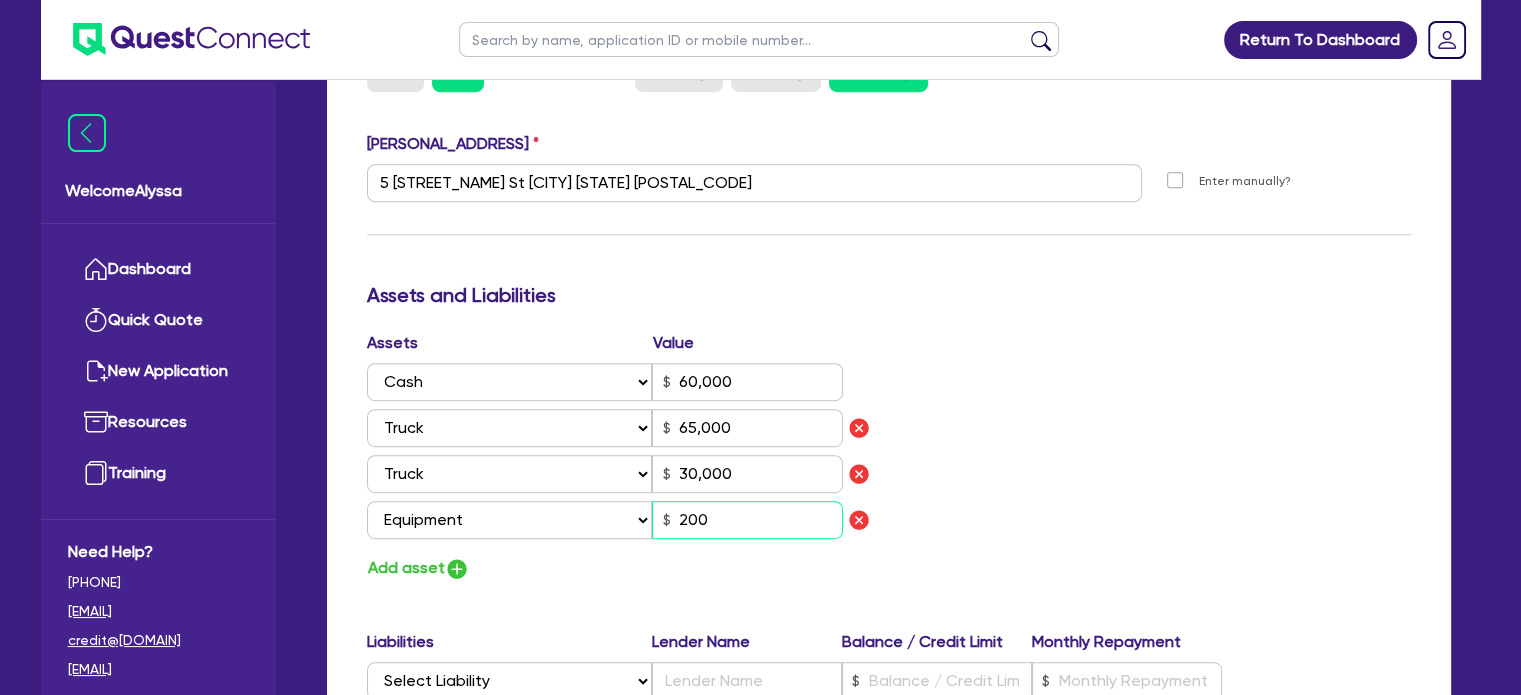 type on "1" 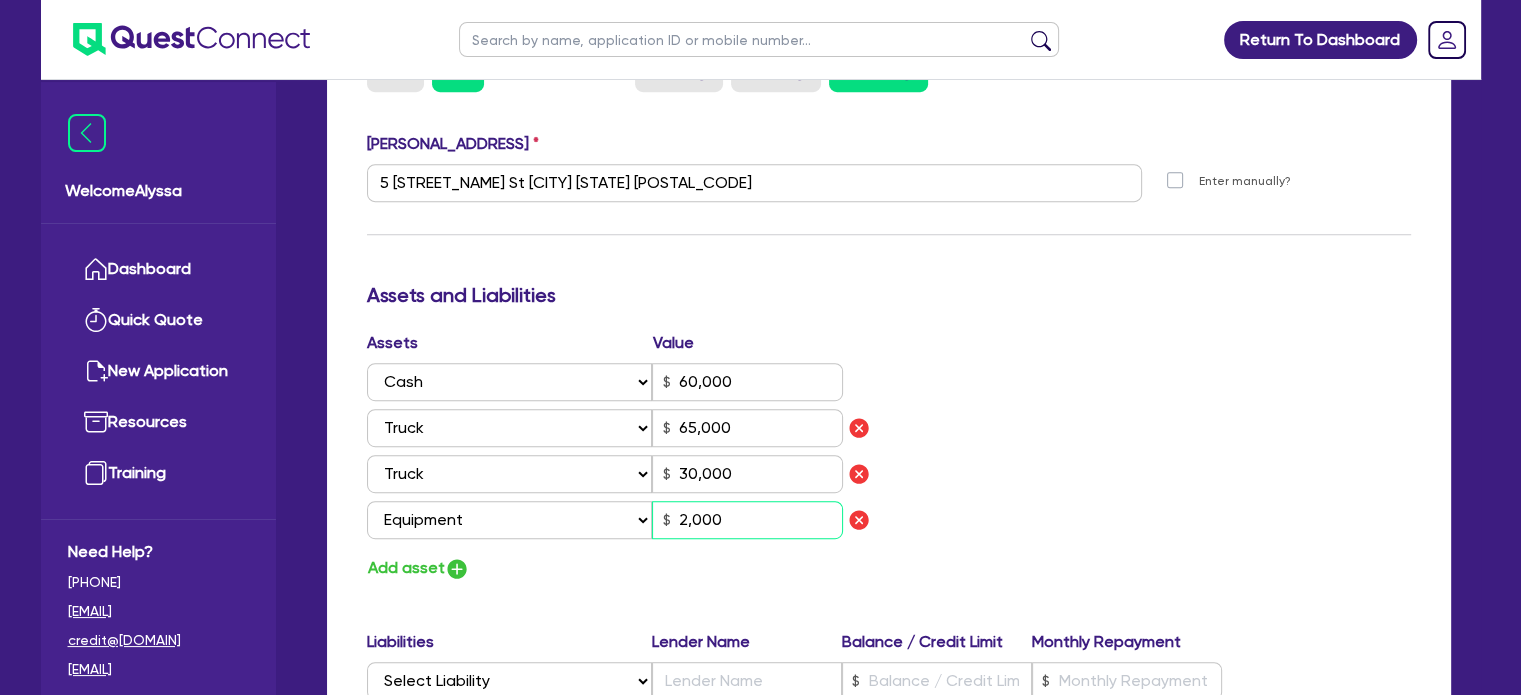 type on "1" 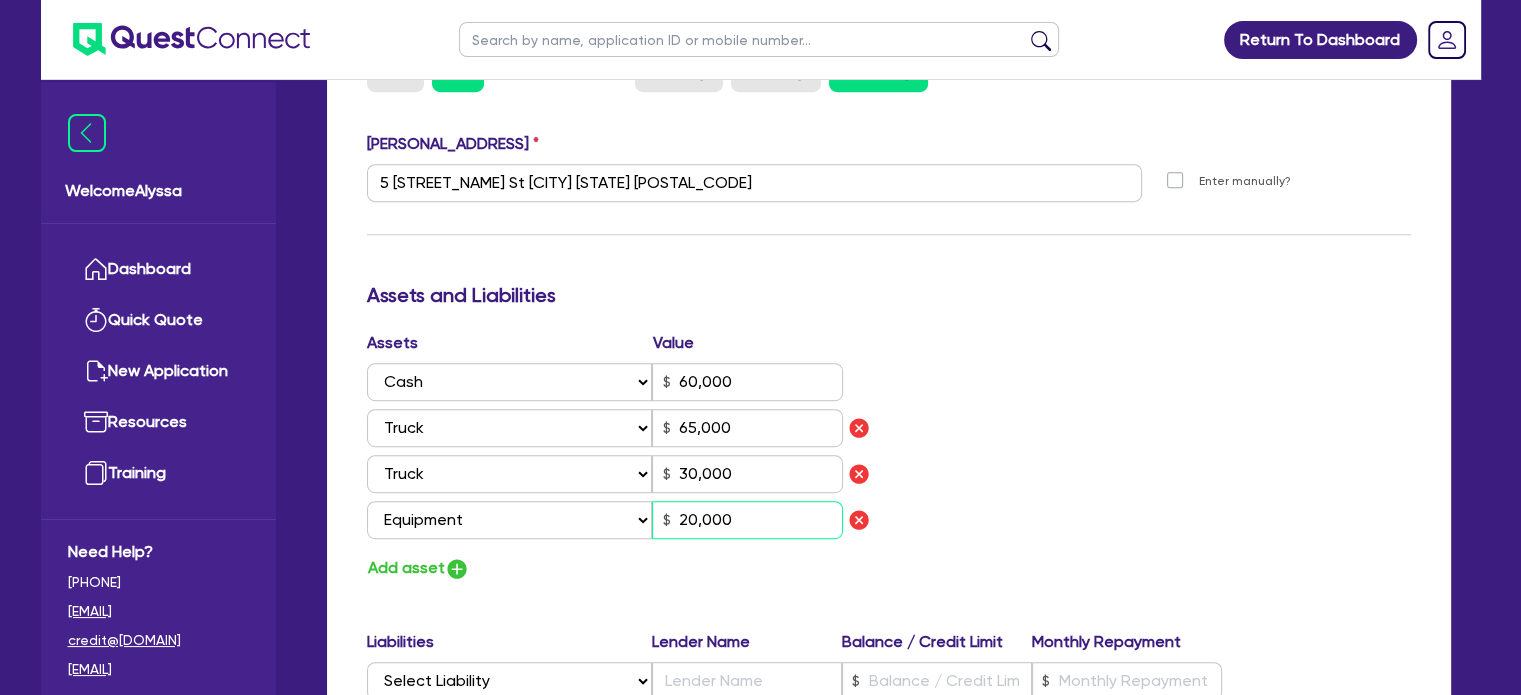 type on "20,000" 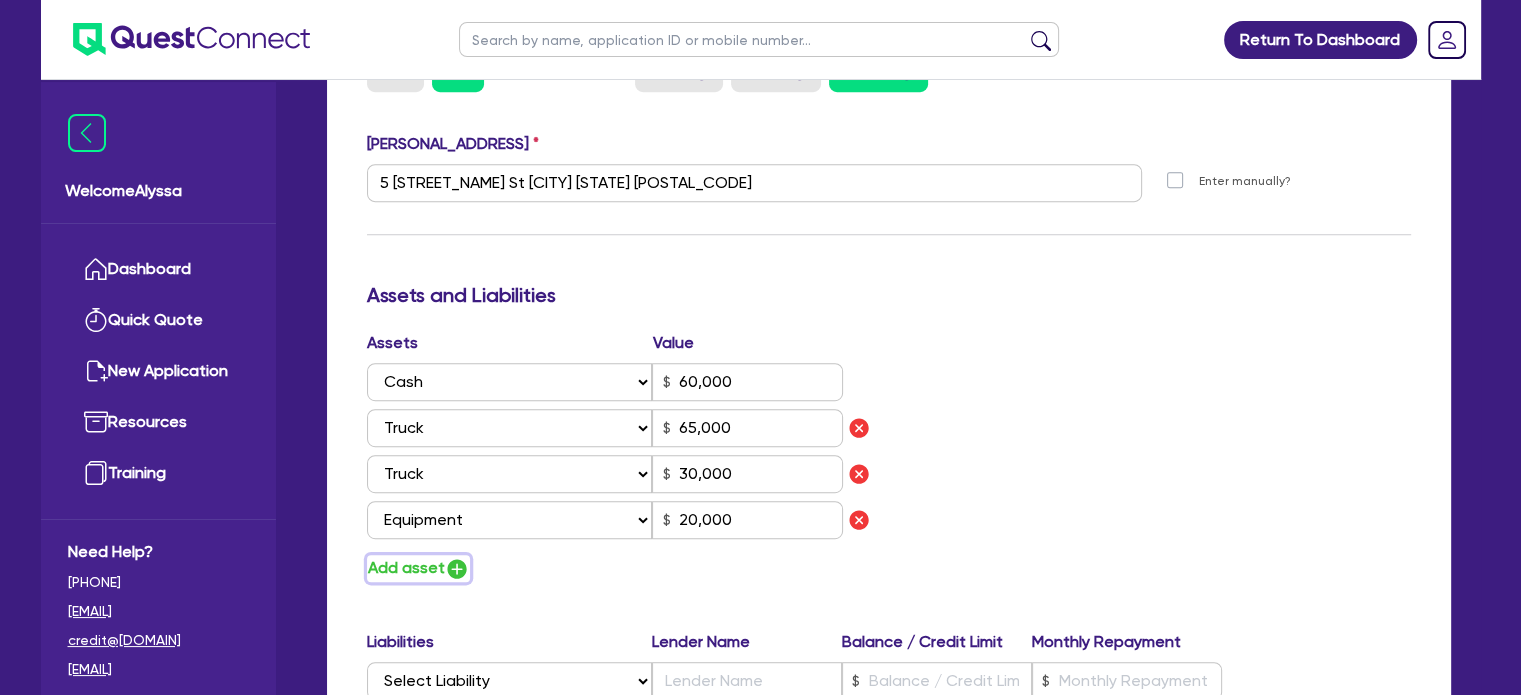 click on "Add asset" at bounding box center [418, 568] 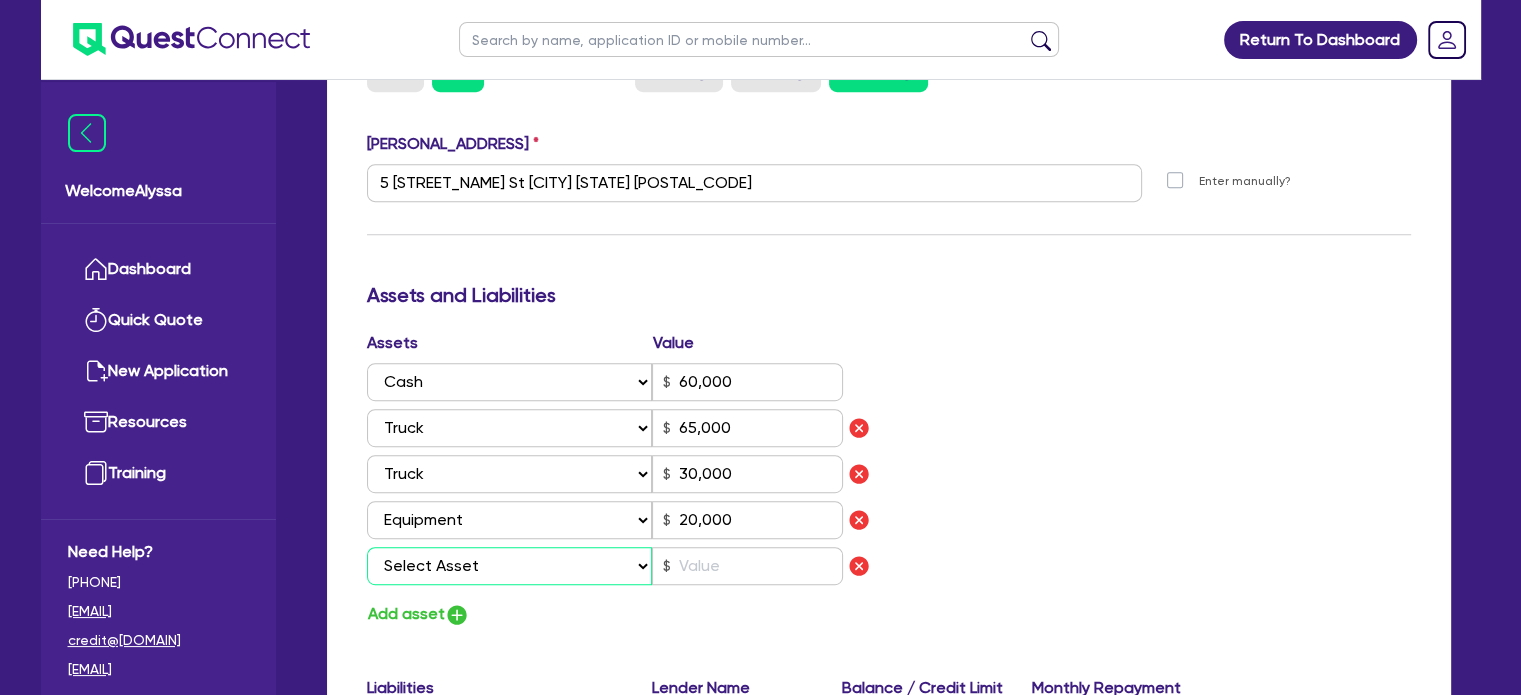 click on "Select Asset Cash Property Investment property Vehicle Truck Trailer Equipment Household & personal asset Other asset" at bounding box center (510, 566) 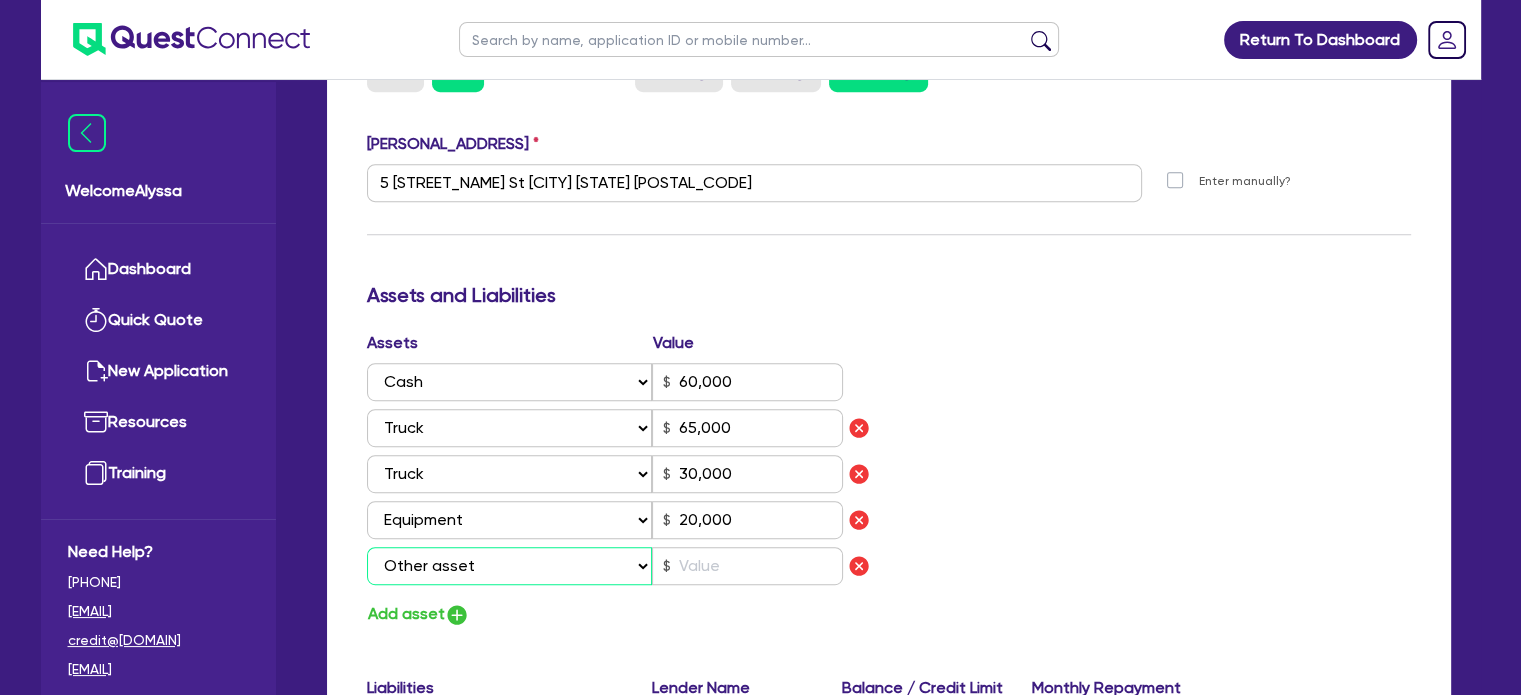 click on "Select Asset Cash Property Investment property Vehicle Truck Trailer Equipment Household & personal asset Other asset" at bounding box center [510, 566] 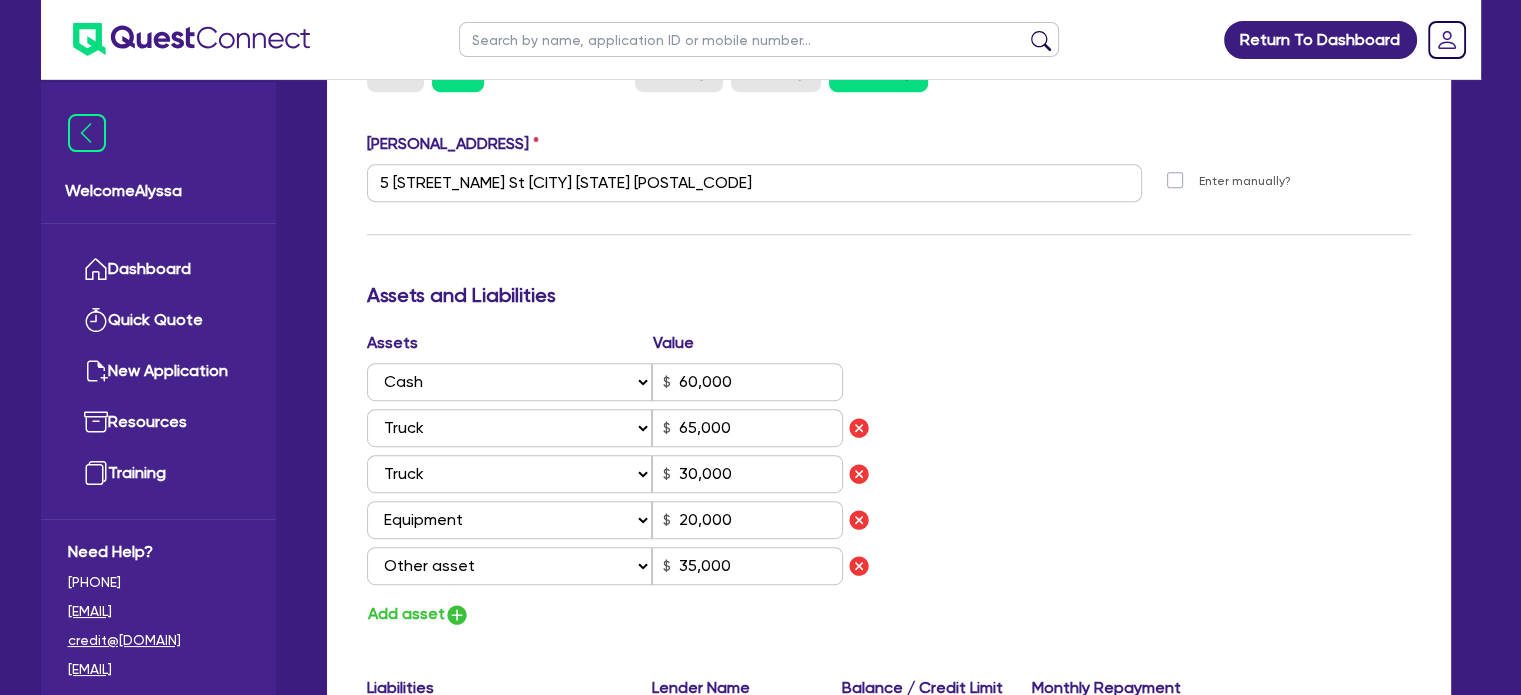 click on "Assets Value Select Asset Cash Property Investment property Vehicle Truck Trailer Equipment Household & personal asset Other asset 60,000 Select Asset Cash Property Investment property Vehicle Truck Trailer Equipment Household & personal asset Other asset 65,000 Select Asset Cash Property Investment property Vehicle Truck Trailer Equipment Household & personal asset Other asset 30,000 Select Asset Cash Property Investment property Vehicle Truck Trailer Equipment Household & personal asset Other asset 20,000 Select Asset Cash Property Investment property Vehicle Truck Trailer Equipment Household & personal asset Other asset 35,000 Add asset" at bounding box center [889, 479] 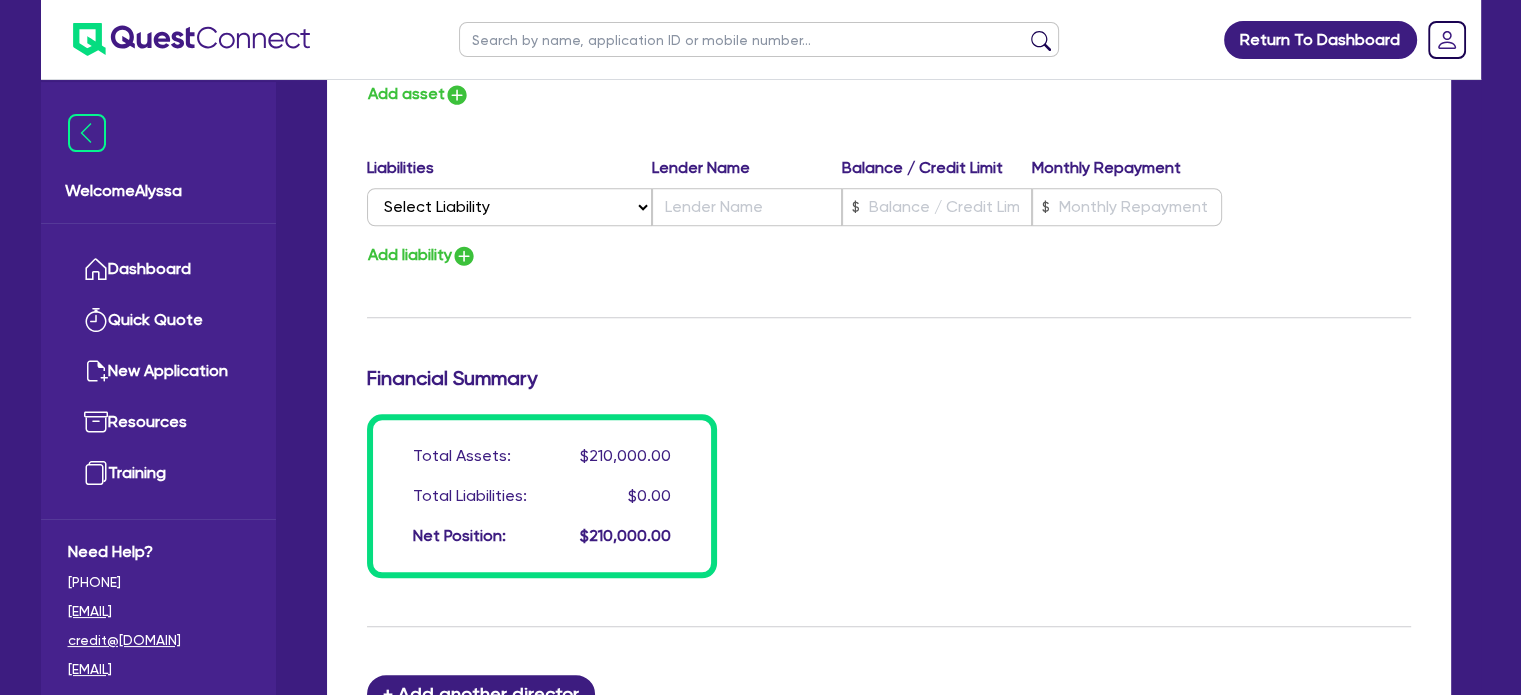 scroll, scrollTop: 1804, scrollLeft: 0, axis: vertical 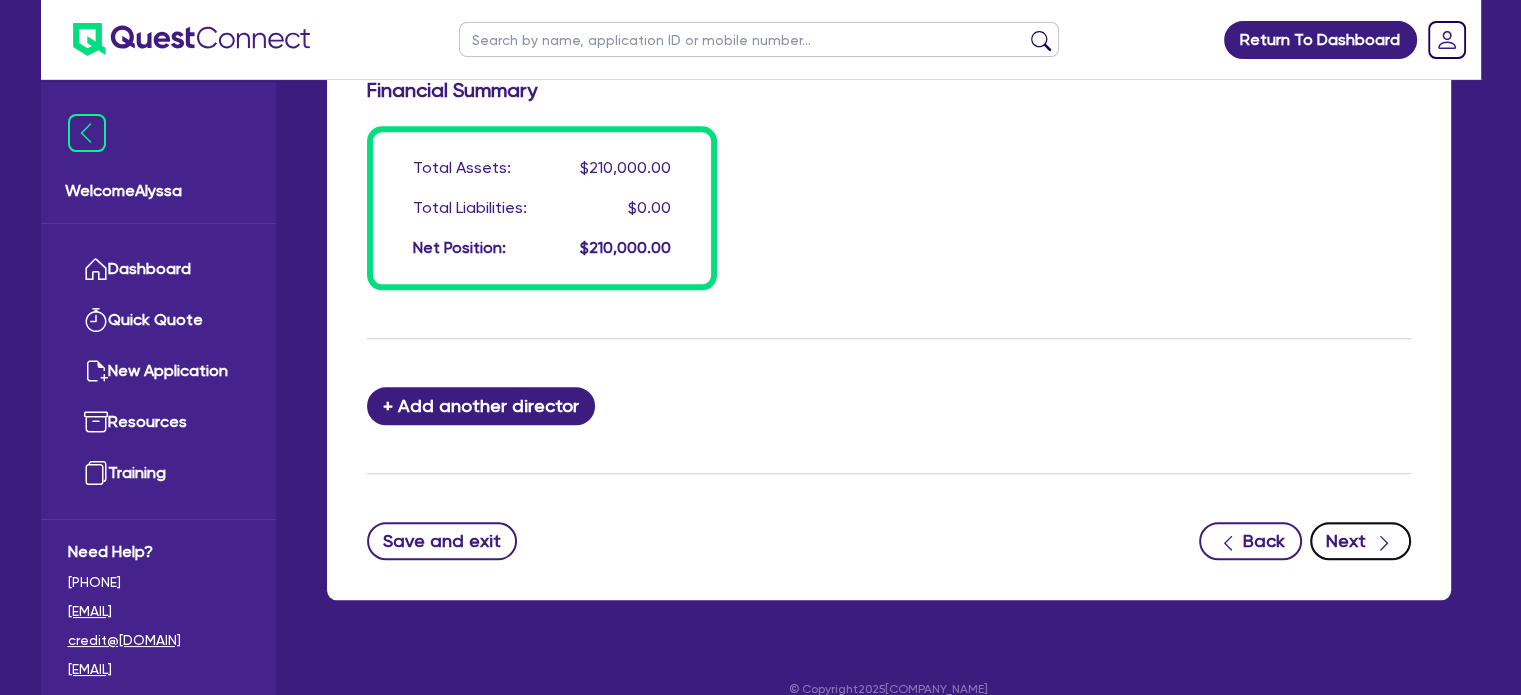 click on "Next" at bounding box center [1360, 541] 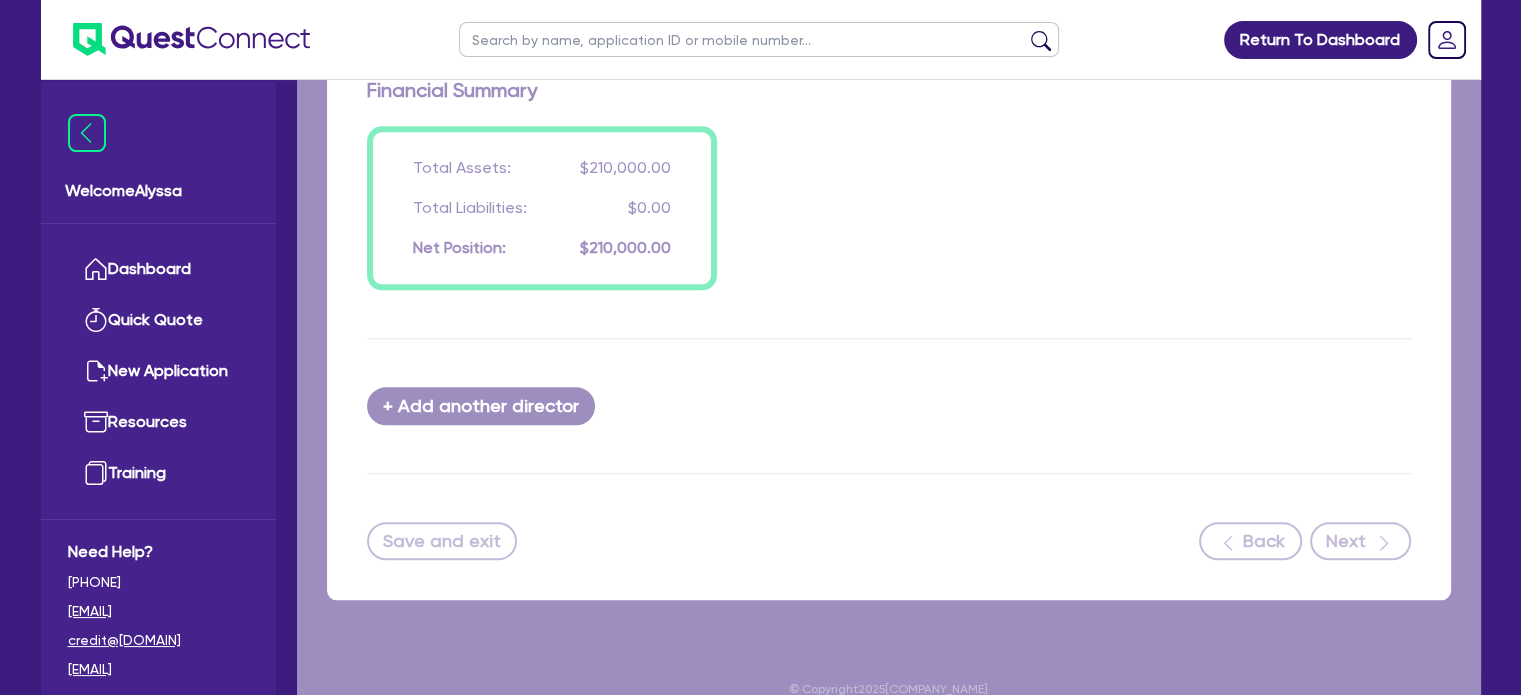 scroll, scrollTop: 0, scrollLeft: 0, axis: both 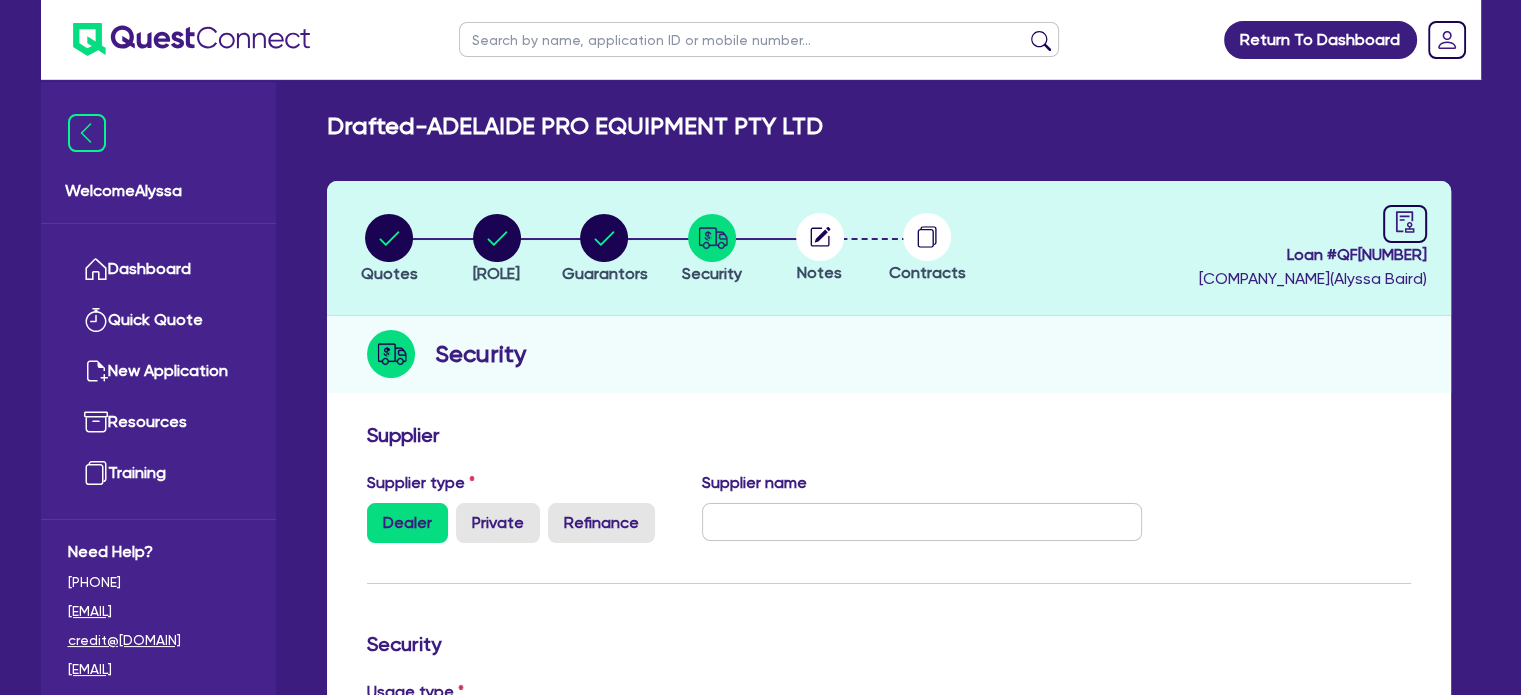 click 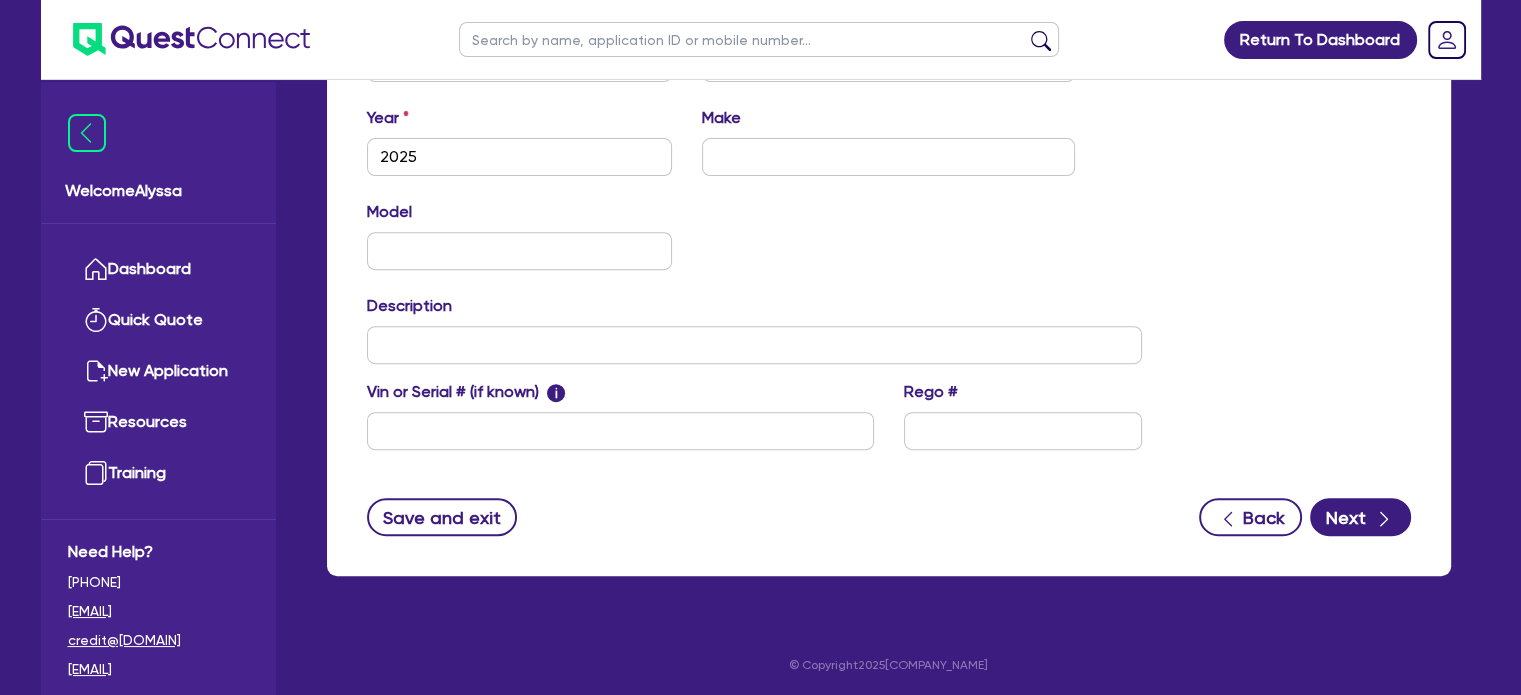 scroll, scrollTop: 772, scrollLeft: 0, axis: vertical 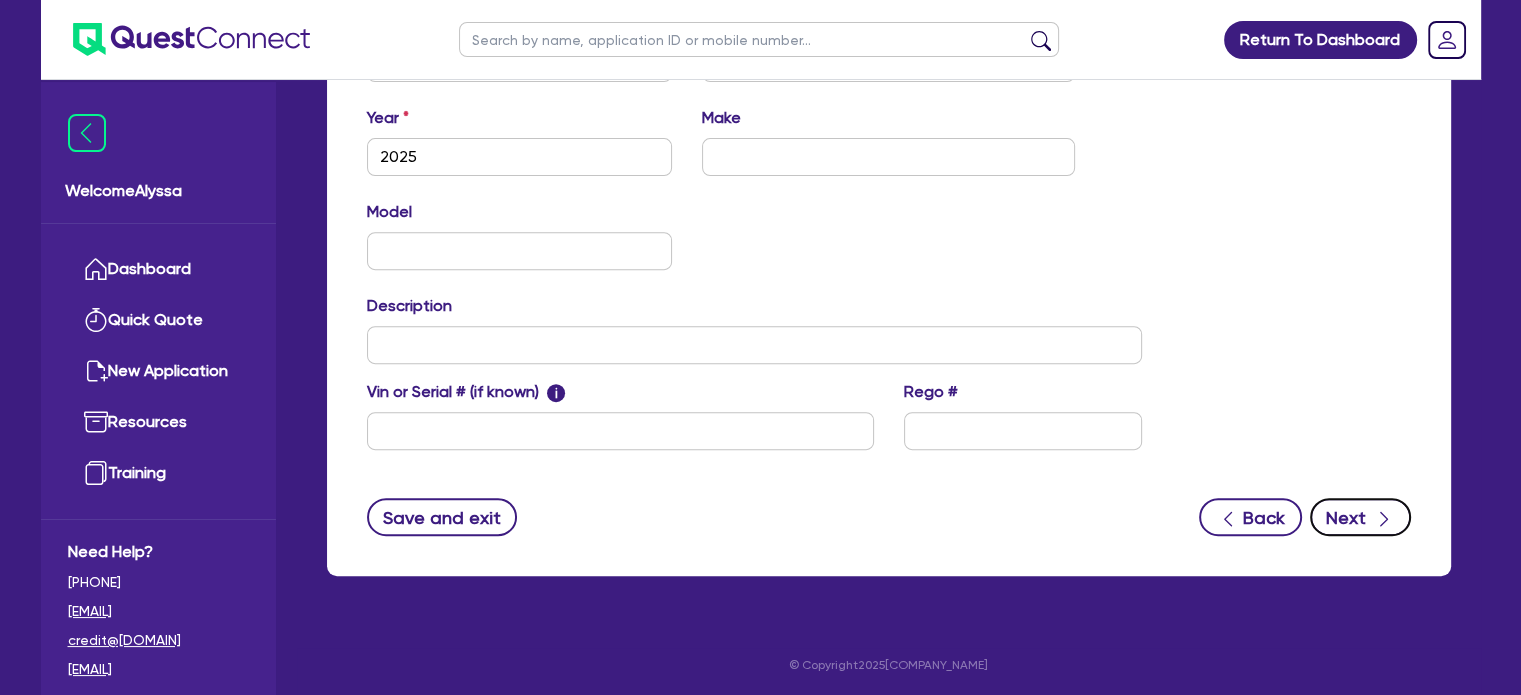 click 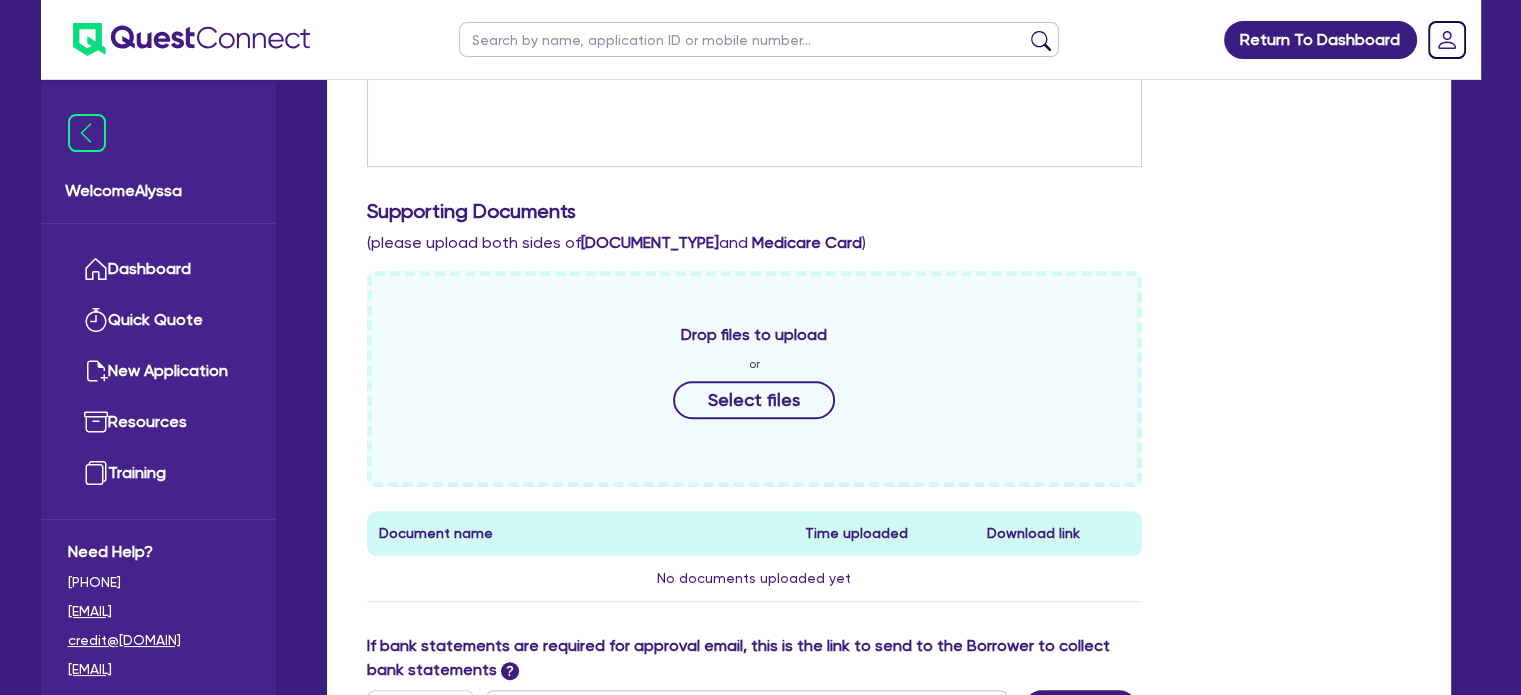 scroll, scrollTop: 800, scrollLeft: 0, axis: vertical 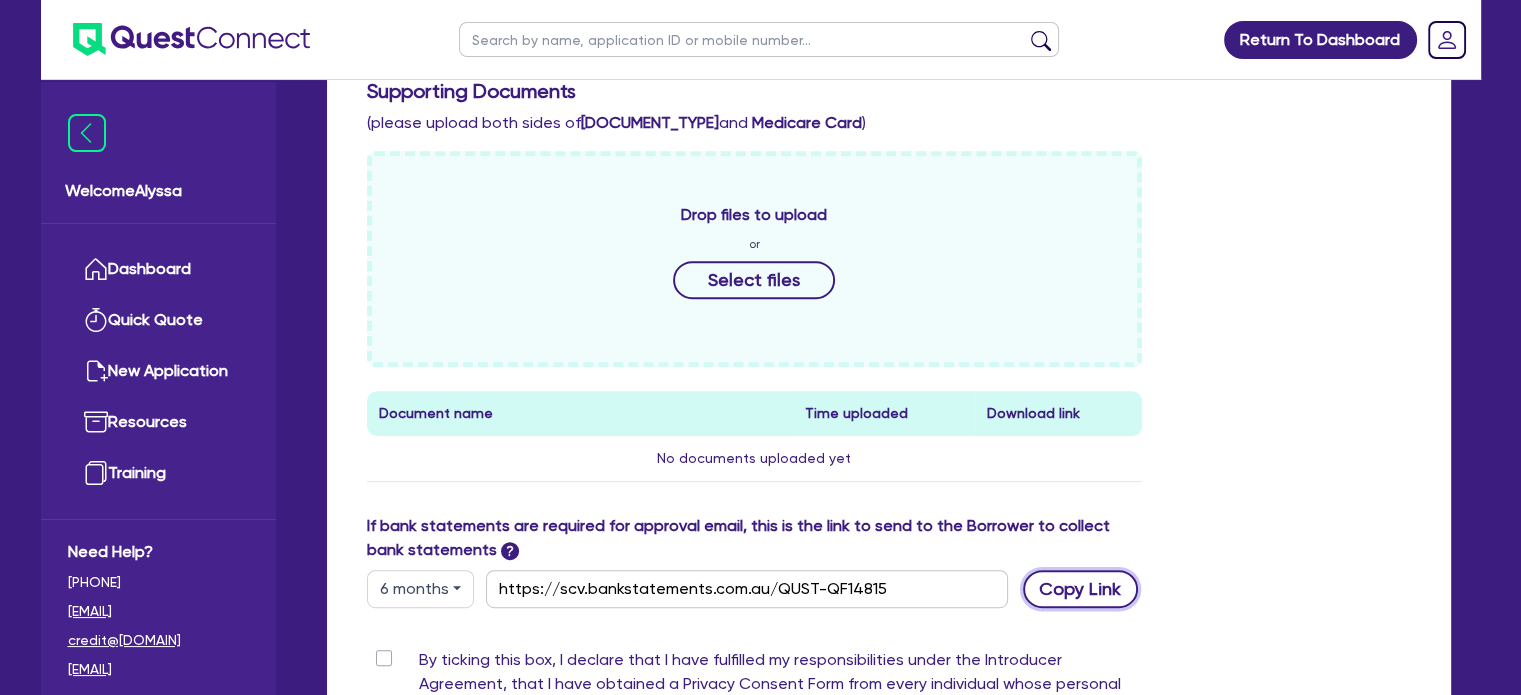 click on "Copy Link" at bounding box center [1080, 589] 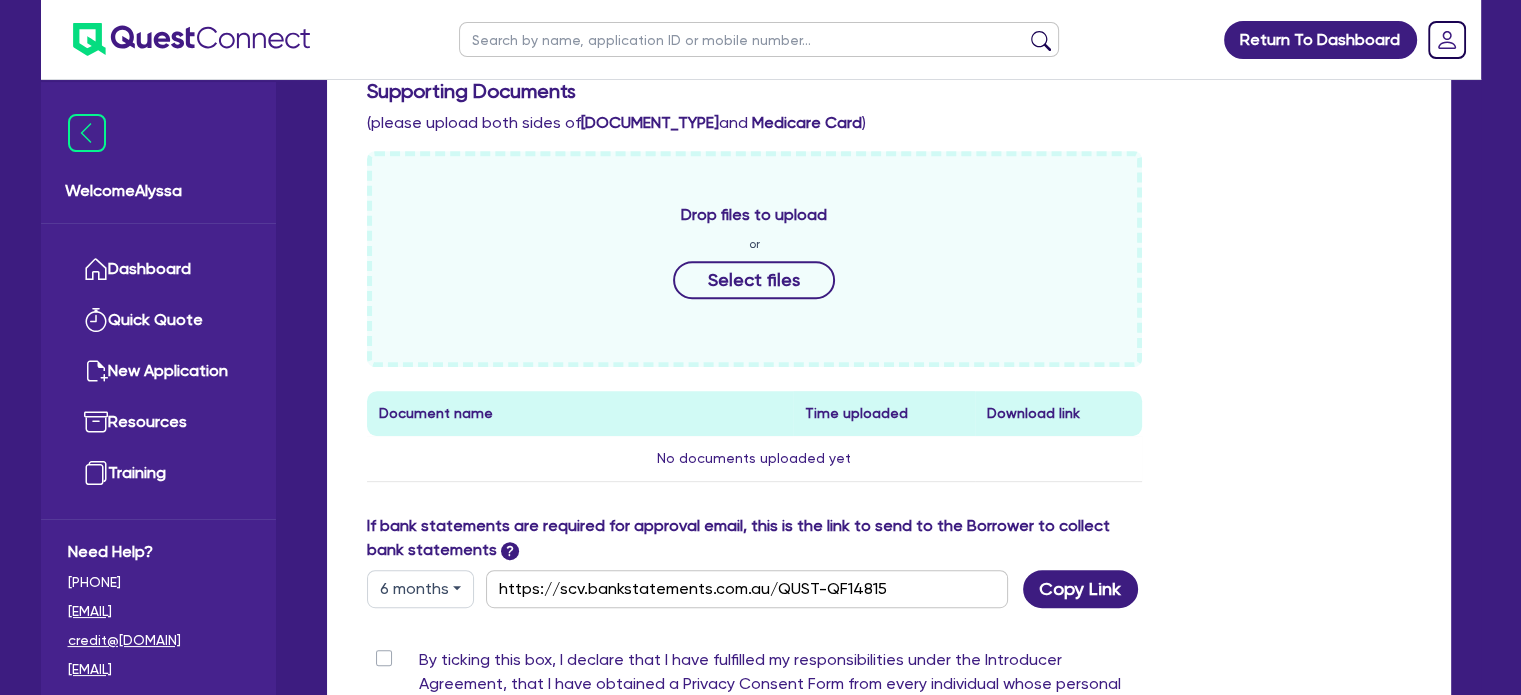 scroll, scrollTop: 346, scrollLeft: 0, axis: vertical 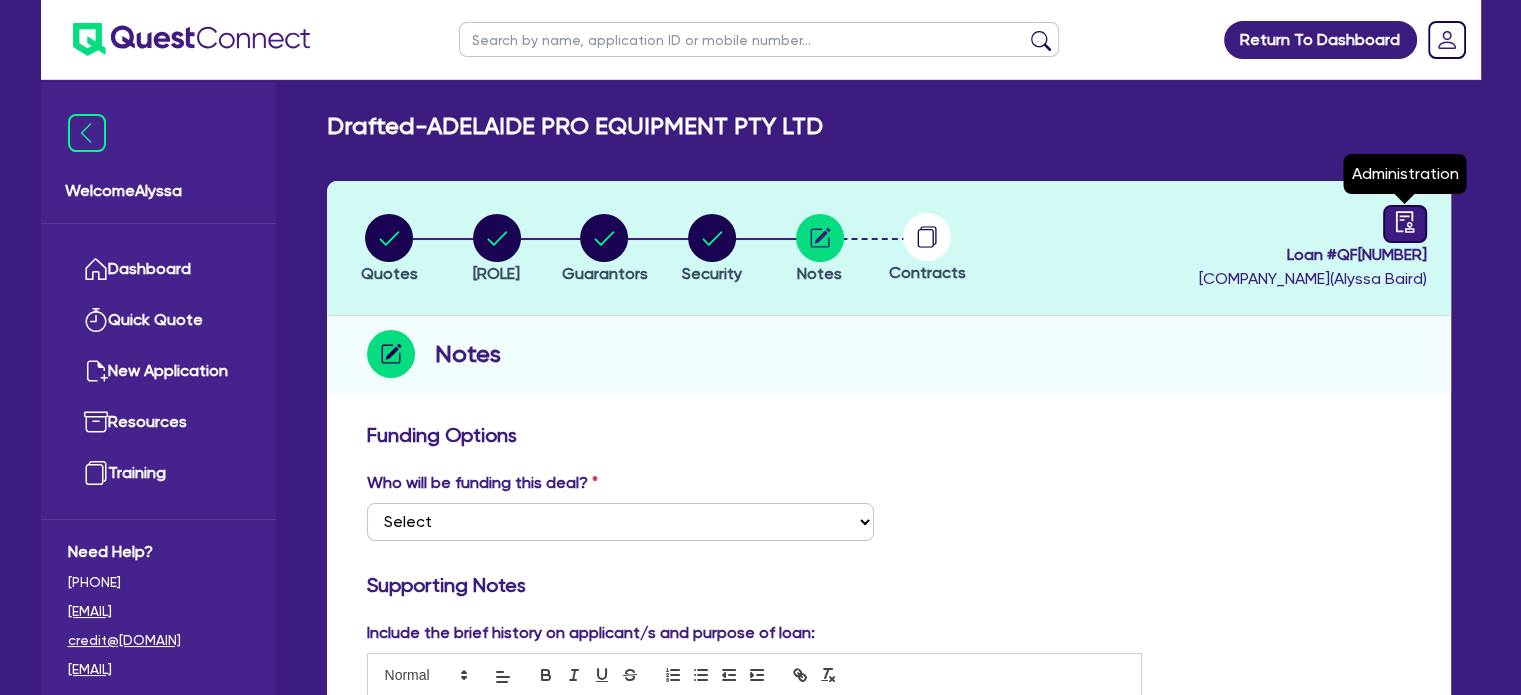 click 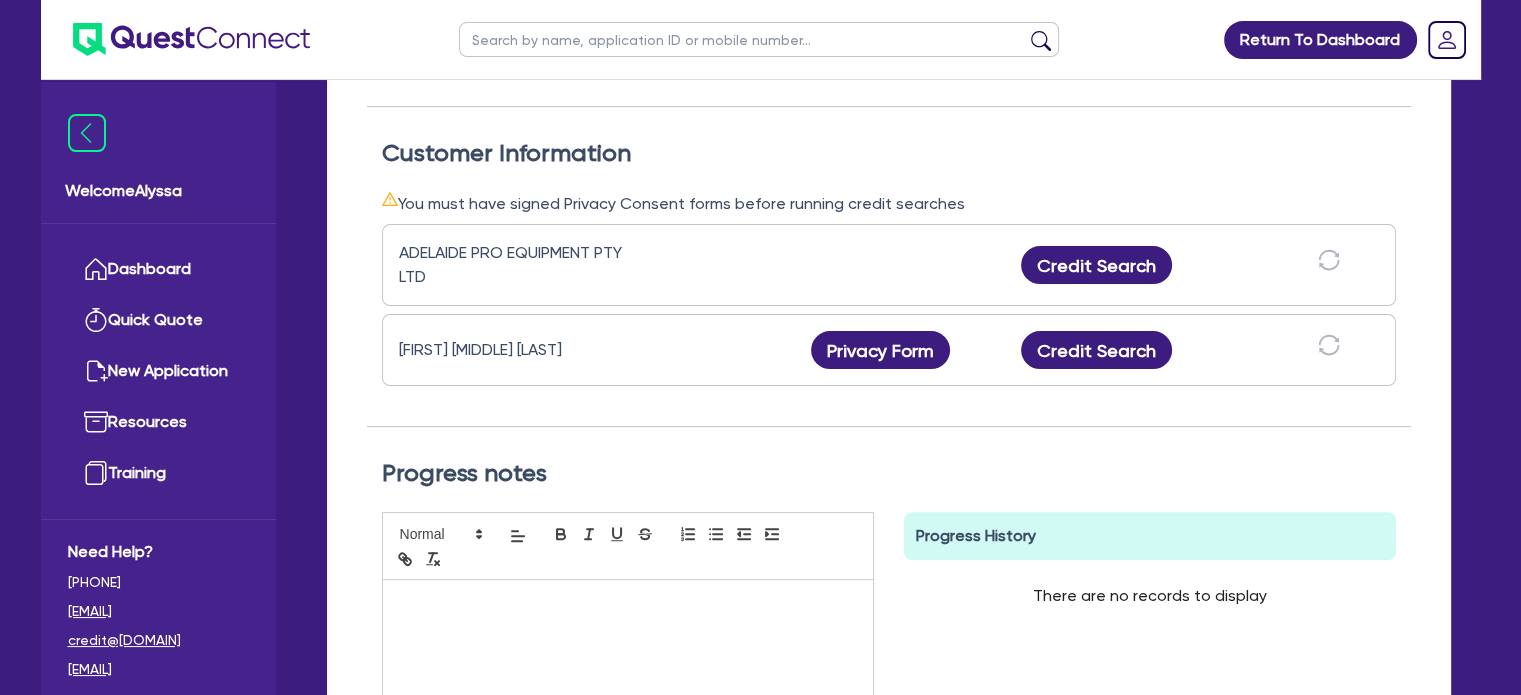 scroll, scrollTop: 591, scrollLeft: 0, axis: vertical 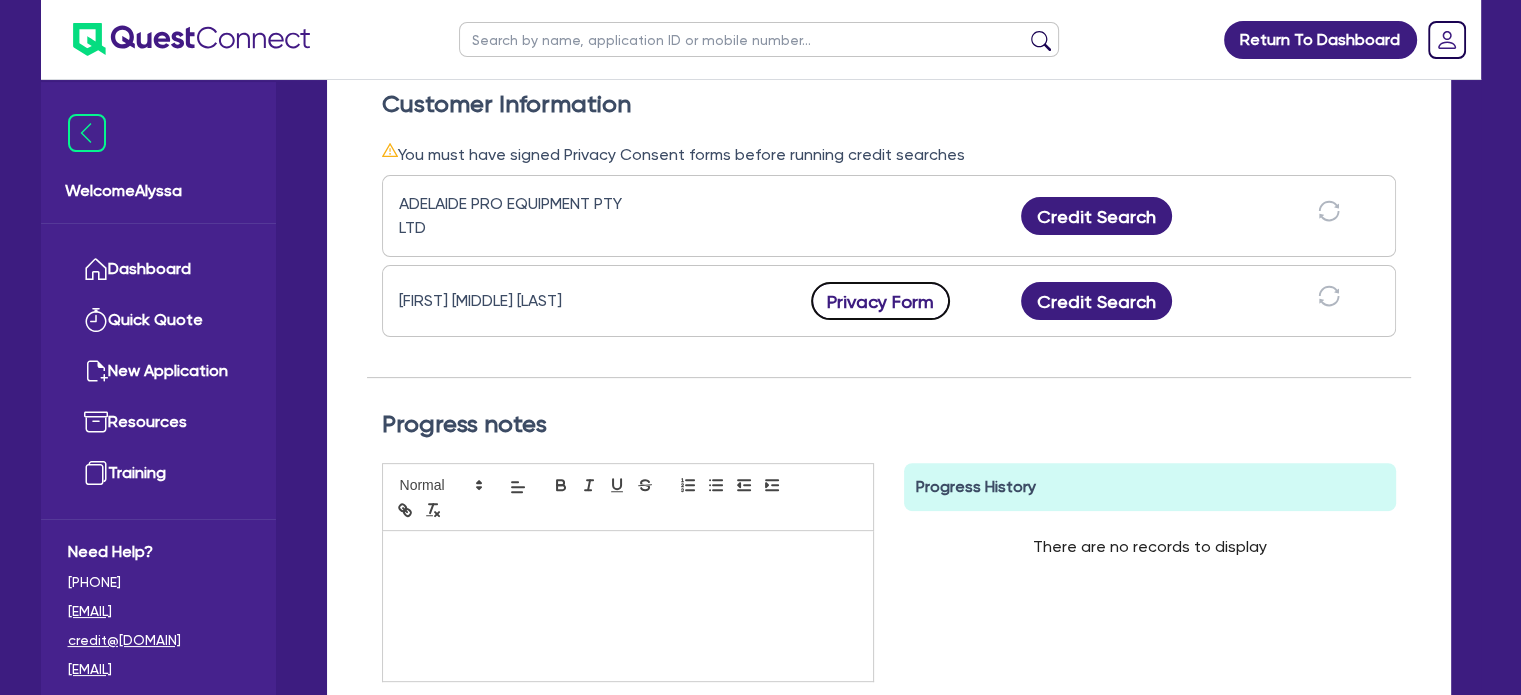 click on "Privacy Form" at bounding box center (881, 301) 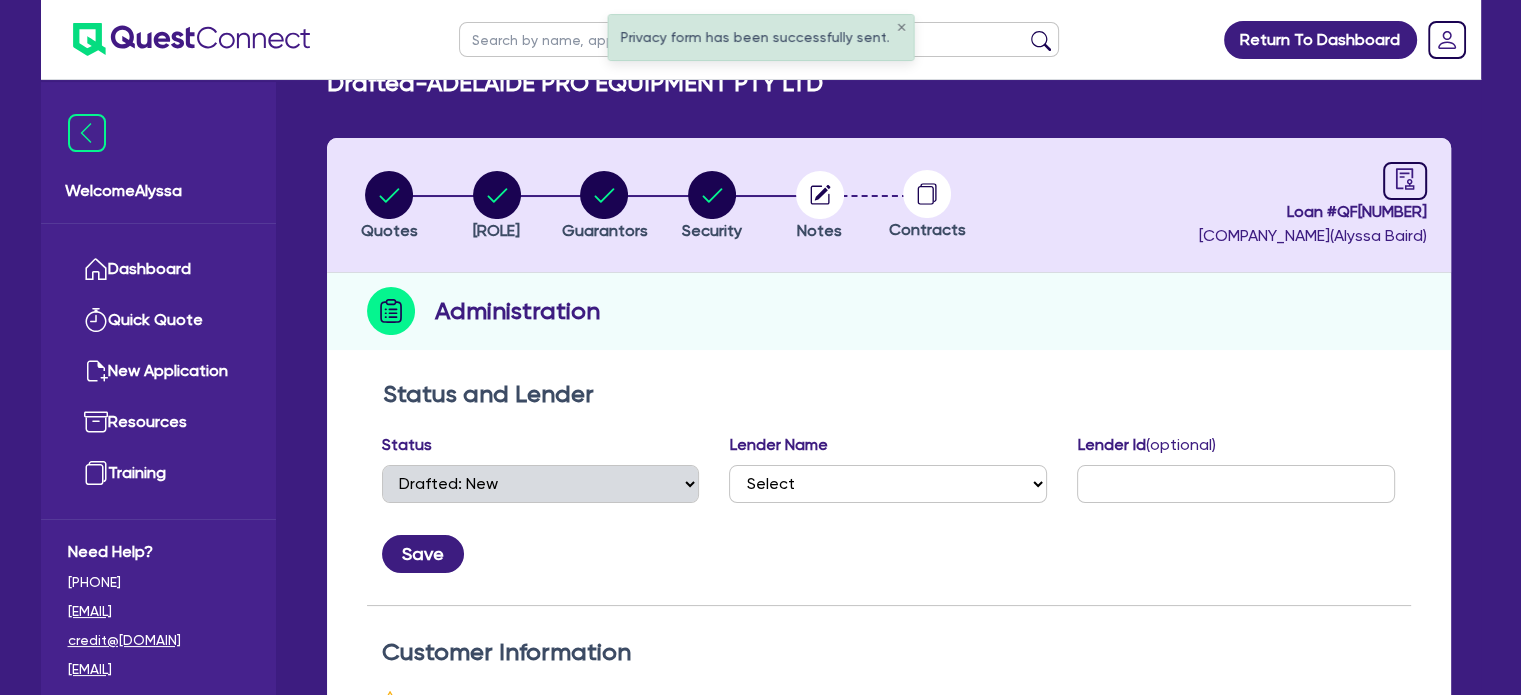 scroll, scrollTop: 0, scrollLeft: 0, axis: both 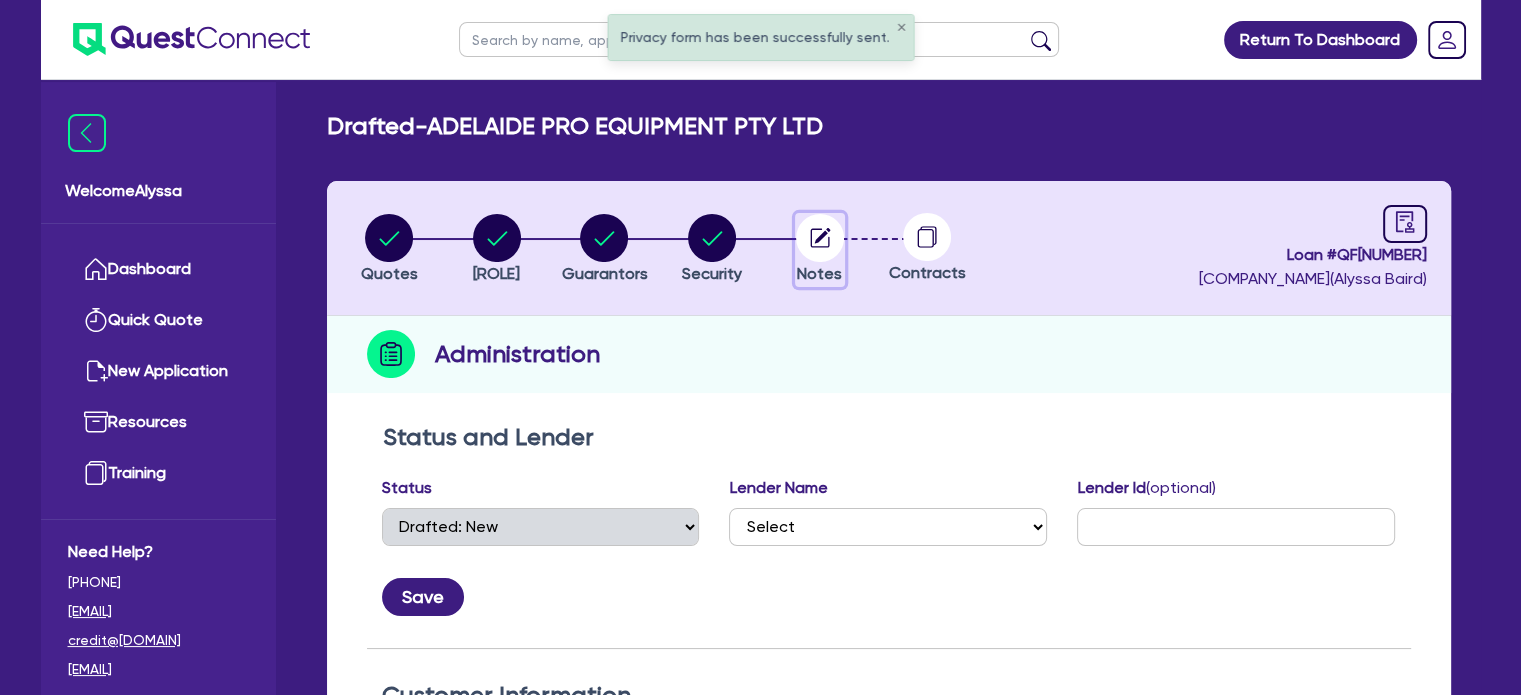 click 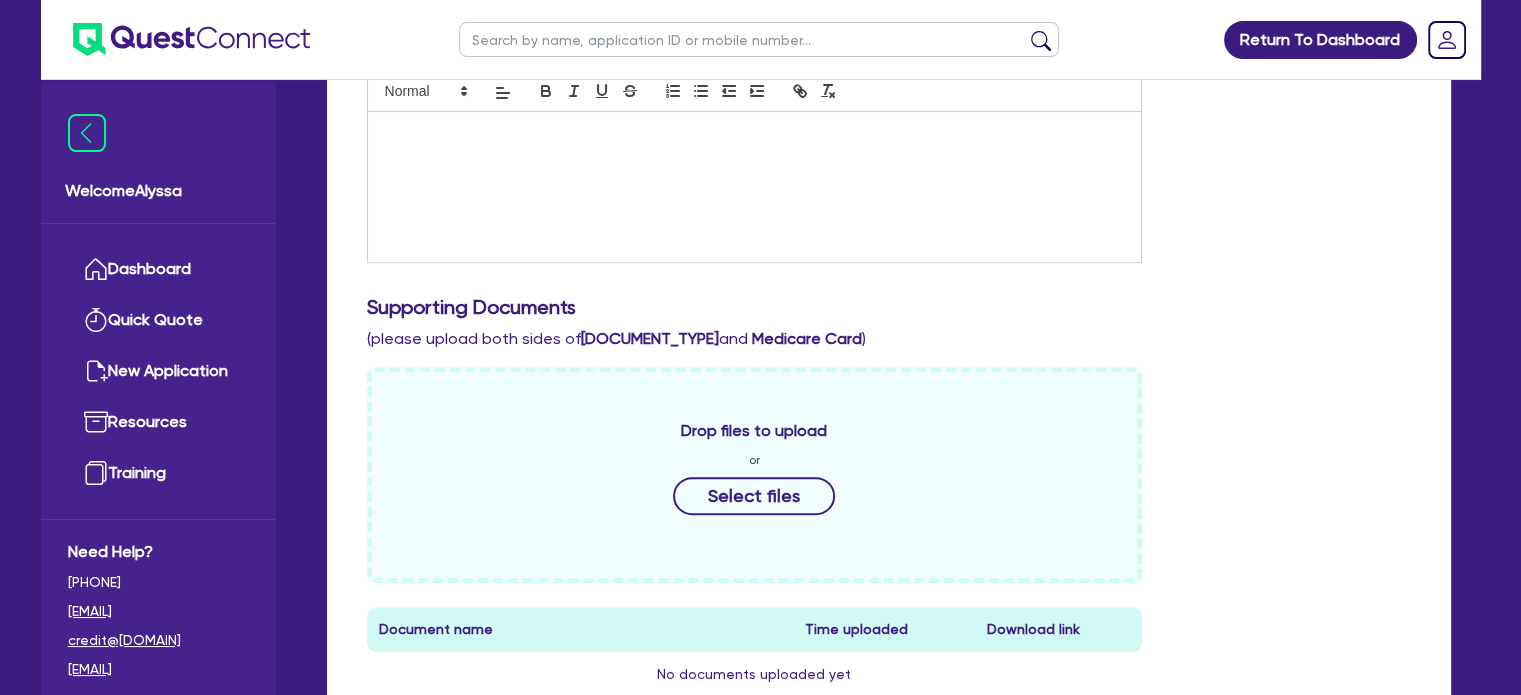 scroll, scrollTop: 870, scrollLeft: 0, axis: vertical 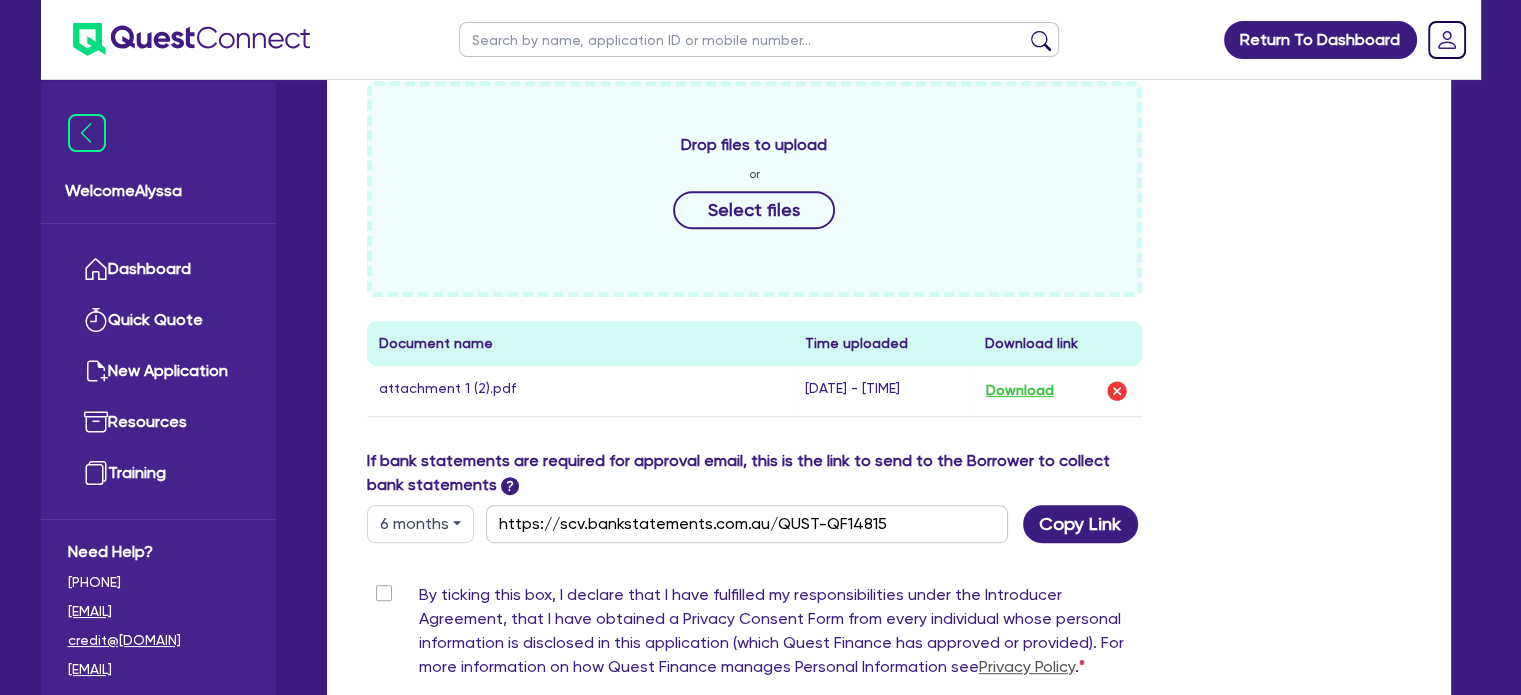 click at bounding box center (759, 39) 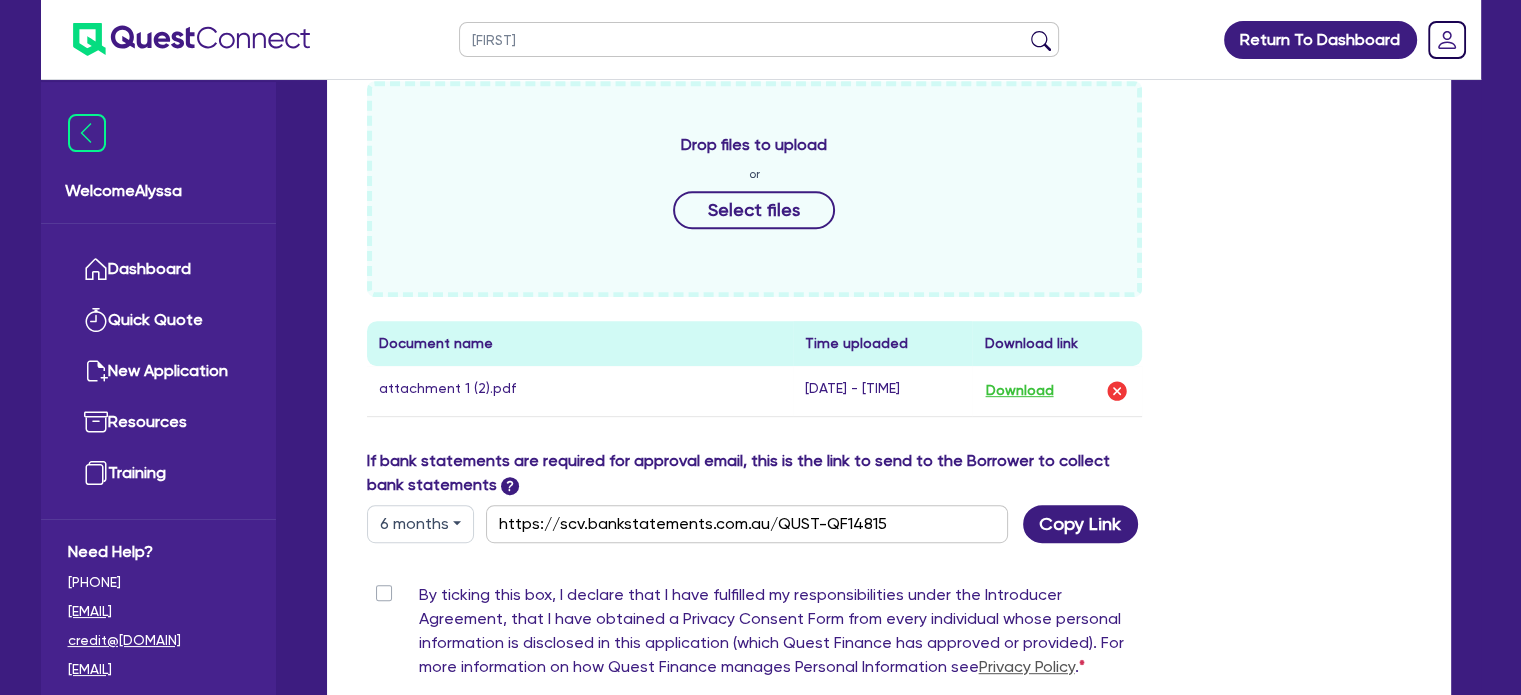 click at bounding box center (1041, 44) 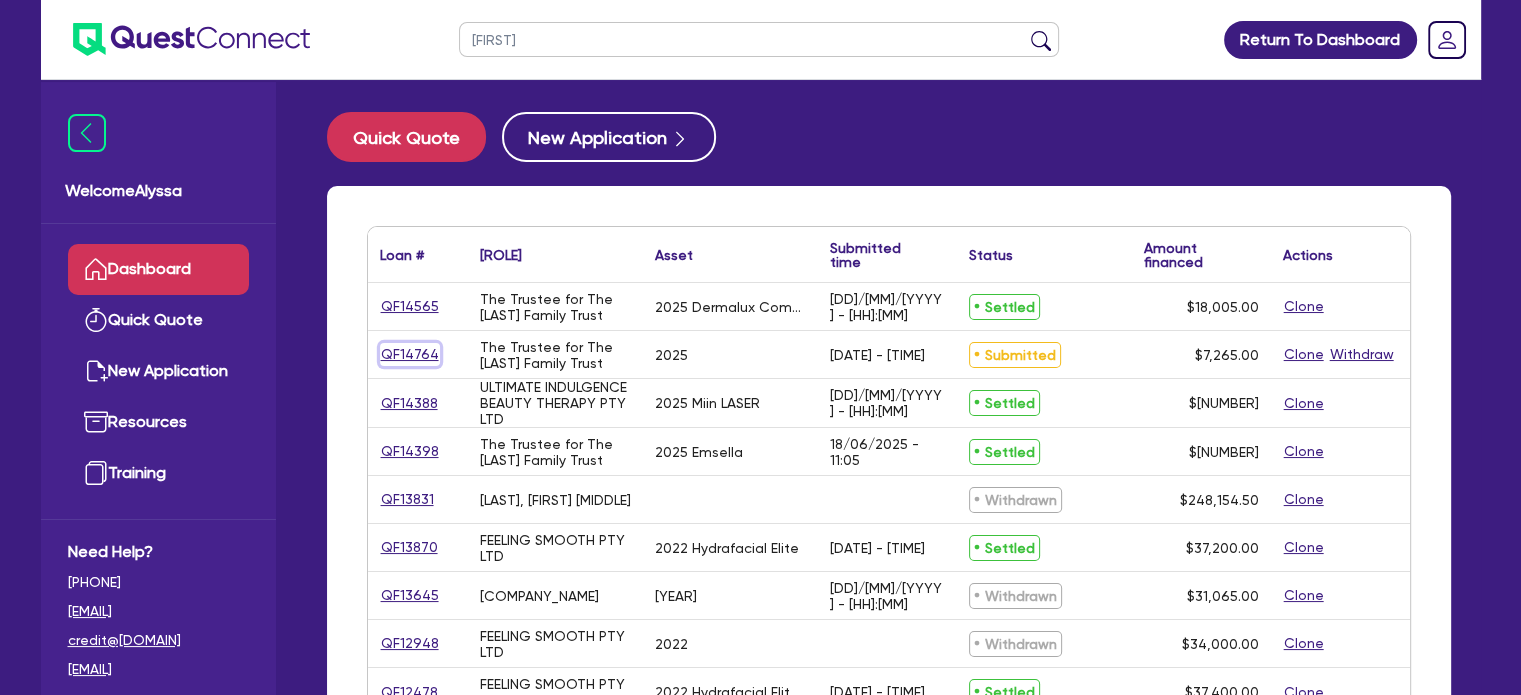 click on "QF14764" at bounding box center [410, 354] 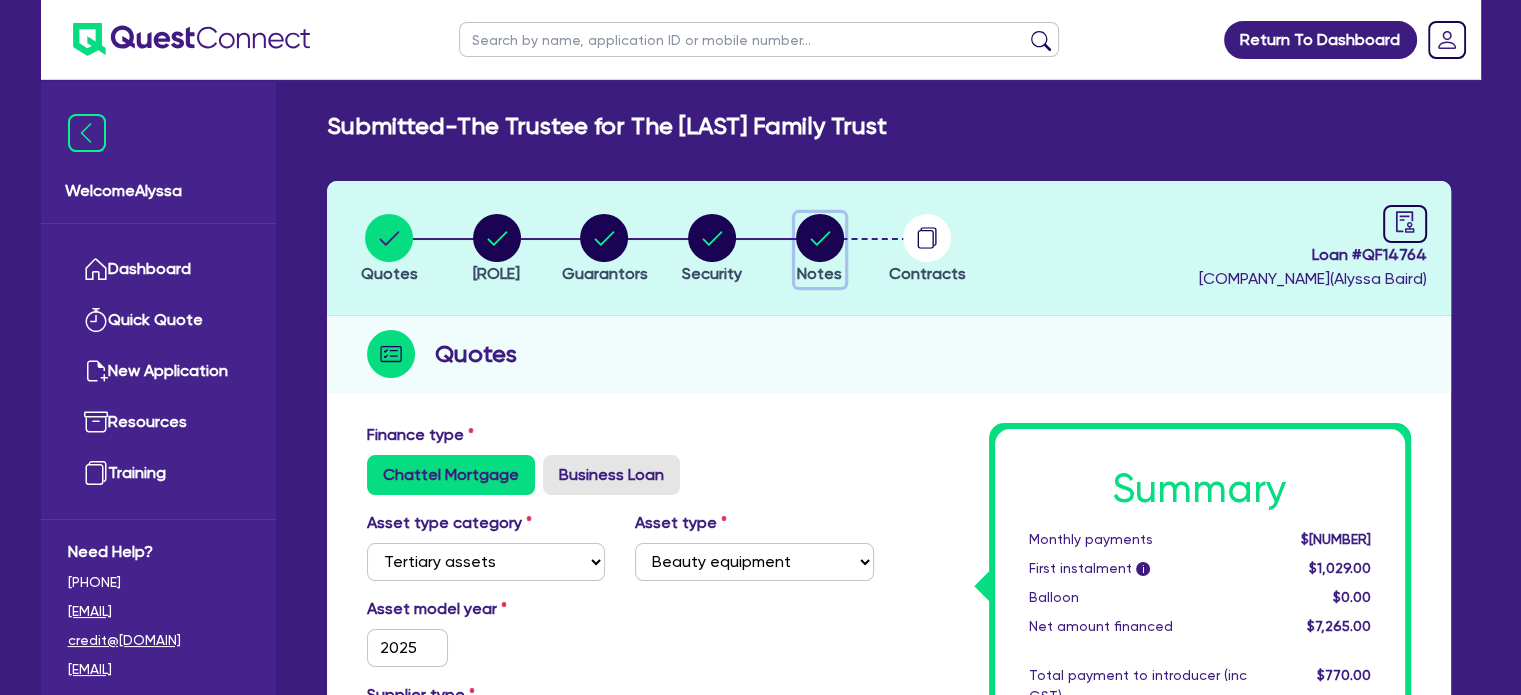 click 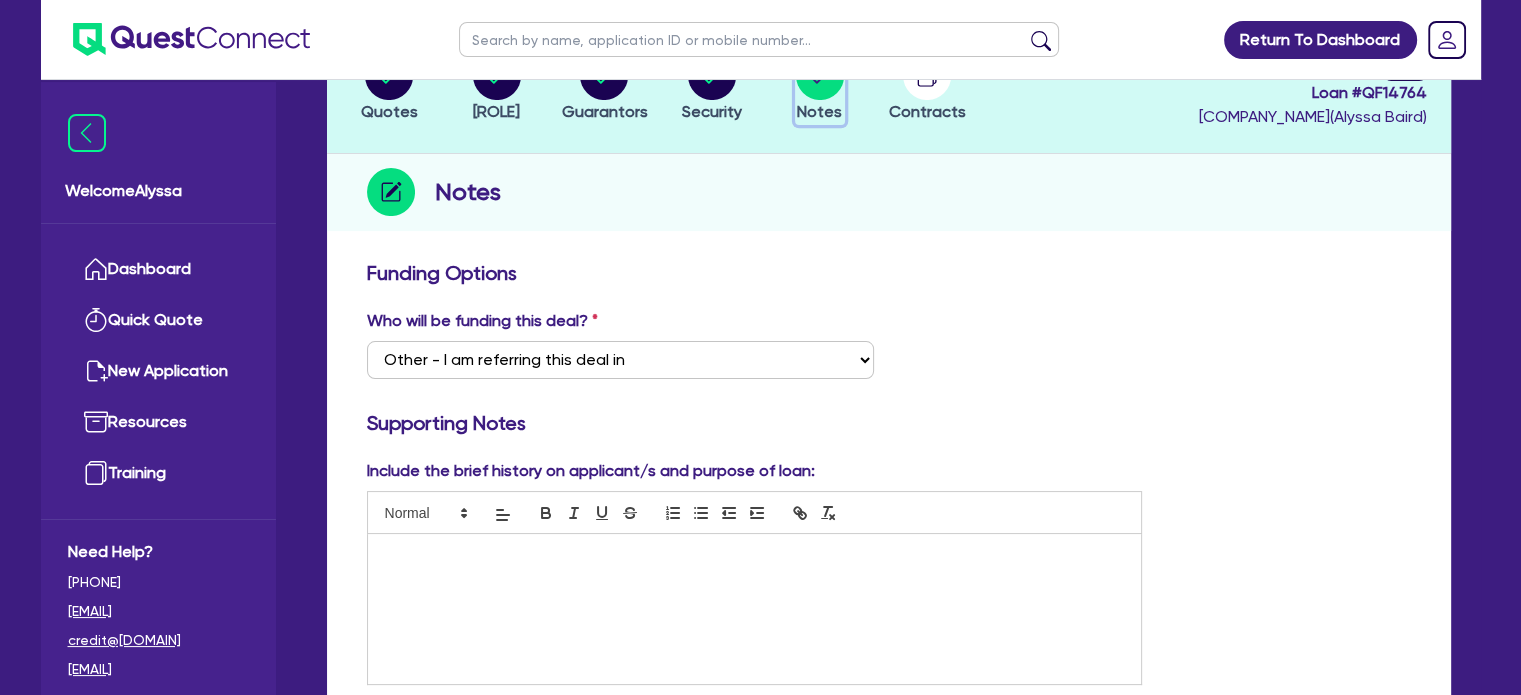 scroll, scrollTop: 0, scrollLeft: 0, axis: both 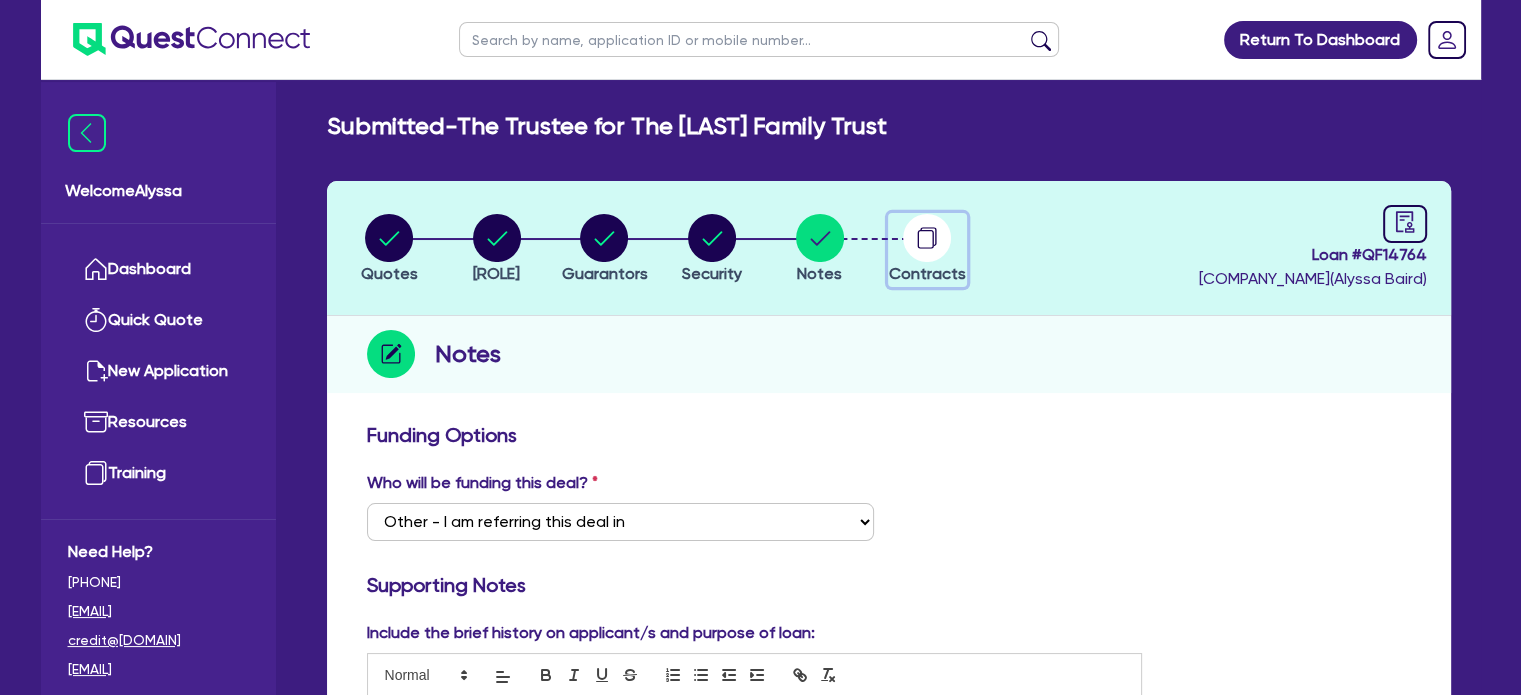 click 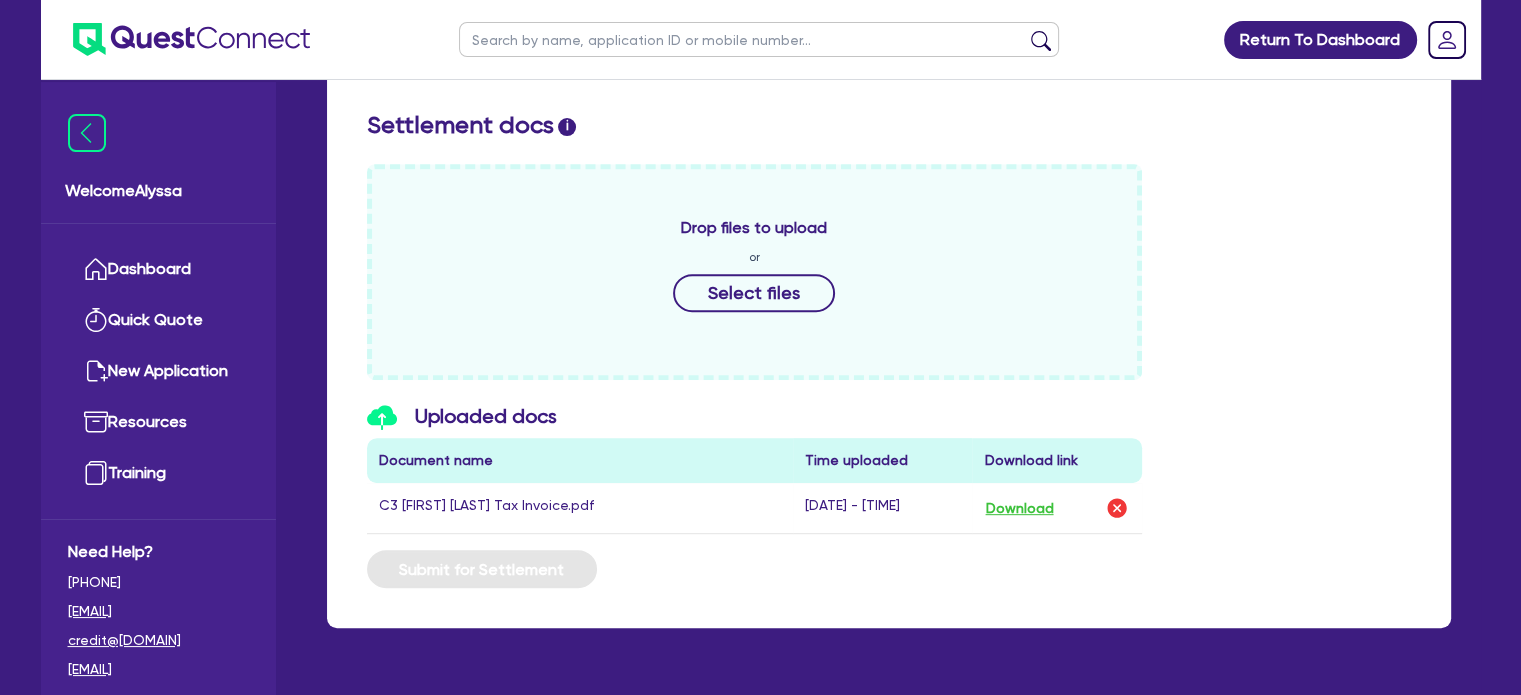 scroll, scrollTop: 808, scrollLeft: 0, axis: vertical 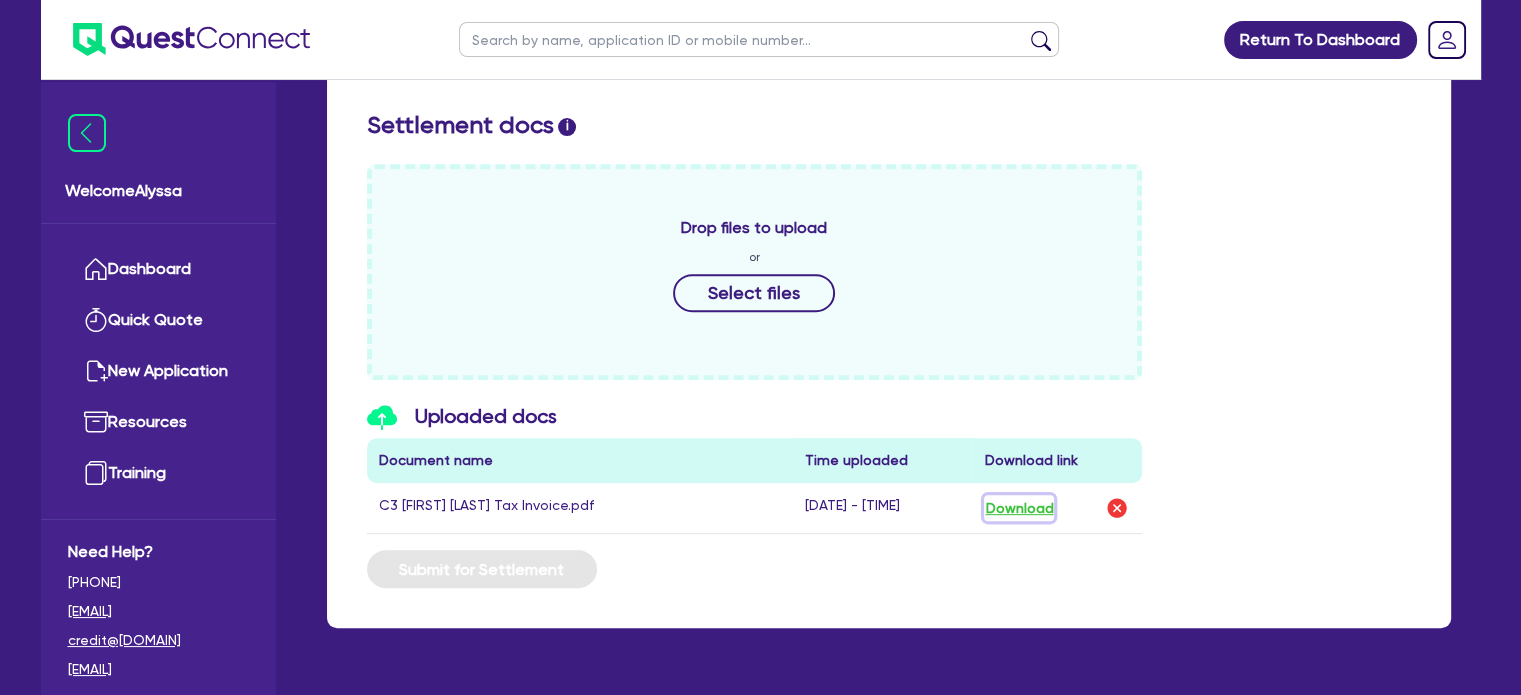 click on "Download" at bounding box center (1019, 508) 